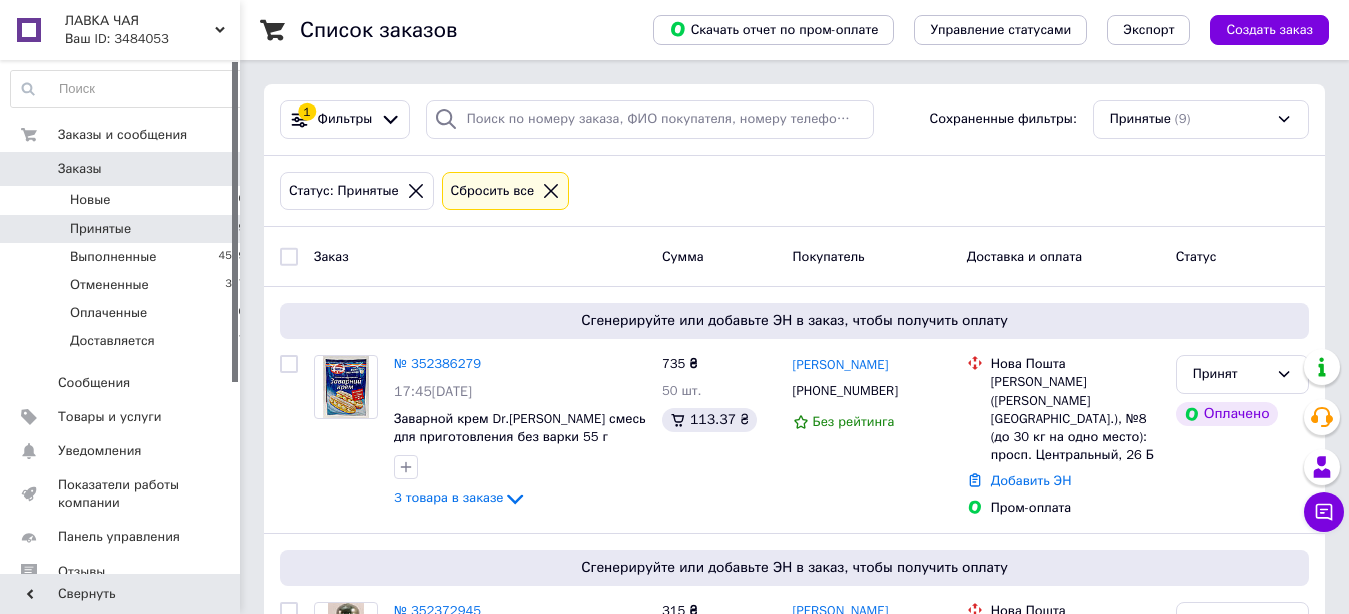 scroll, scrollTop: 0, scrollLeft: 0, axis: both 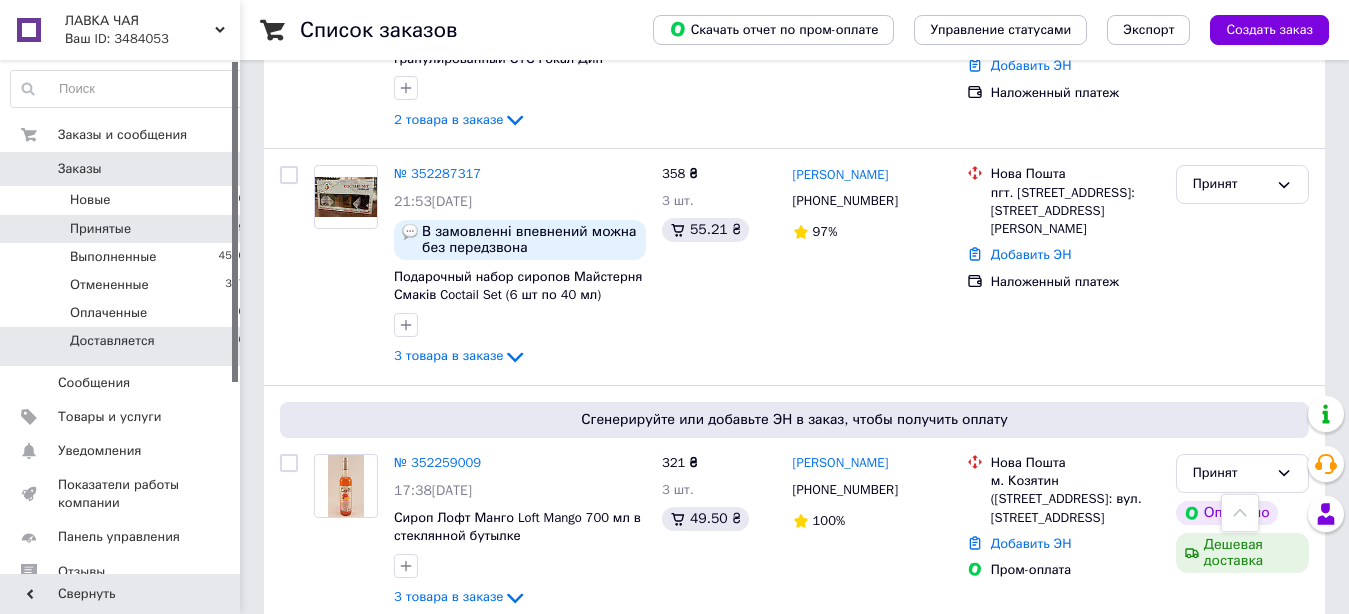 click on "Доставляется" at bounding box center [112, 341] 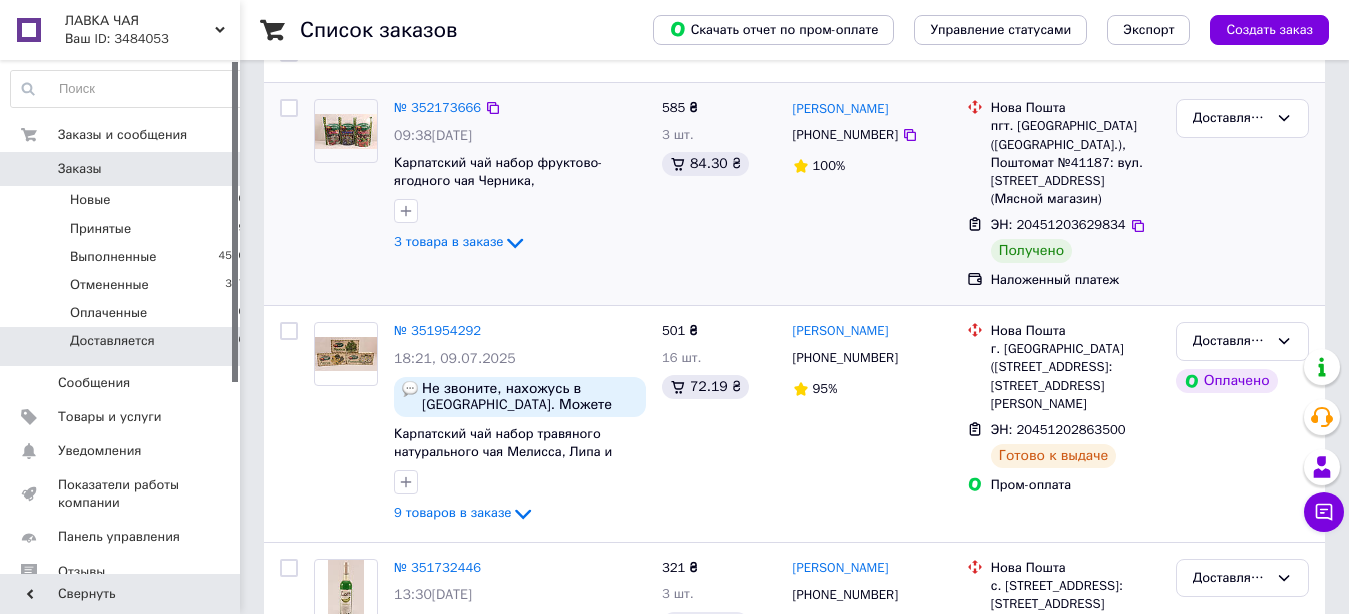 scroll, scrollTop: 102, scrollLeft: 0, axis: vertical 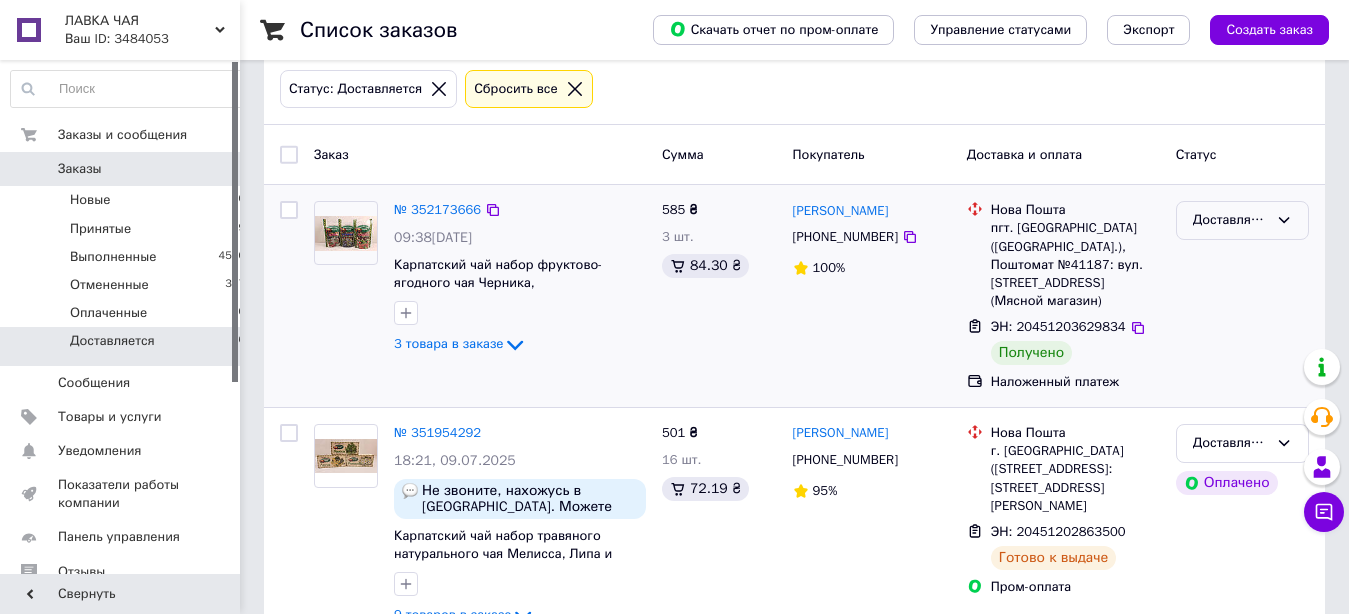 click on "Доставляется" at bounding box center [1242, 220] 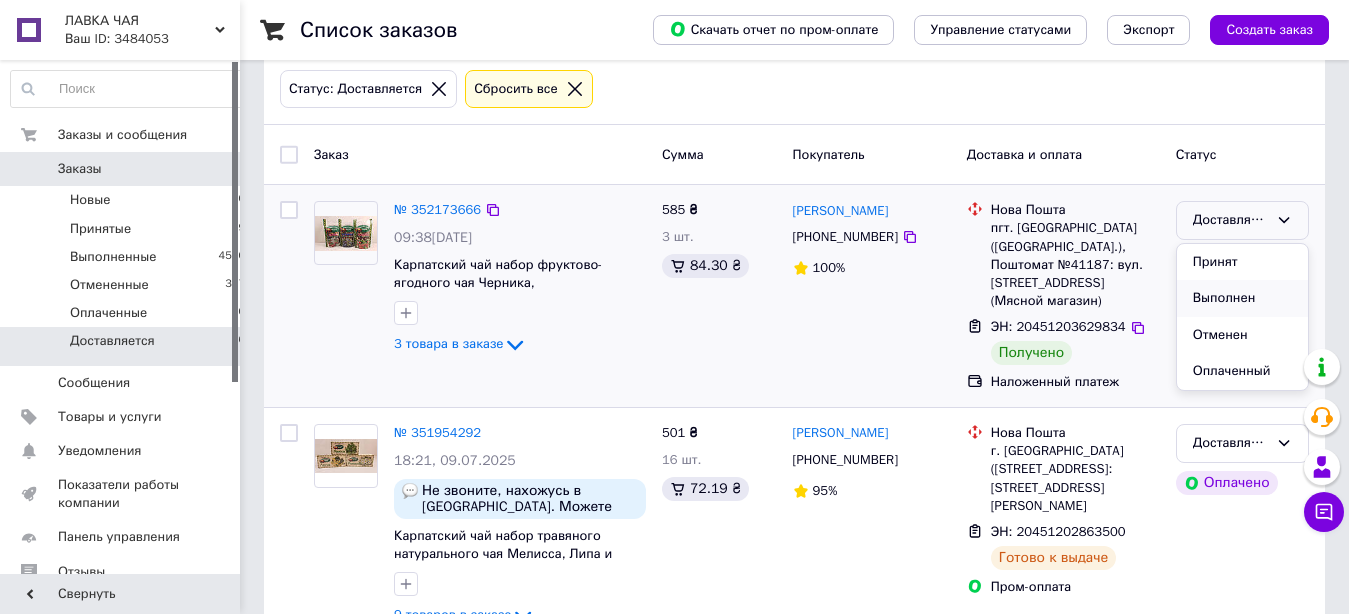 click on "Выполнен" at bounding box center [1242, 298] 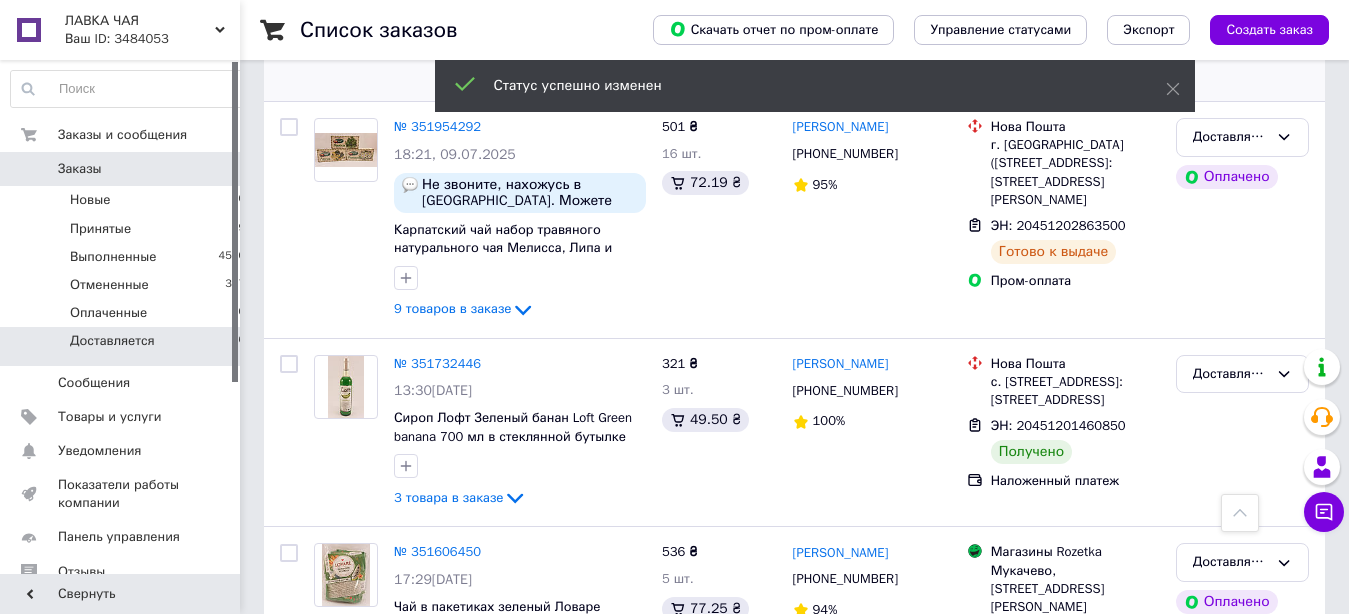 scroll, scrollTop: 510, scrollLeft: 0, axis: vertical 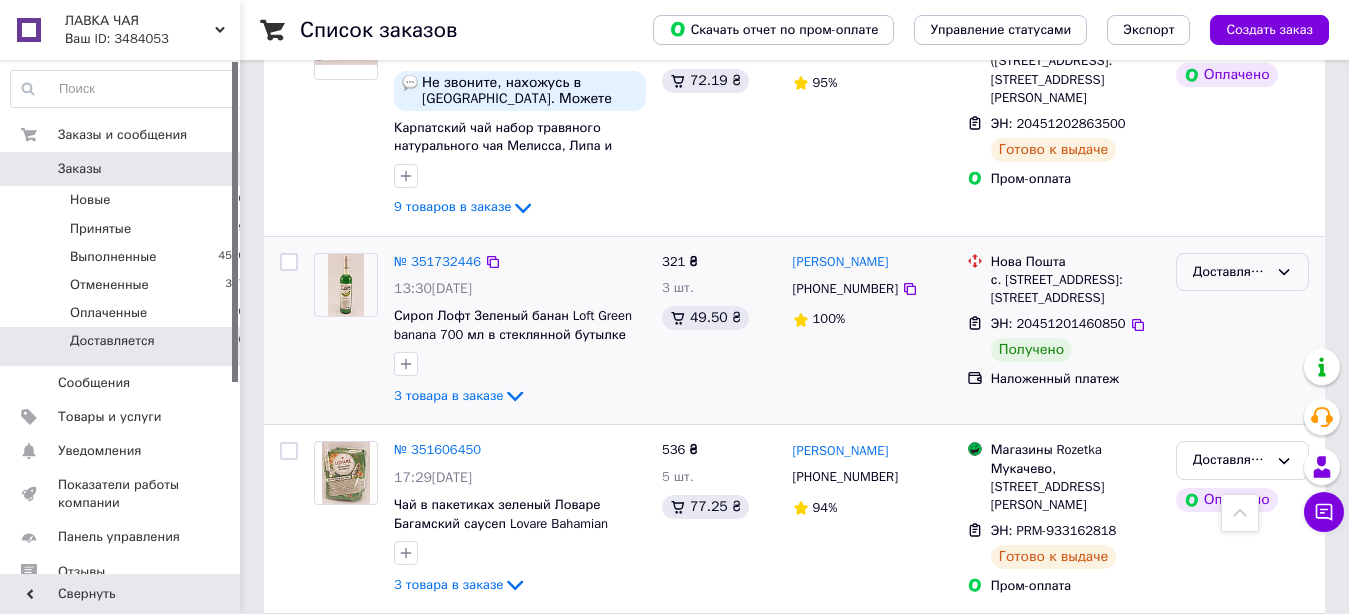 click on "Доставляется" at bounding box center [1242, 272] 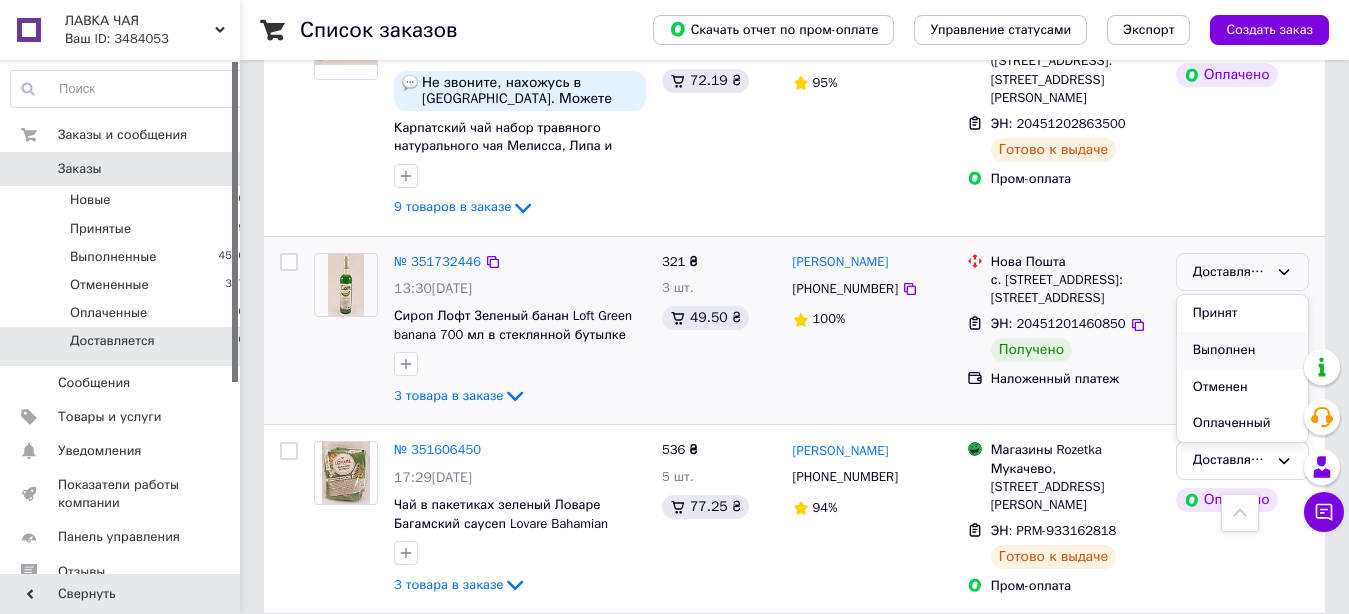 click on "Выполнен" at bounding box center [1242, 350] 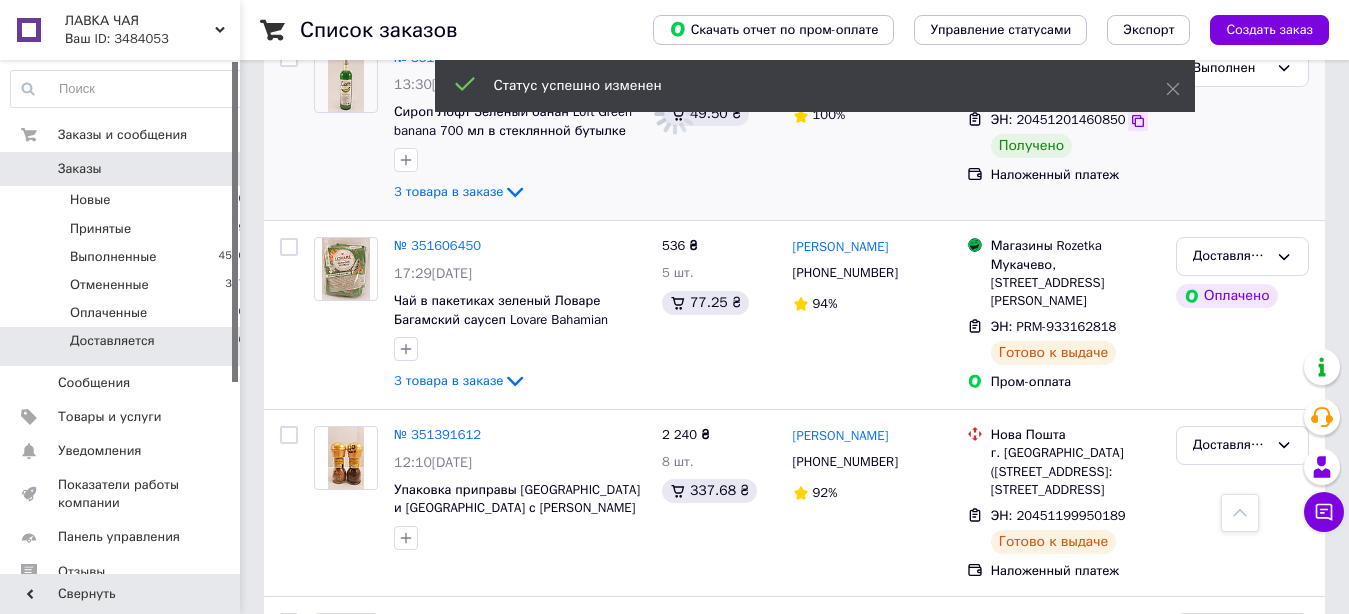 scroll, scrollTop: 907, scrollLeft: 0, axis: vertical 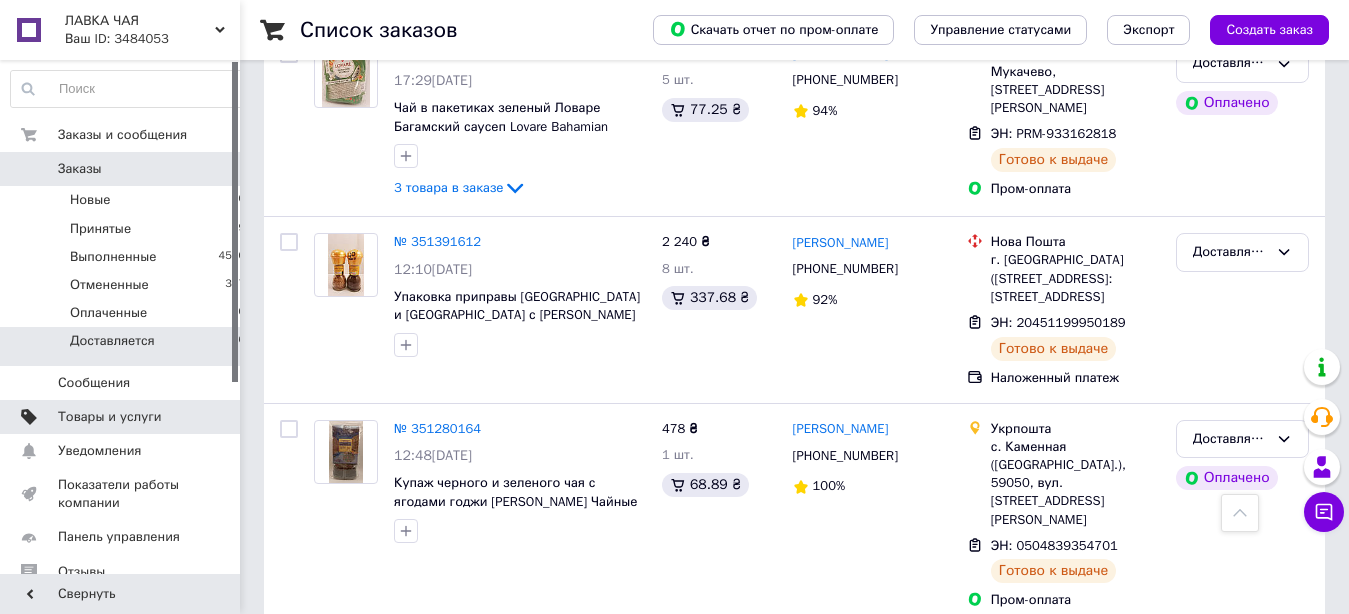 click on "Товары и услуги" at bounding box center [110, 417] 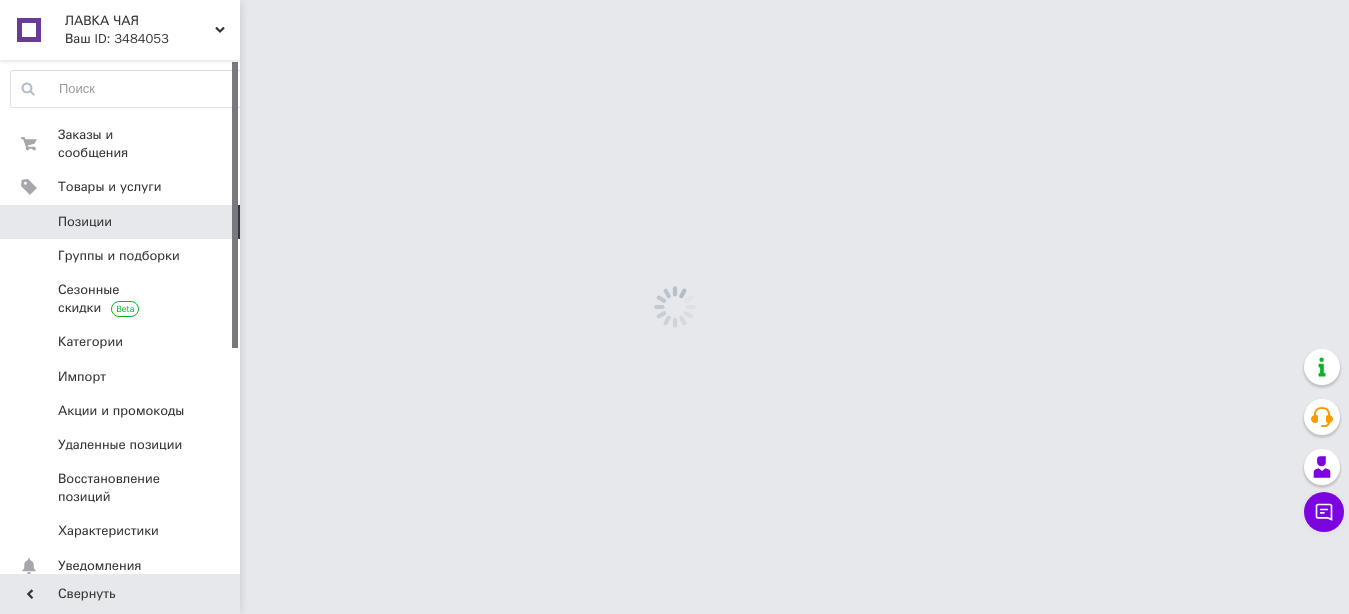 scroll, scrollTop: 0, scrollLeft: 0, axis: both 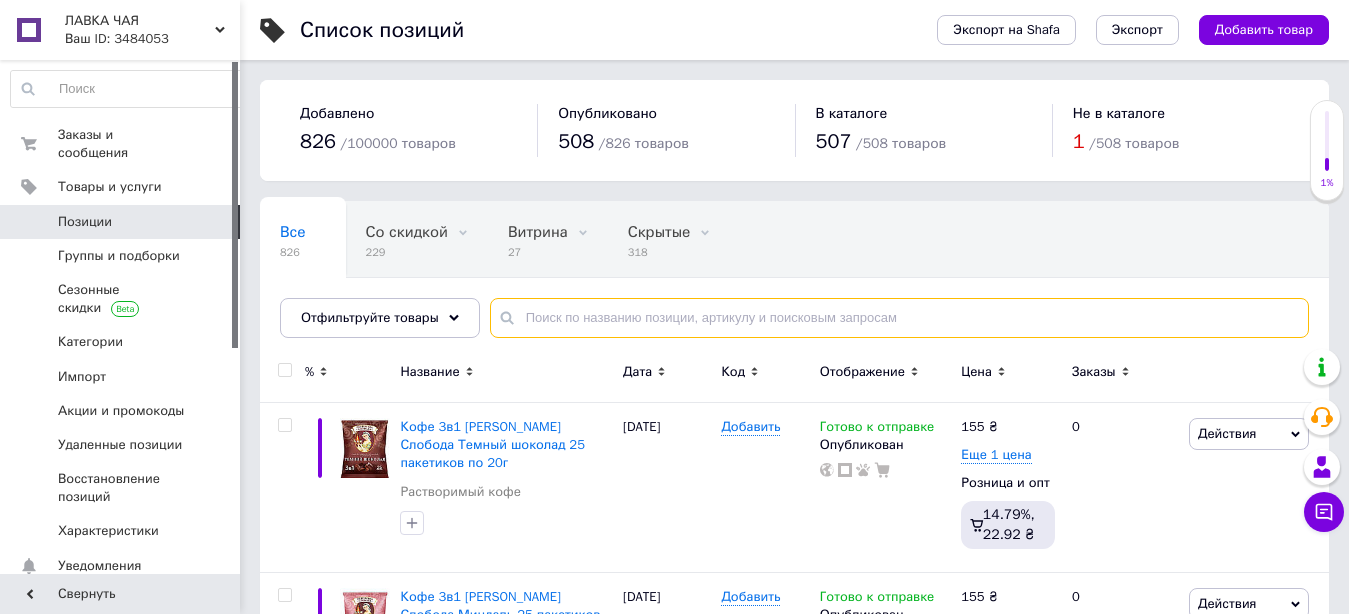 click at bounding box center [899, 318] 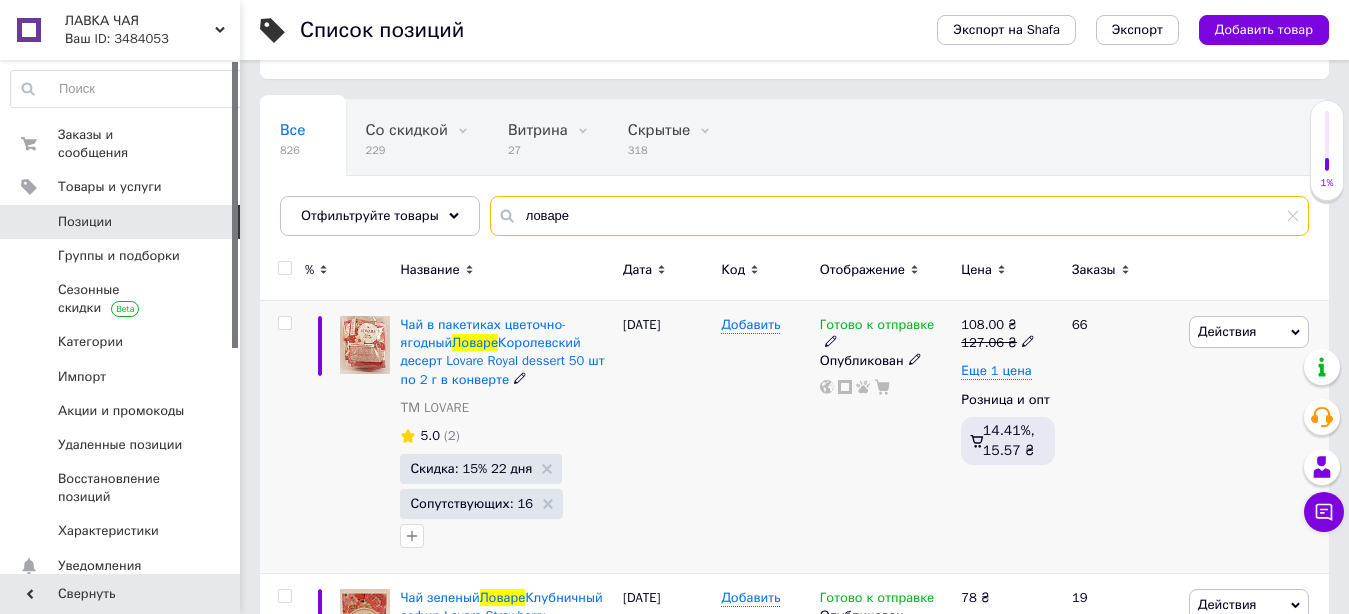 scroll, scrollTop: 306, scrollLeft: 0, axis: vertical 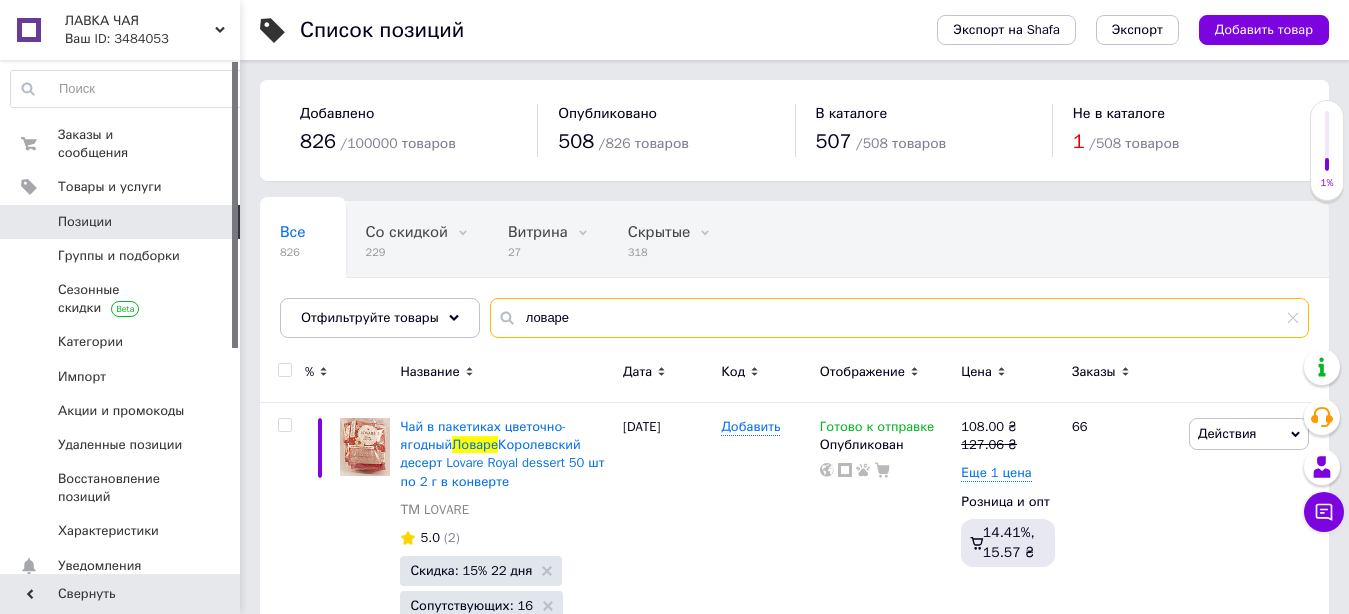drag, startPoint x: 576, startPoint y: 320, endPoint x: 511, endPoint y: 323, distance: 65.06919 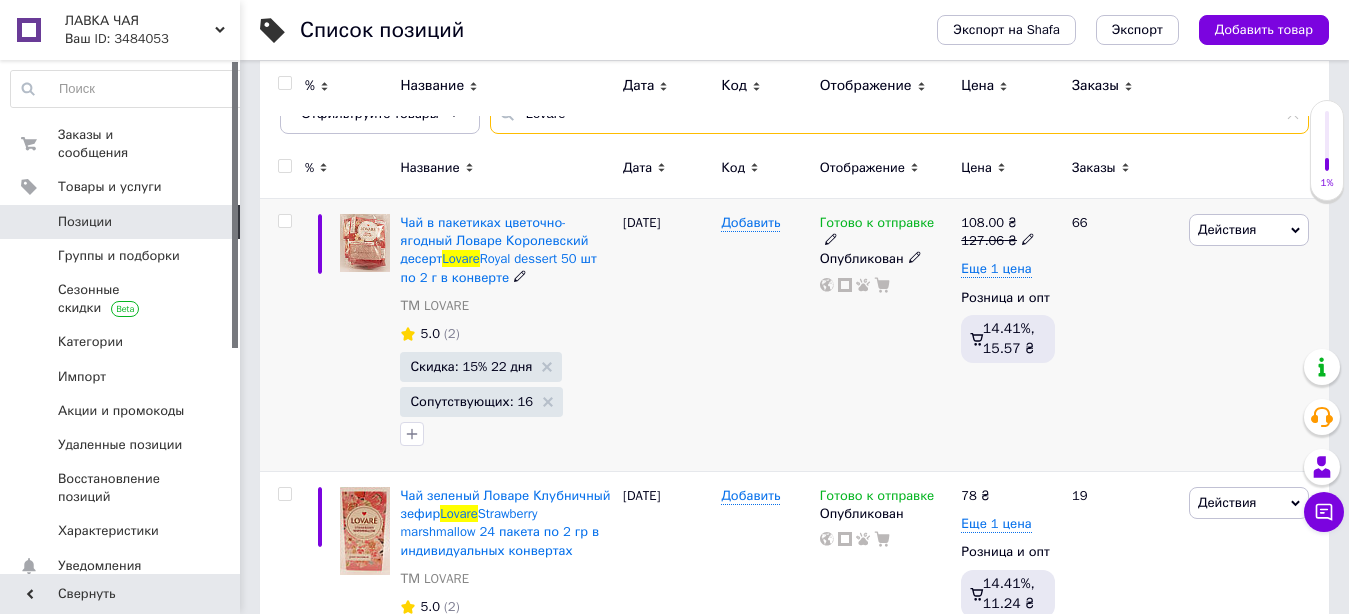 scroll, scrollTop: 306, scrollLeft: 0, axis: vertical 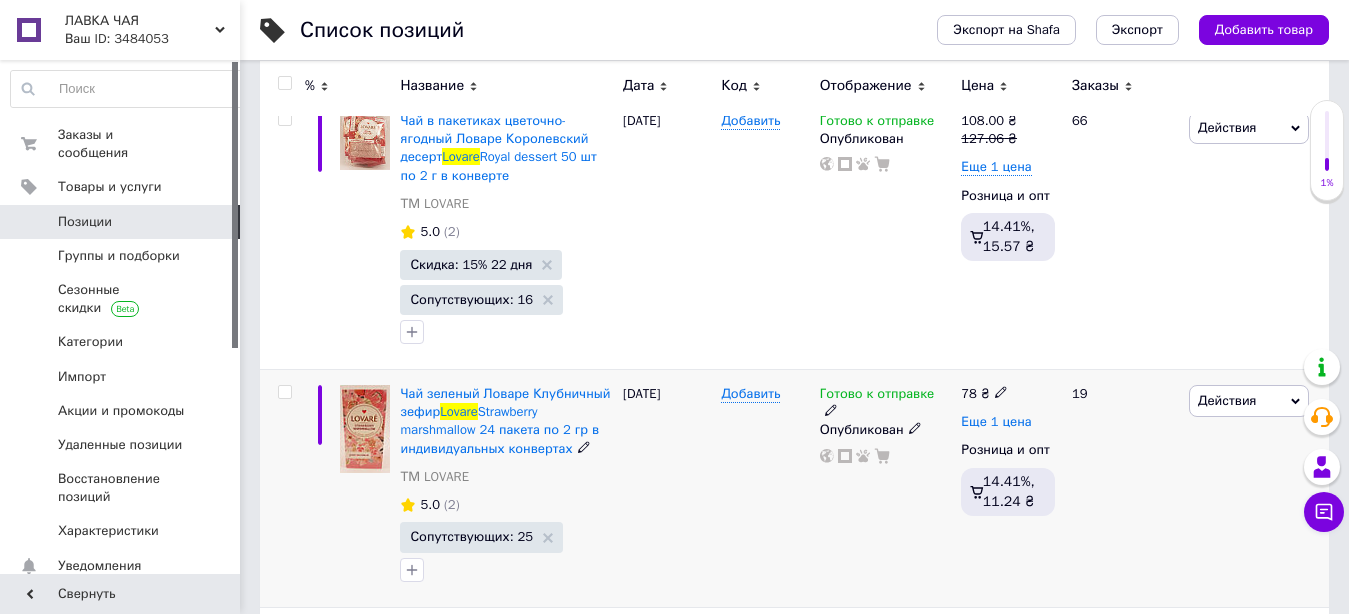 type on "Lovare" 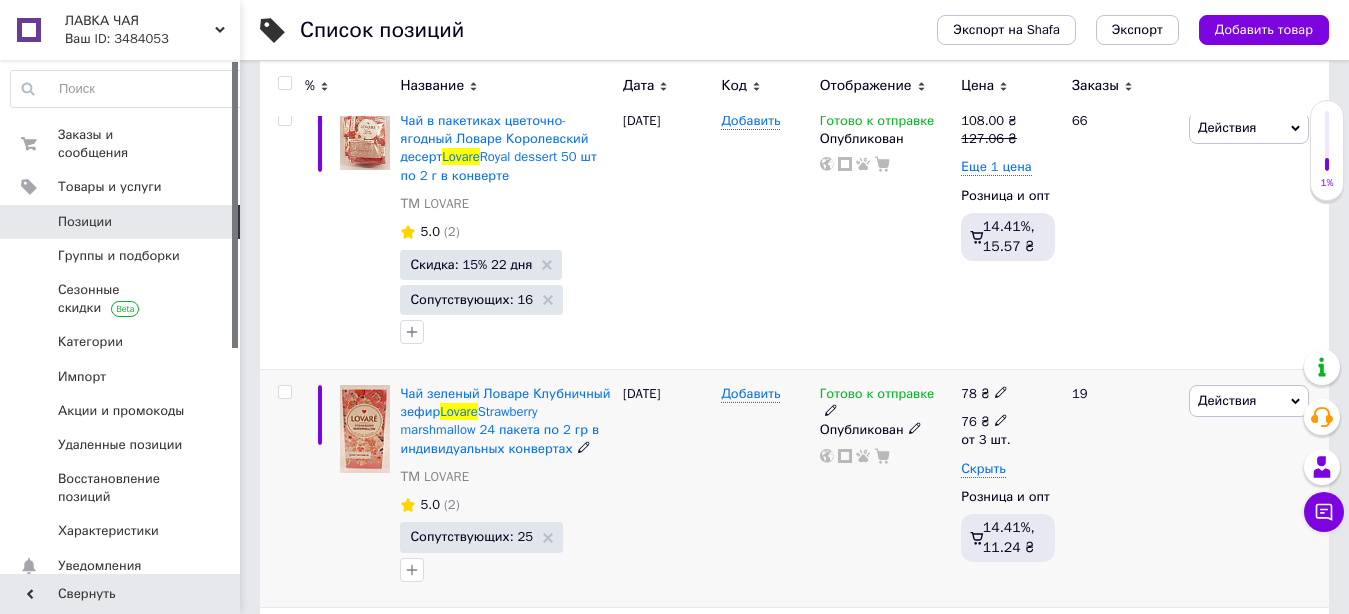 click on "76   ₴" at bounding box center (985, 422) 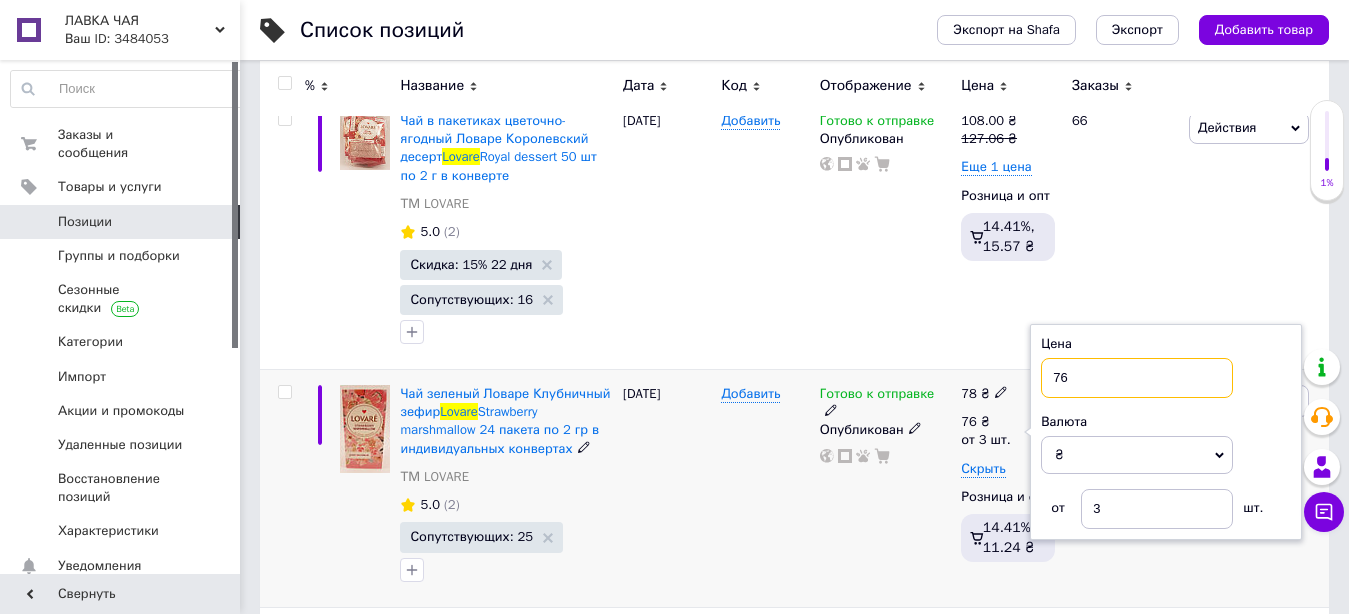 drag, startPoint x: 1078, startPoint y: 371, endPoint x: 1051, endPoint y: 378, distance: 27.89265 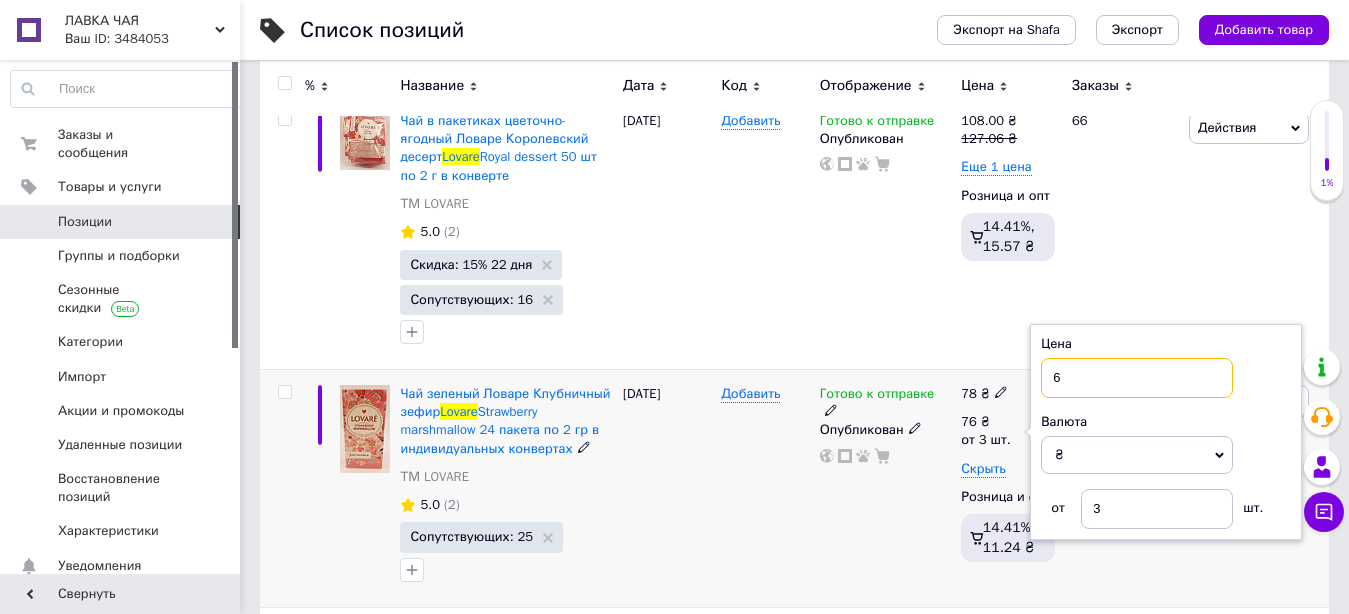 type on "69" 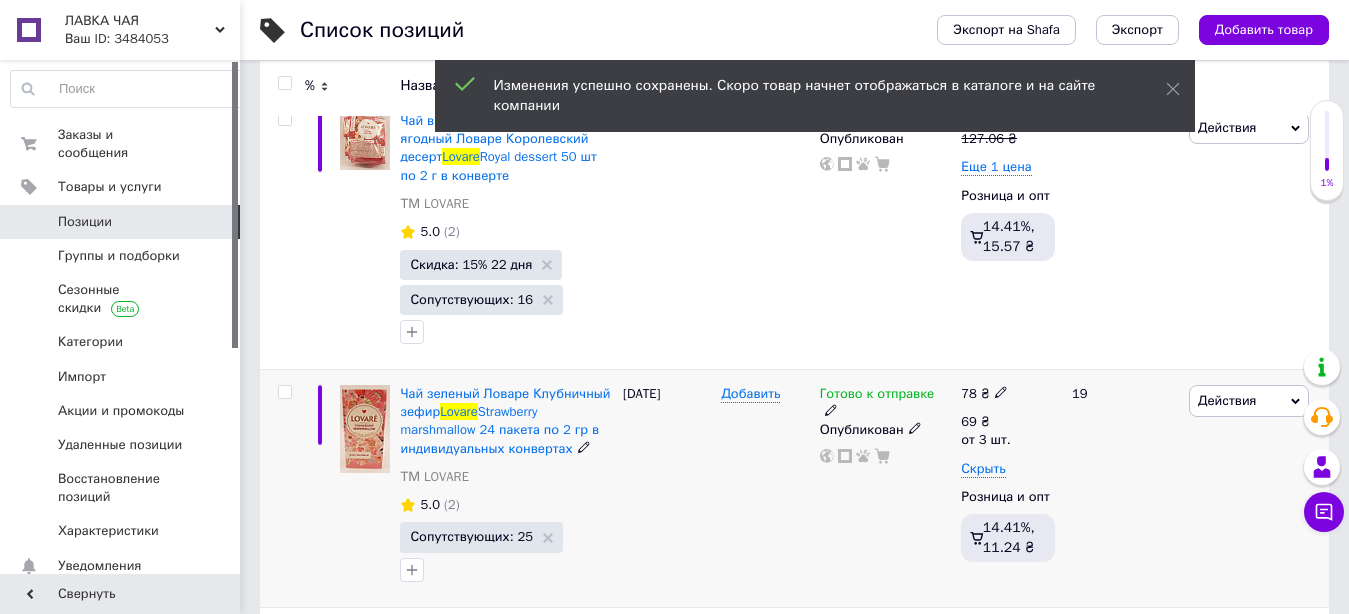 click at bounding box center (1001, 391) 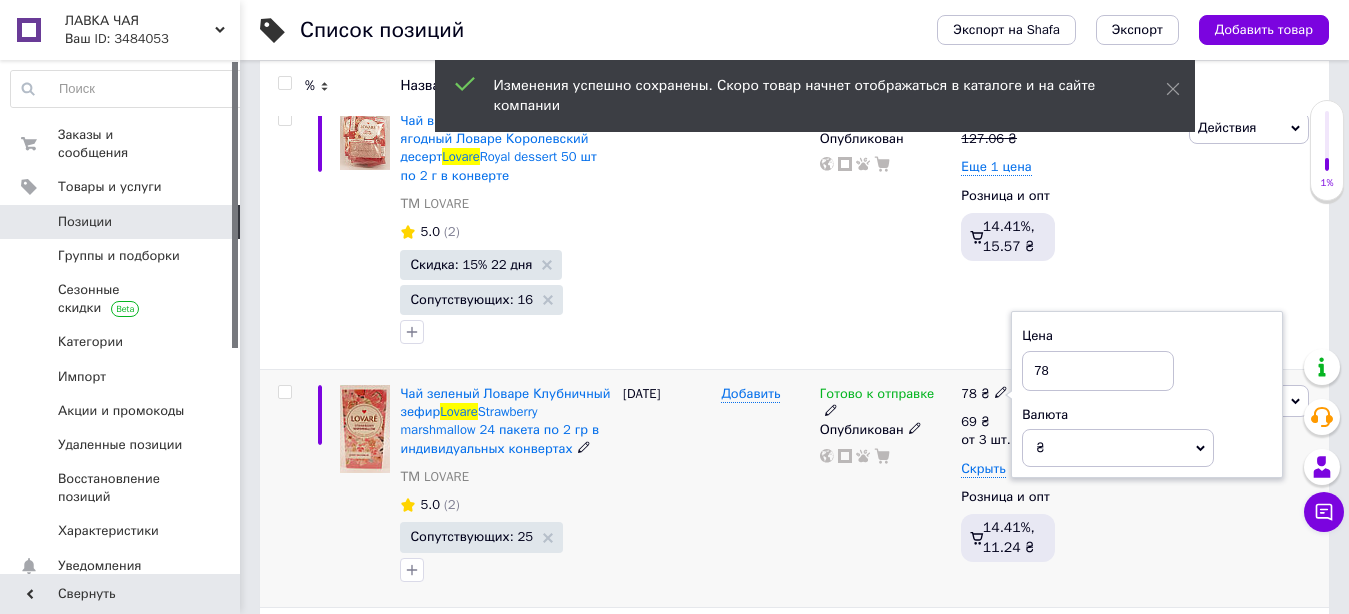 drag, startPoint x: 1041, startPoint y: 373, endPoint x: 1010, endPoint y: 376, distance: 31.144823 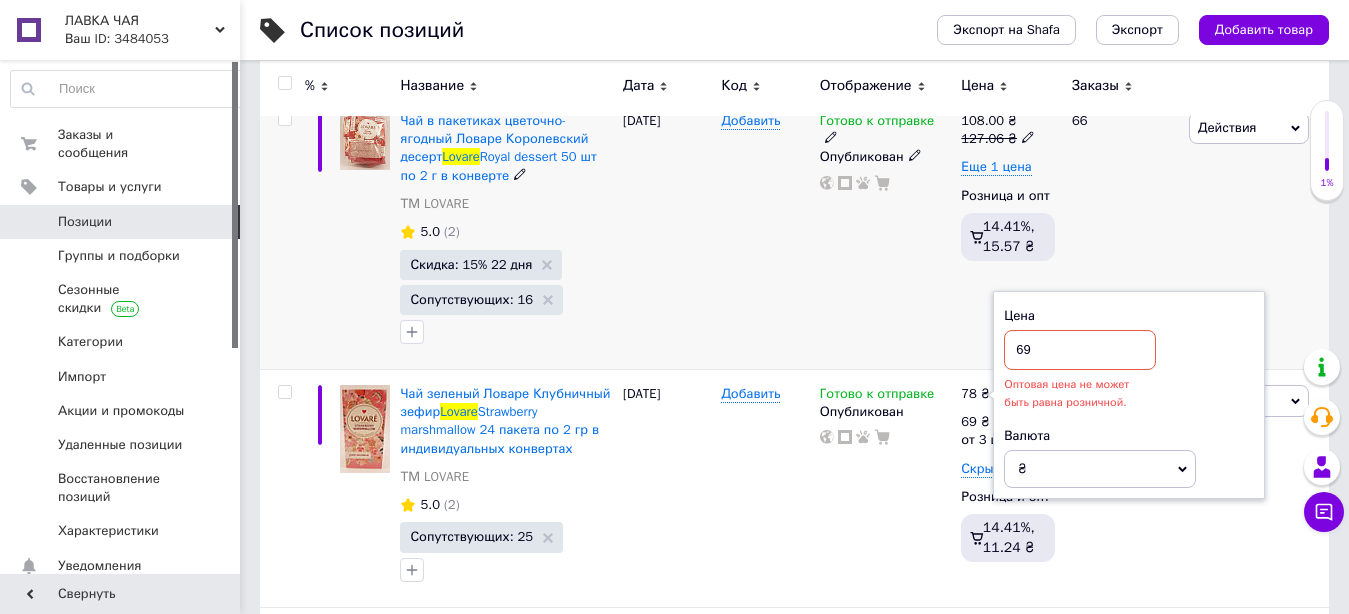 type on "69" 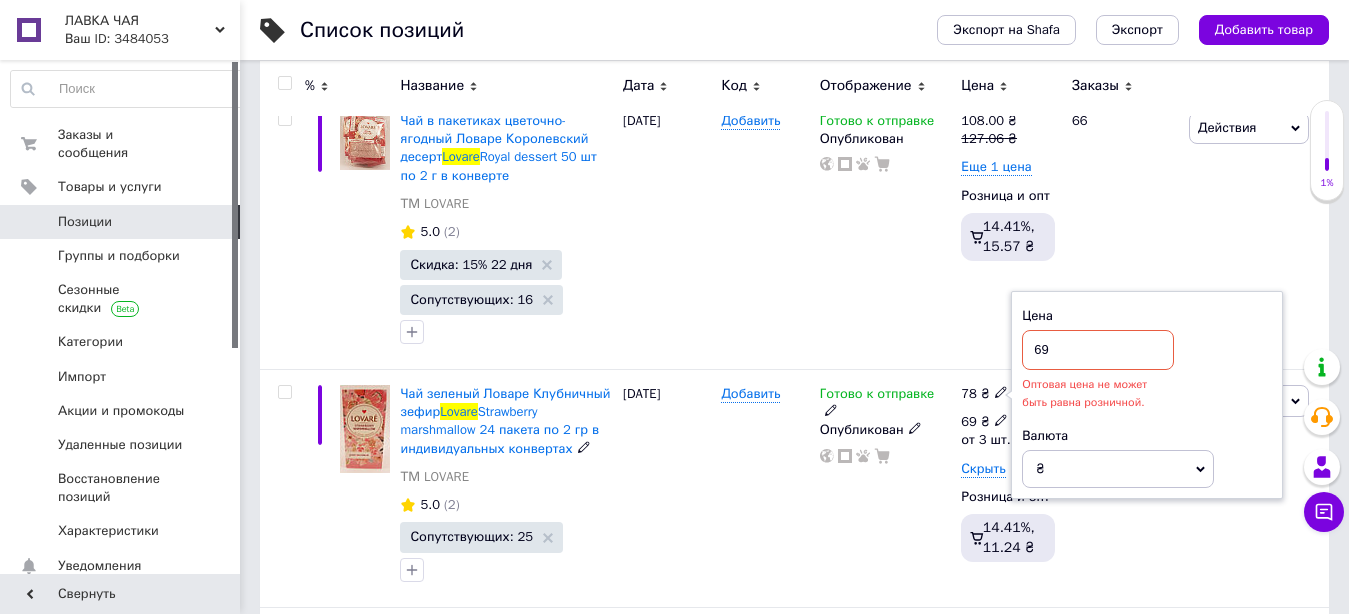 click 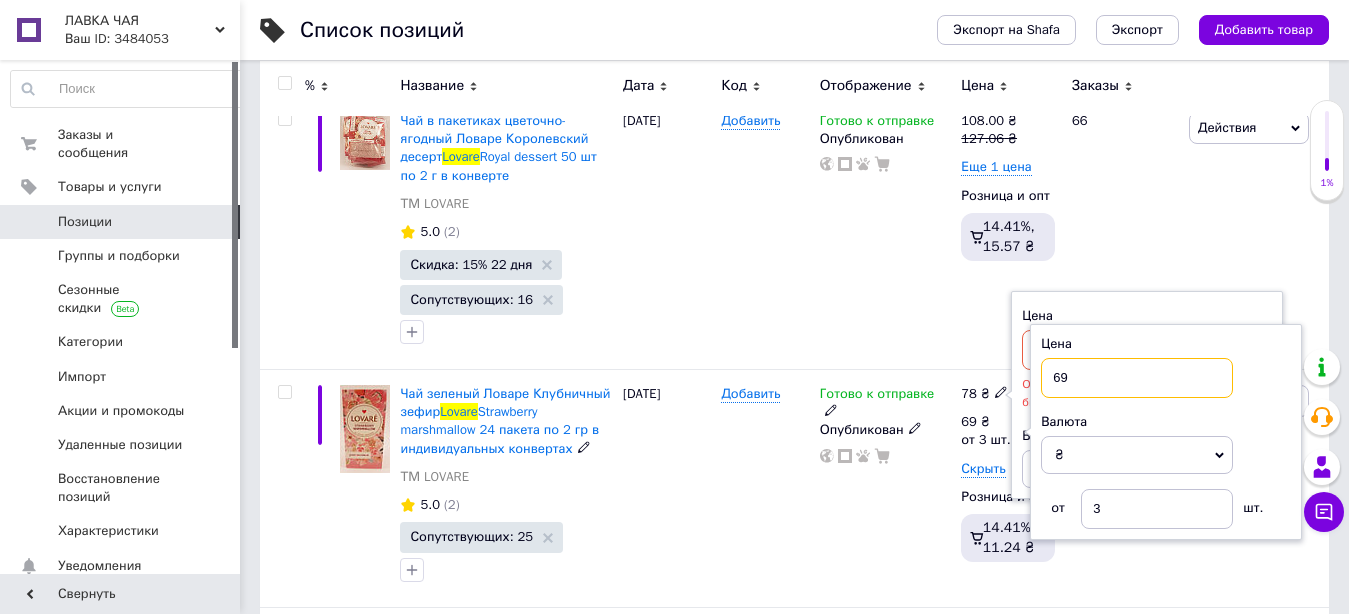 drag, startPoint x: 1073, startPoint y: 376, endPoint x: 1044, endPoint y: 376, distance: 29 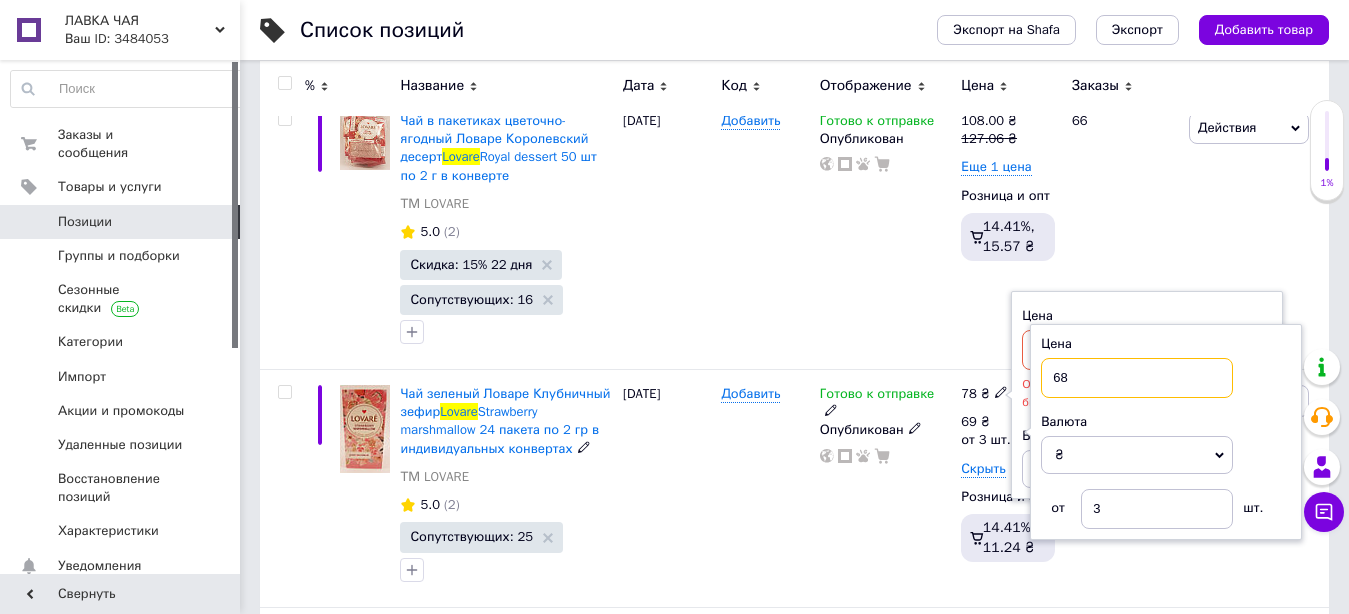type on "68" 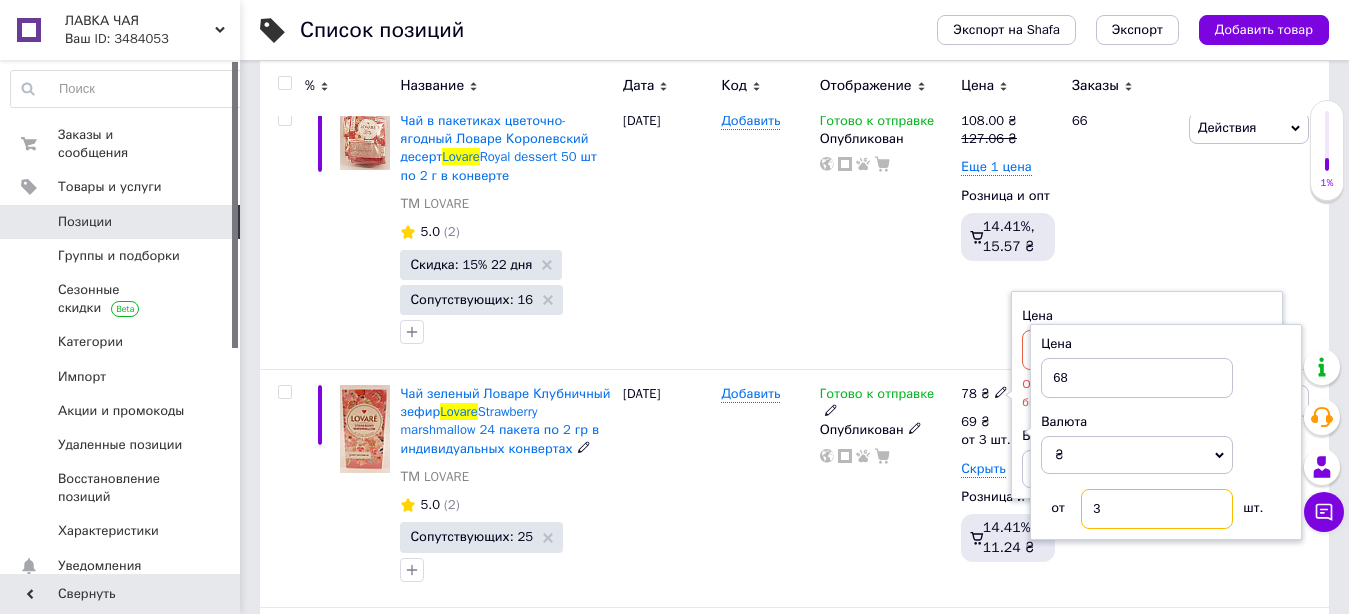 drag, startPoint x: 1105, startPoint y: 513, endPoint x: 1092, endPoint y: 511, distance: 13.152946 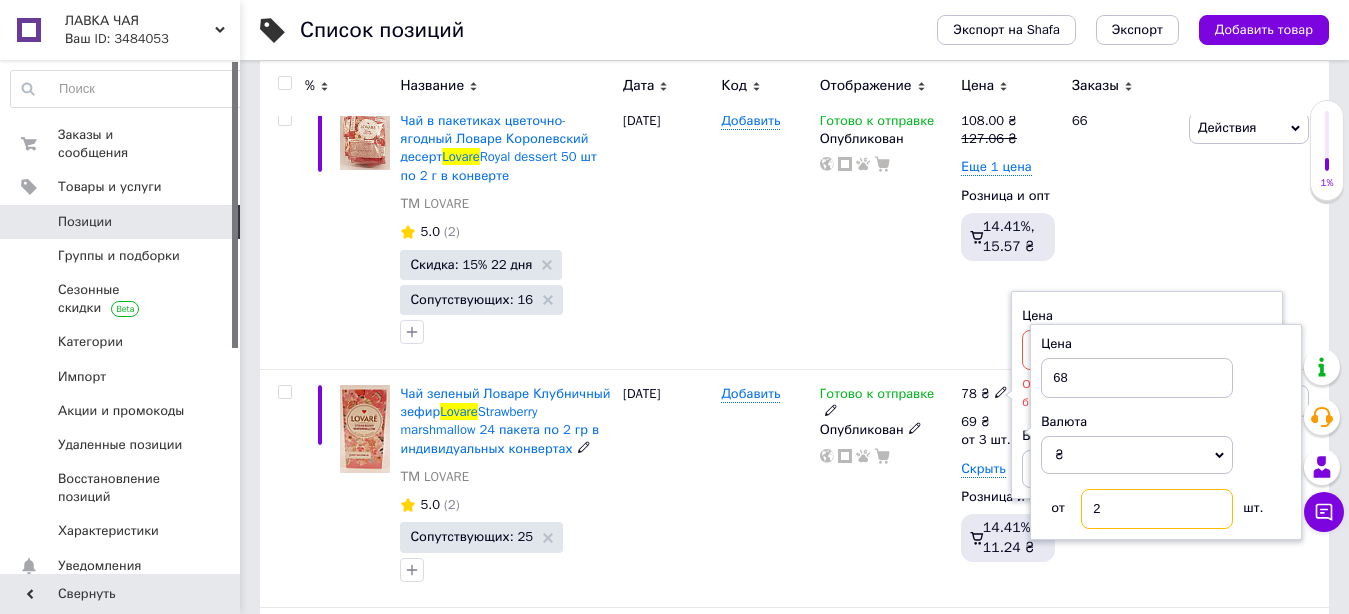 type on "2" 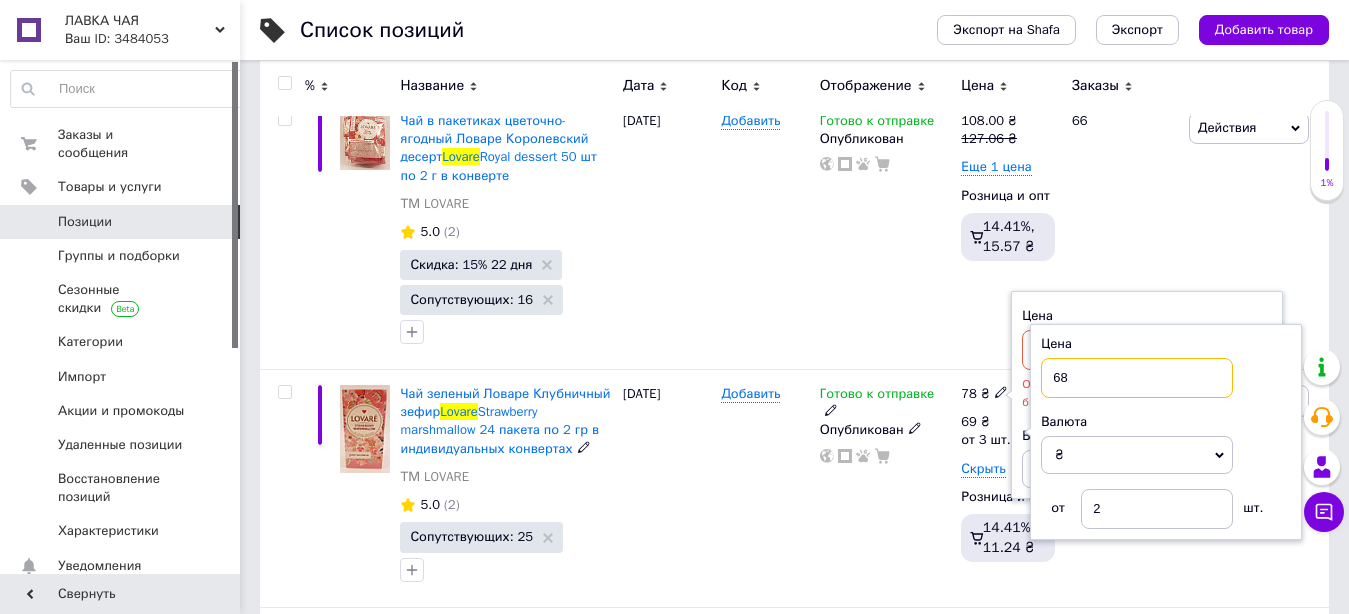 click on "68" at bounding box center (1137, 378) 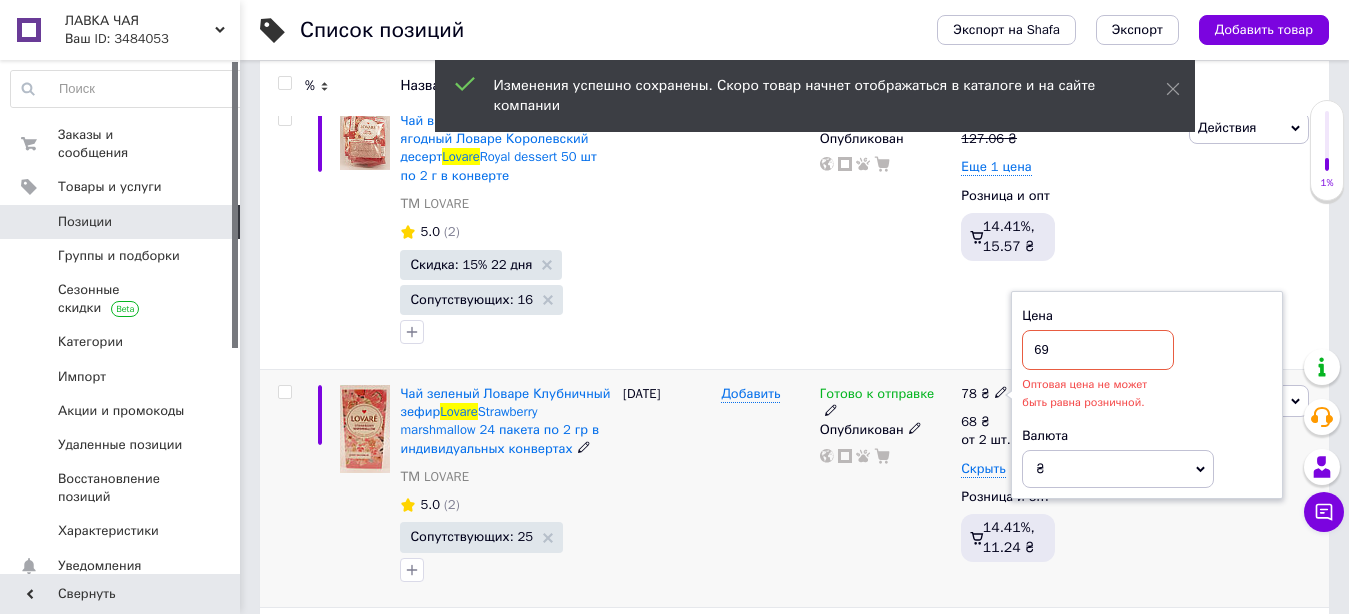 click on "69" at bounding box center [1098, 350] 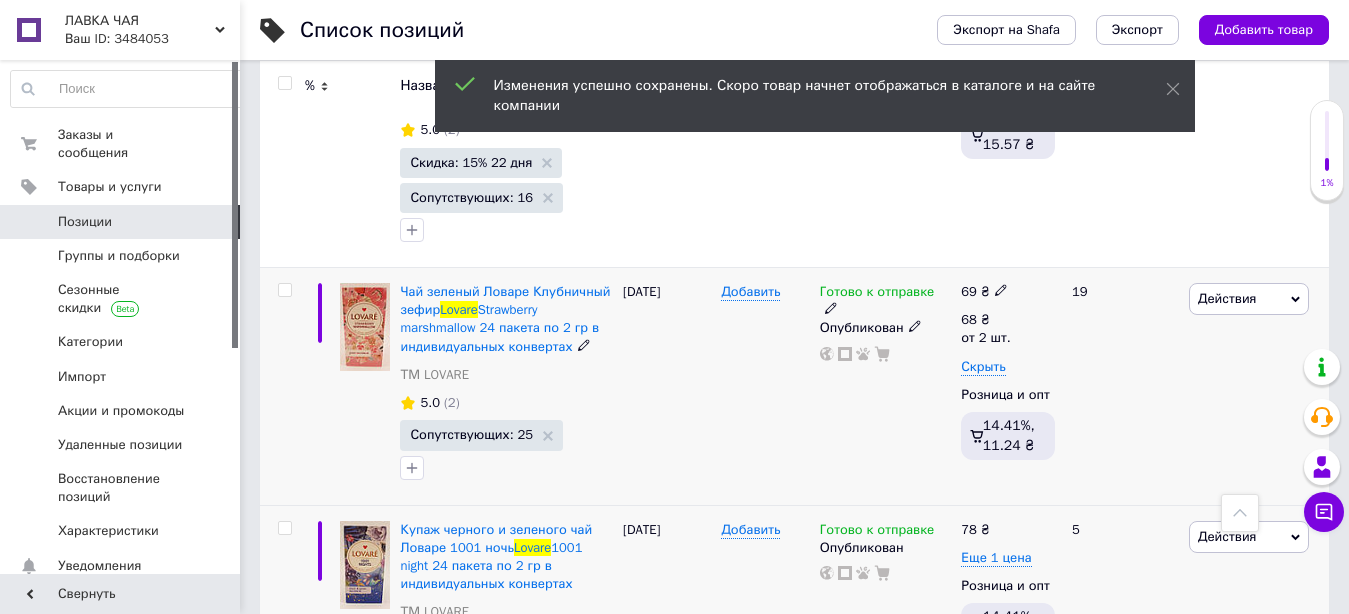 scroll, scrollTop: 510, scrollLeft: 0, axis: vertical 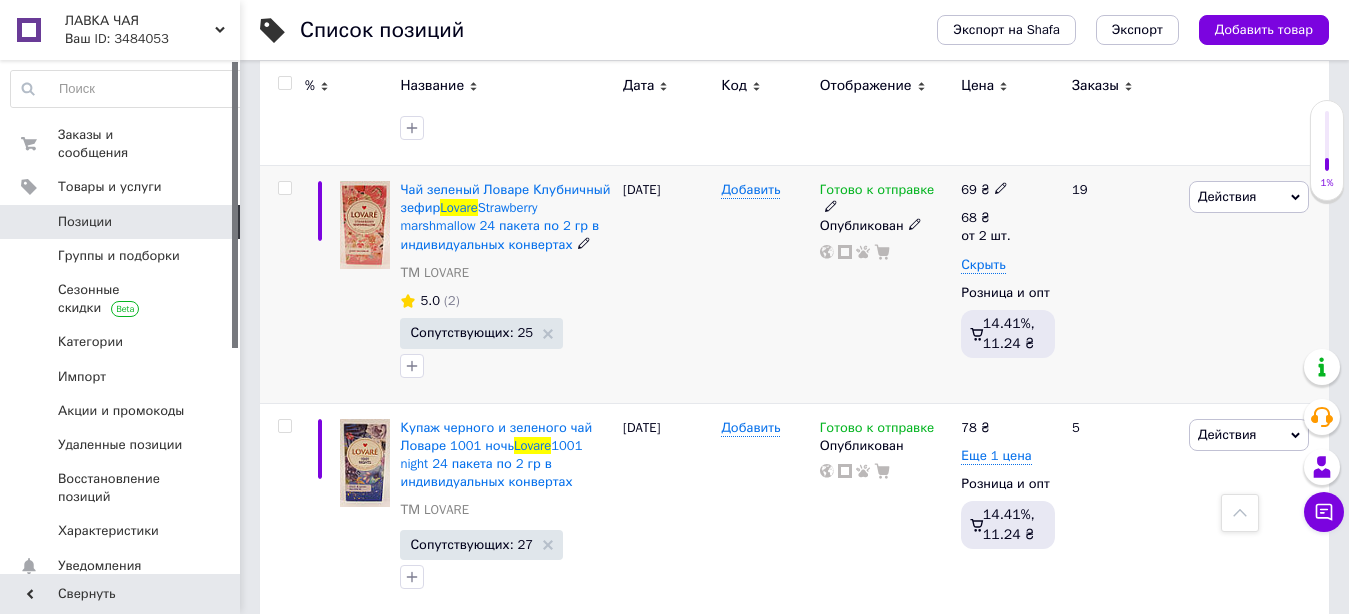 click 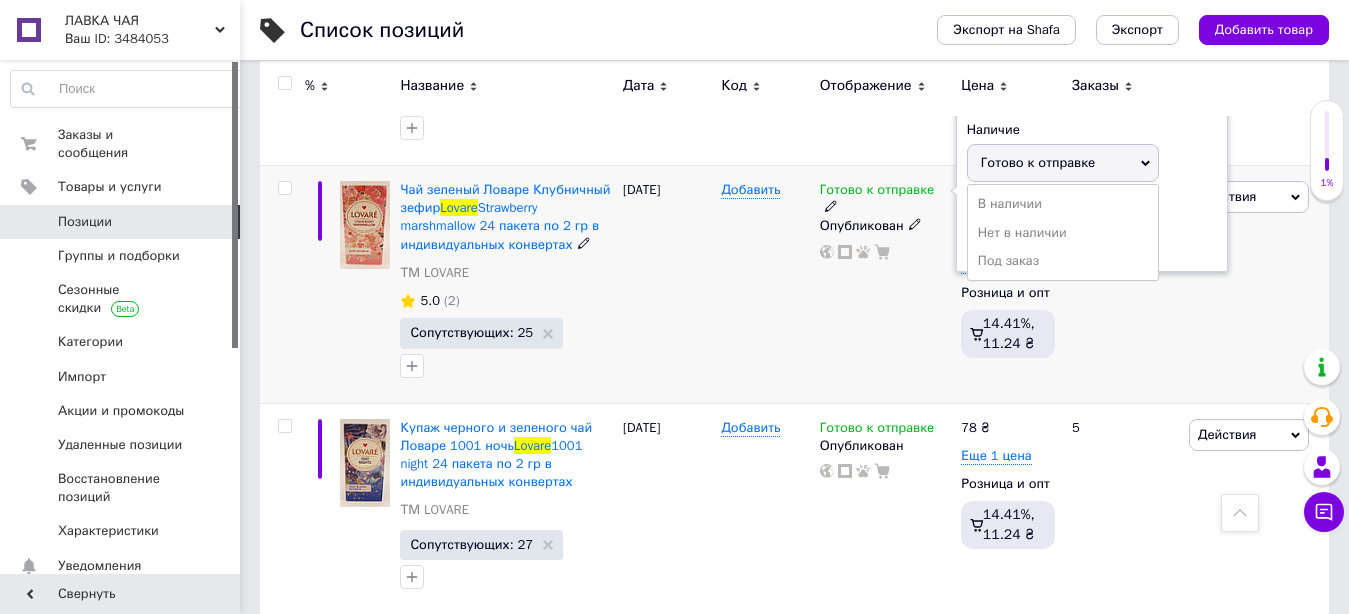 click on "Готово к отправке" at bounding box center (1038, 162) 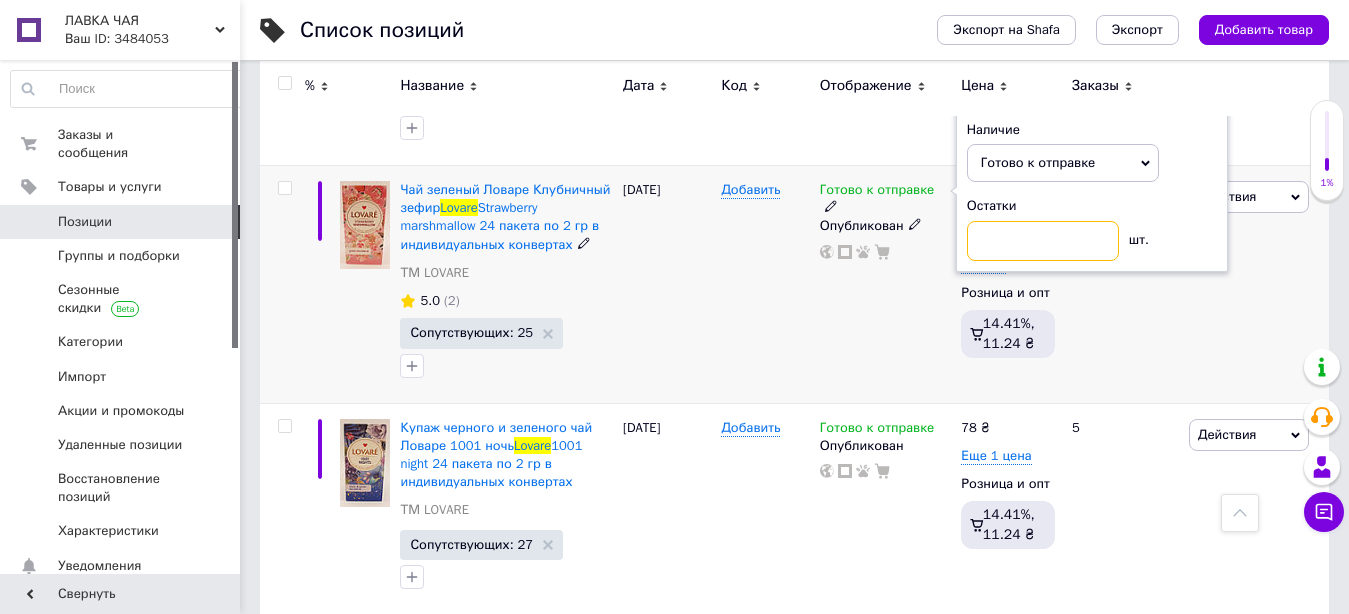 click at bounding box center [1043, 241] 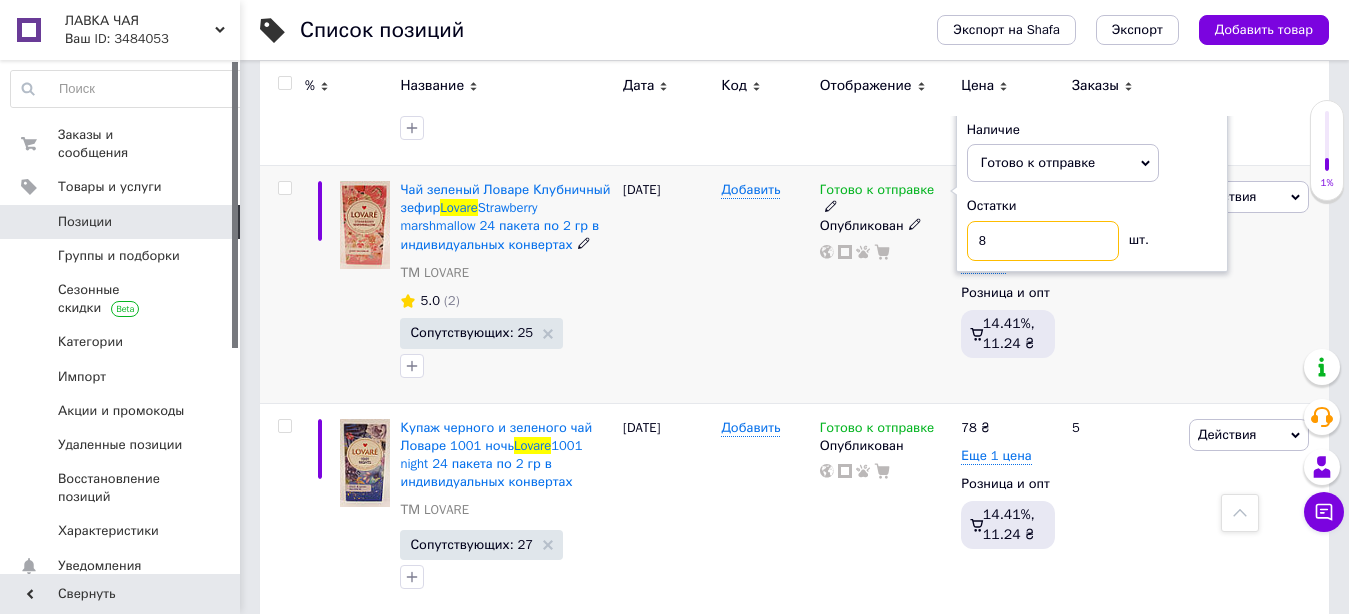 type on "8" 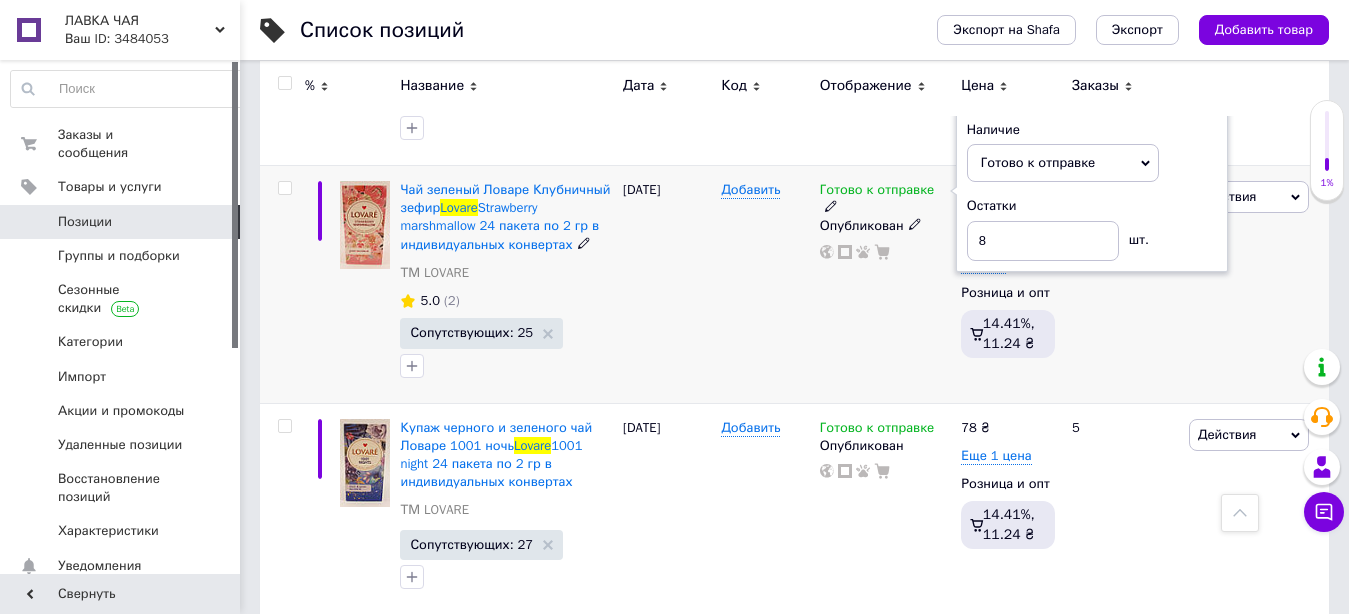 click on "Готово к отправке Наличие Готово к отправке В наличии Нет в наличии Под заказ Остатки 8 шт. Опубликован" at bounding box center (886, 284) 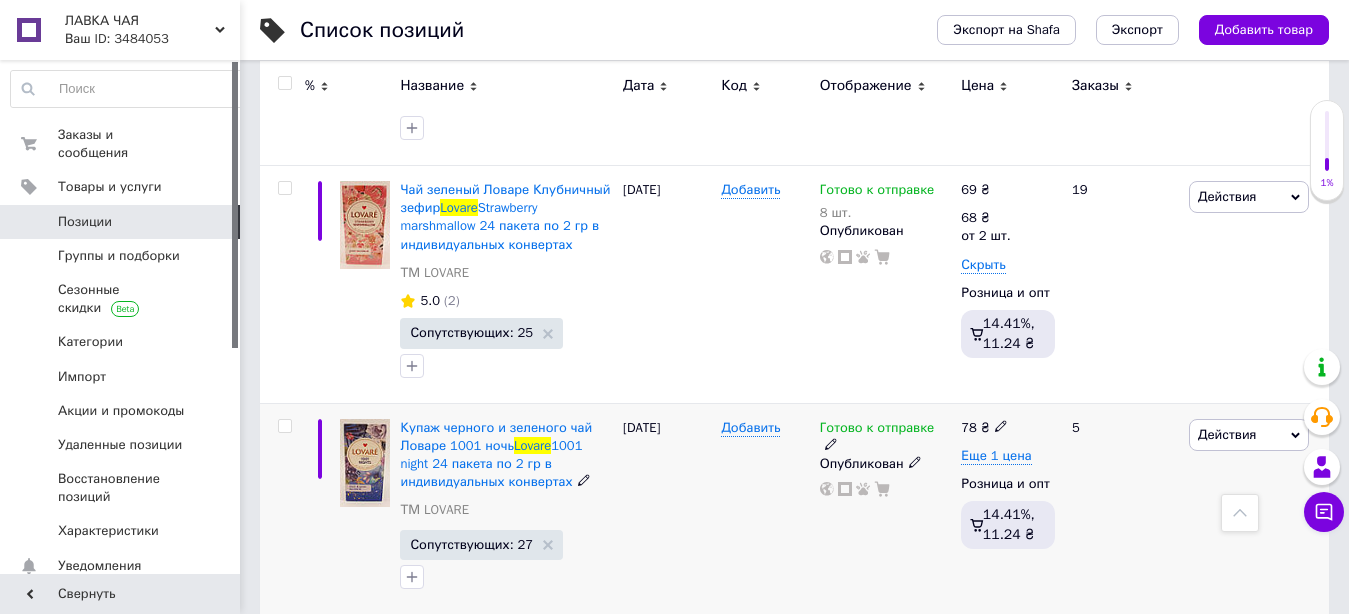 click 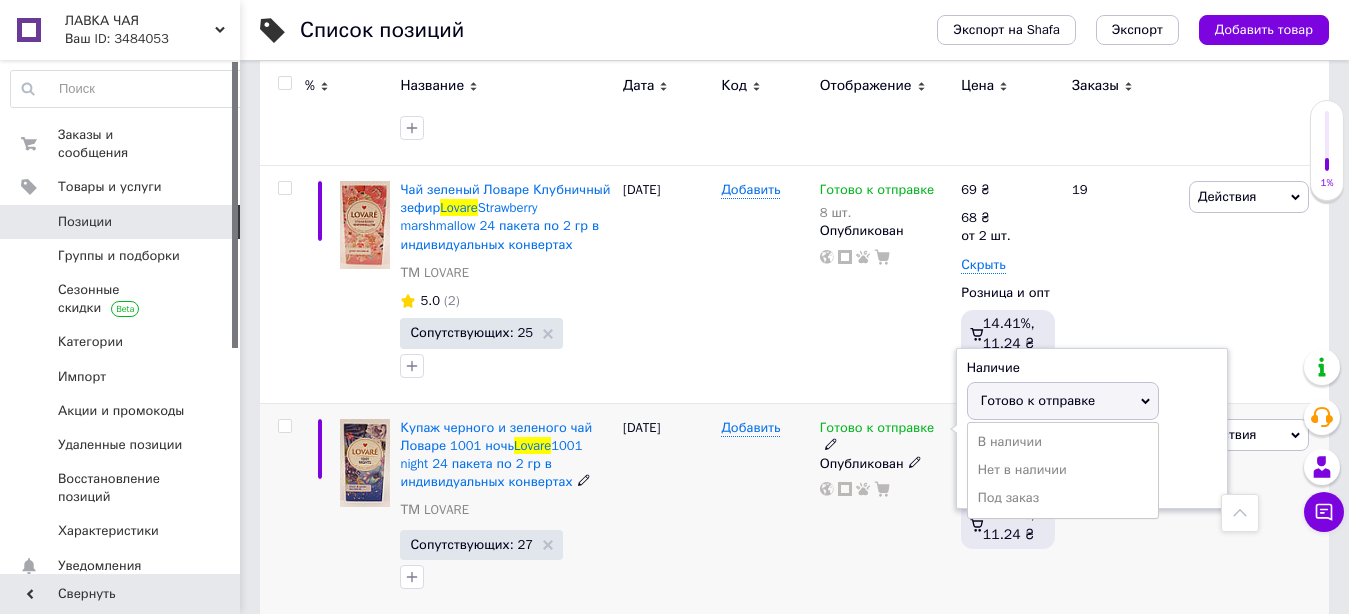 click on "Готово к отправке" at bounding box center [1038, 400] 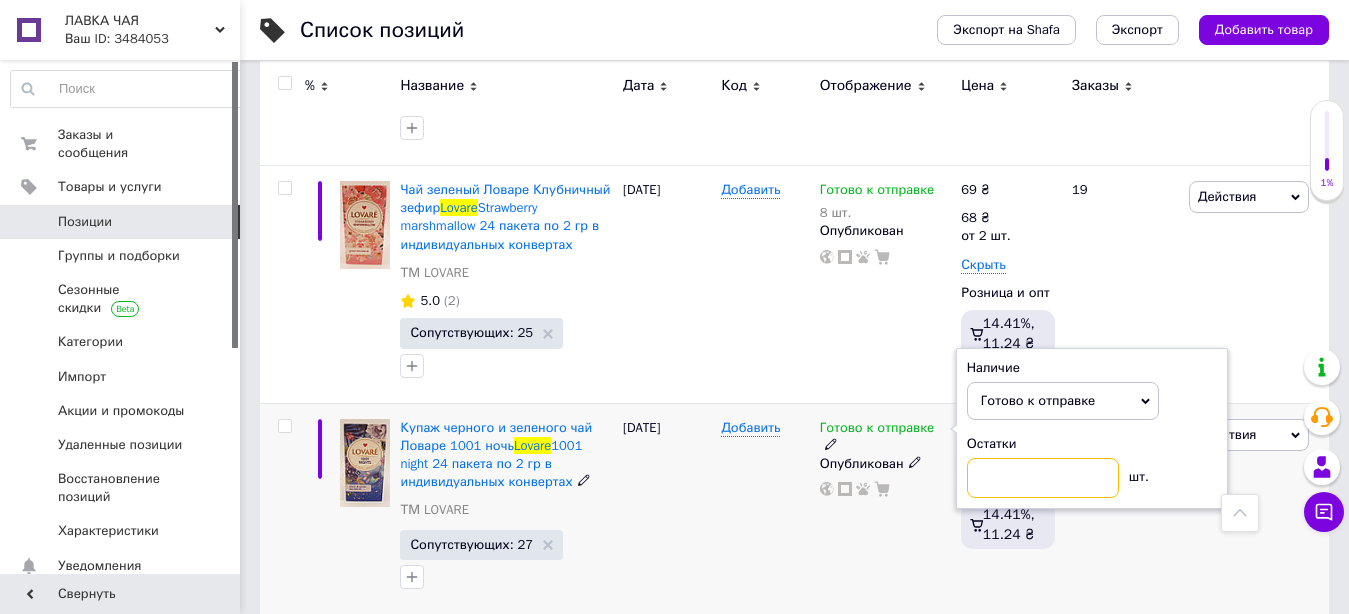 click at bounding box center (1043, 478) 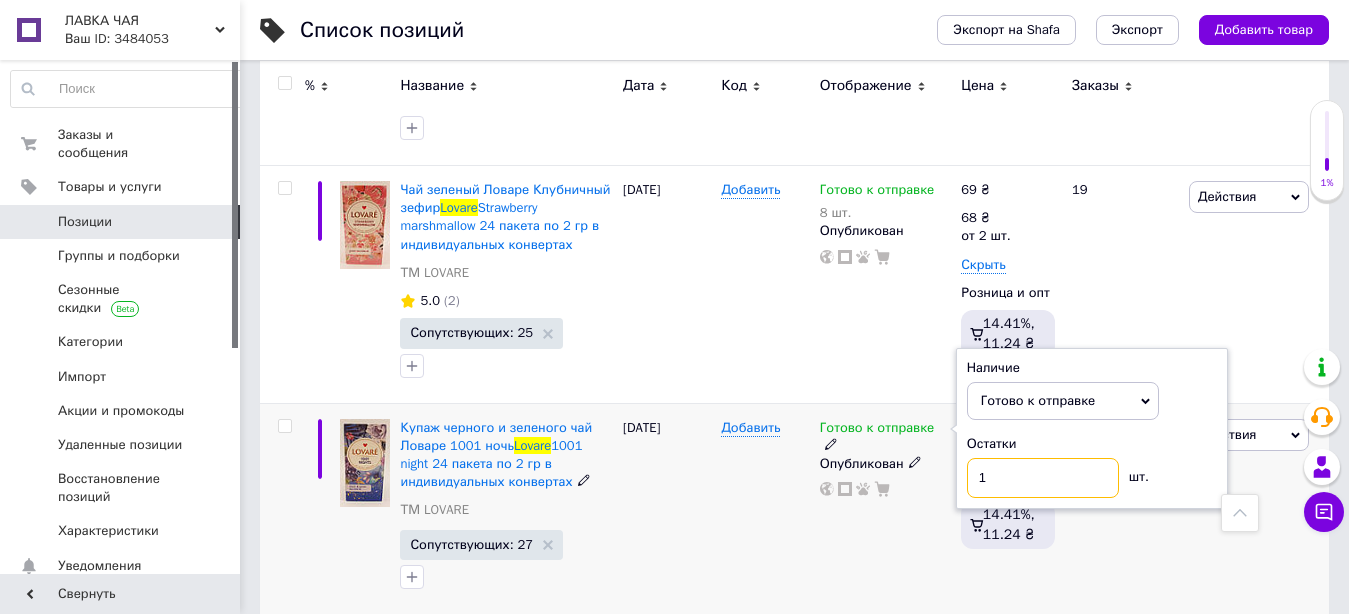 type on "10" 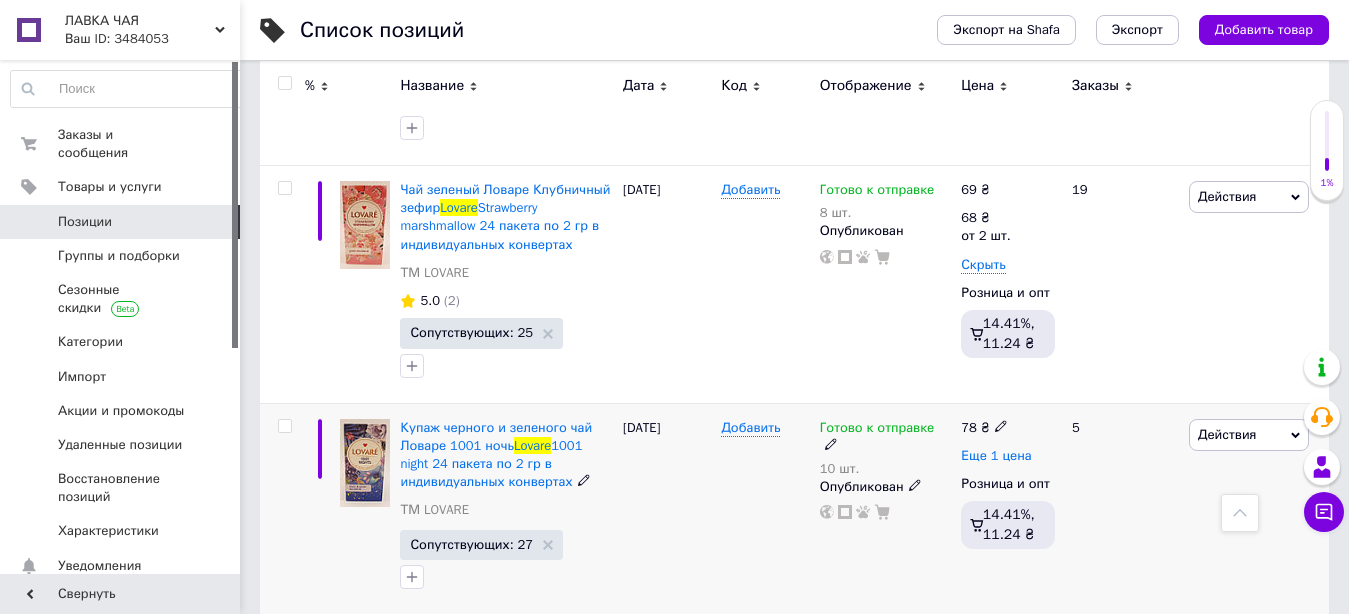 click on "Еще 1 цена" at bounding box center [996, 456] 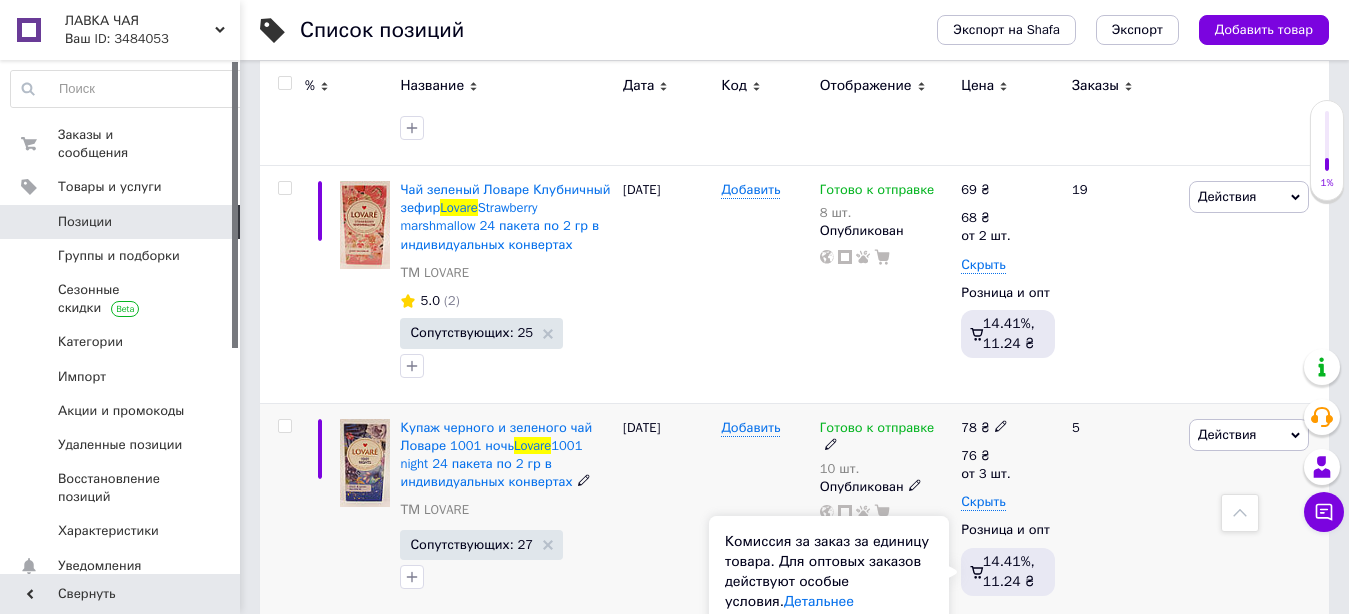 scroll, scrollTop: 612, scrollLeft: 0, axis: vertical 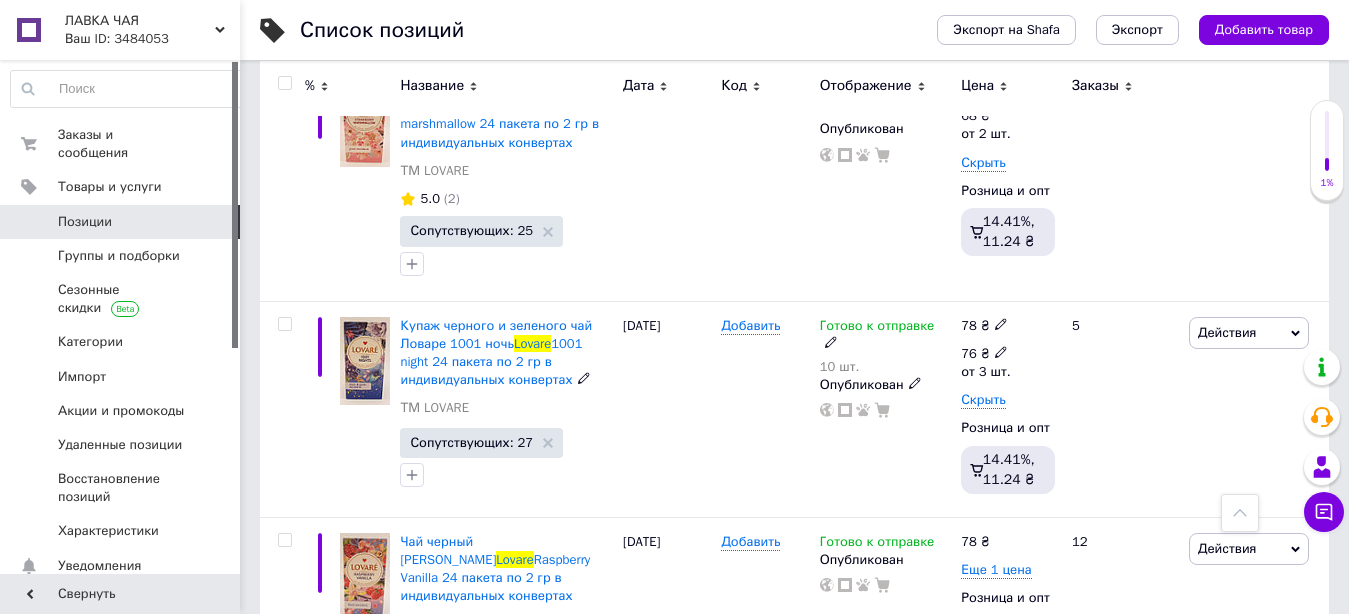 click 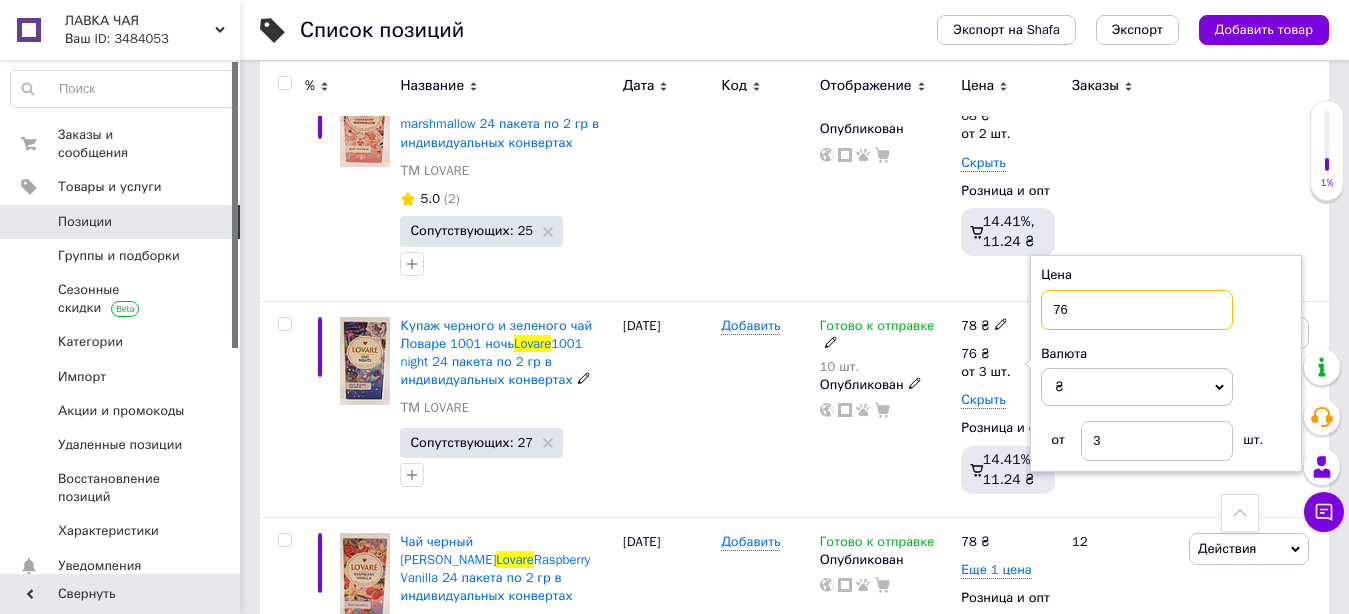 drag, startPoint x: 1049, startPoint y: 311, endPoint x: 1093, endPoint y: 310, distance: 44.011364 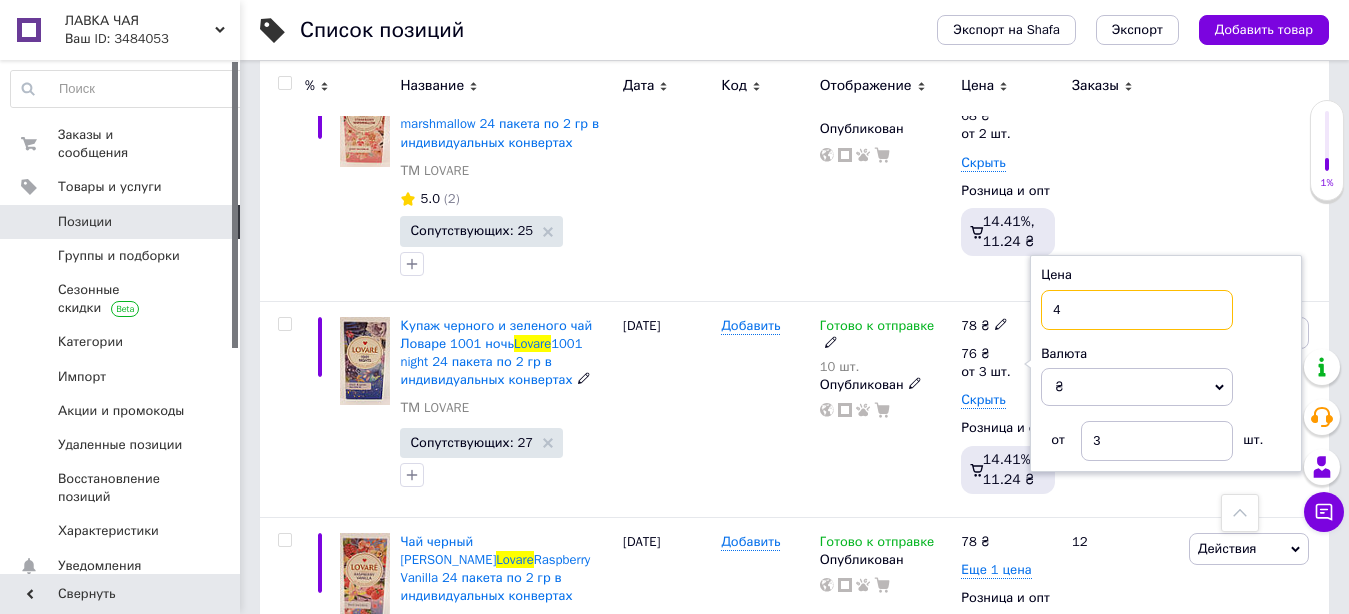 type on "47" 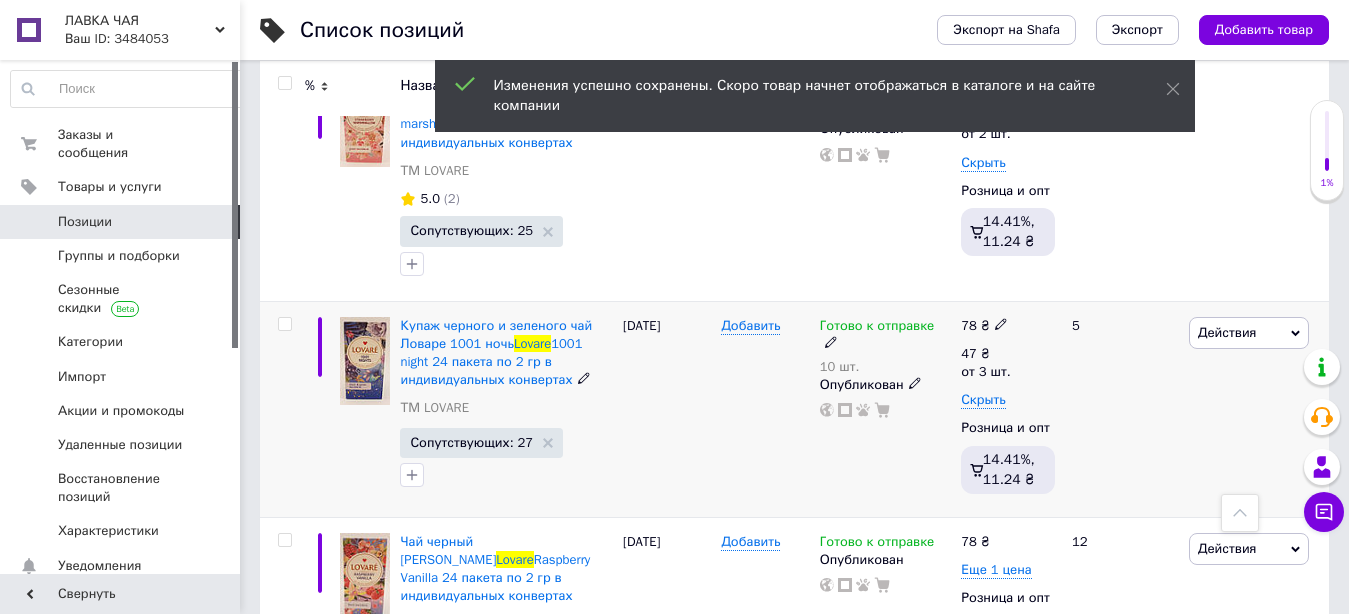 click 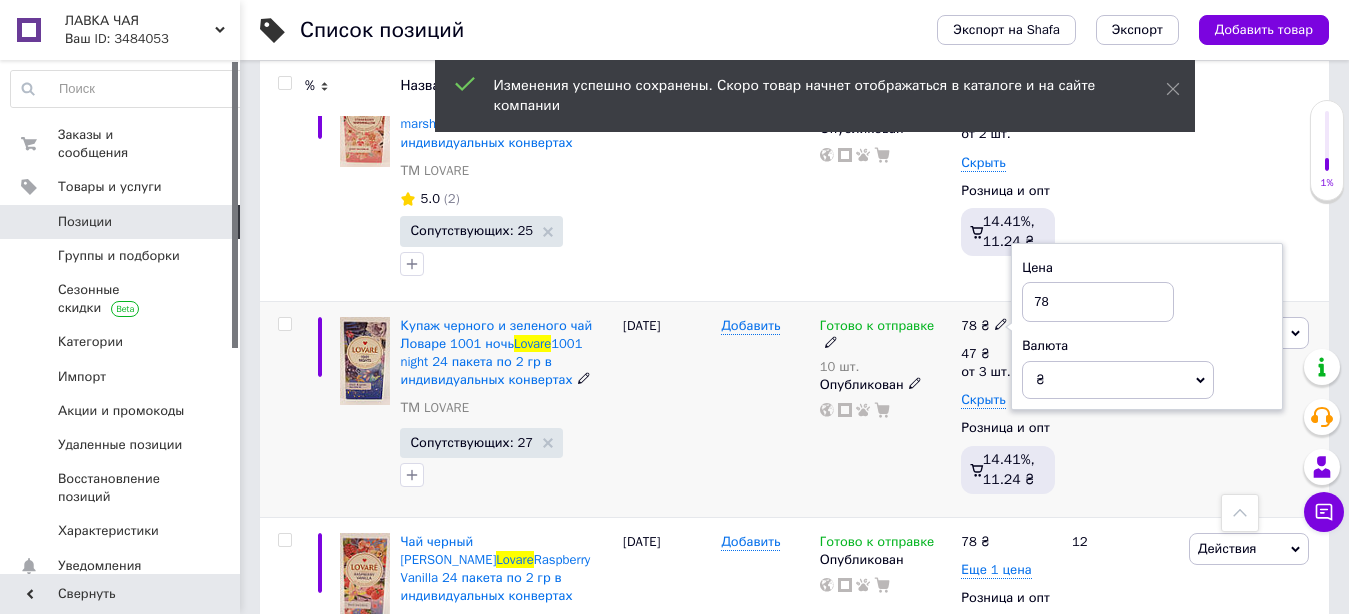 drag, startPoint x: 1027, startPoint y: 305, endPoint x: 1081, endPoint y: 305, distance: 54 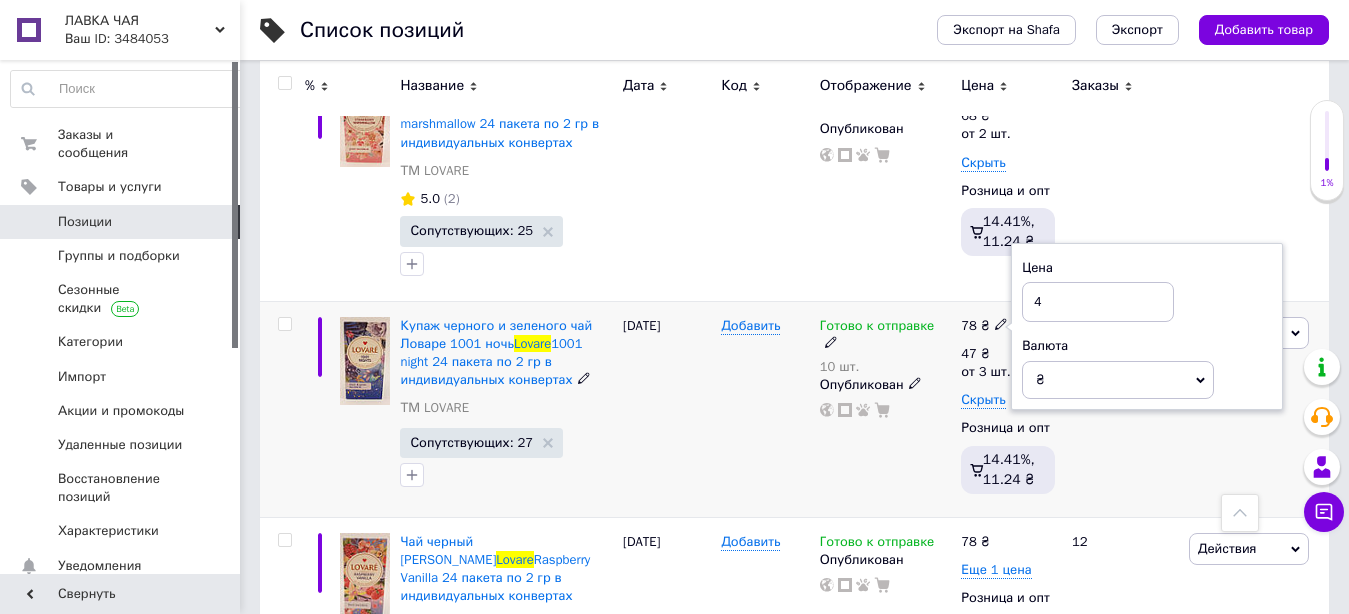 type on "48" 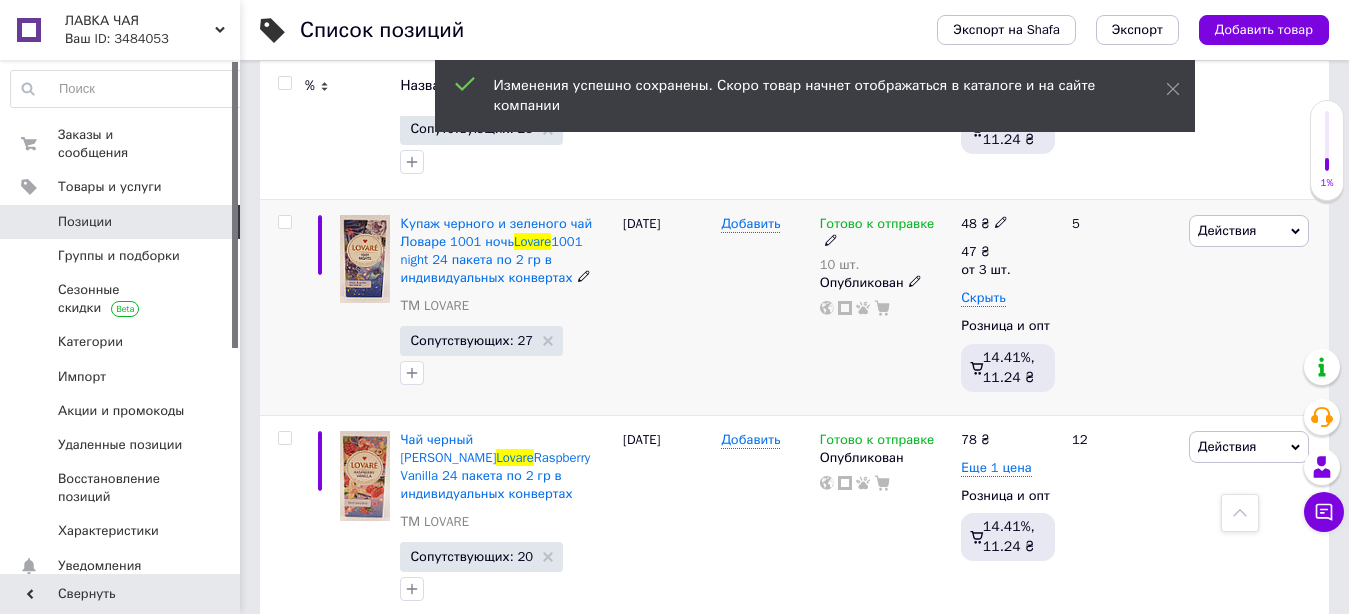 scroll, scrollTop: 816, scrollLeft: 0, axis: vertical 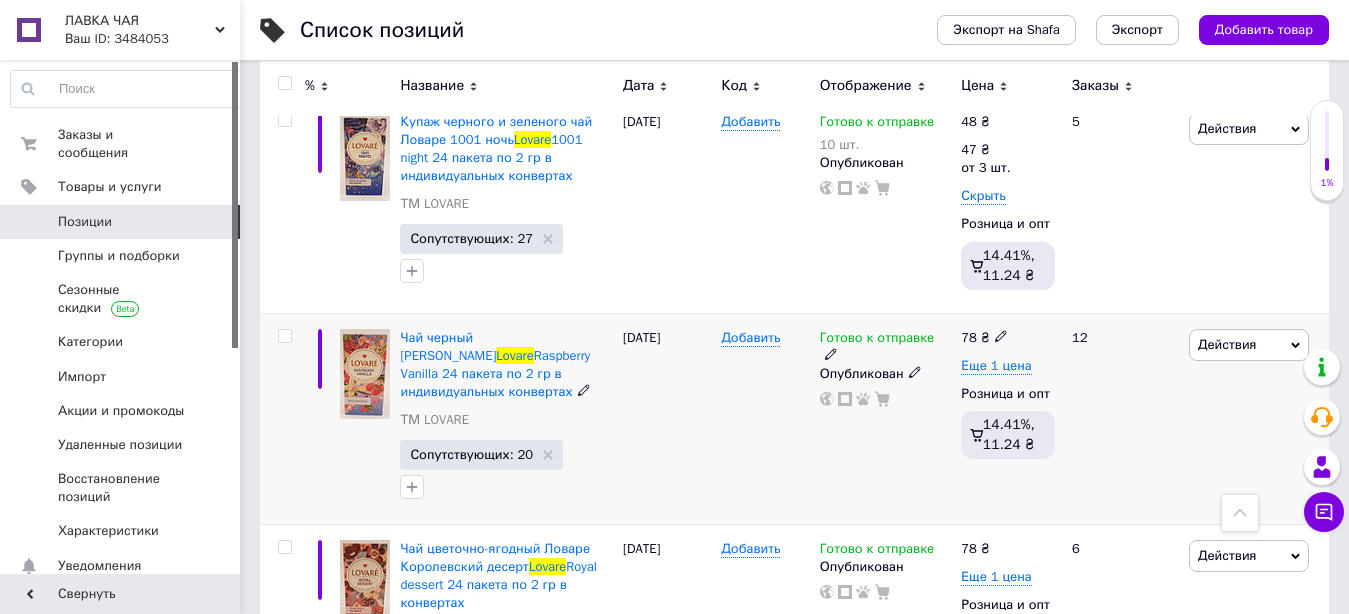 click on "Готово к отправке" at bounding box center (886, 347) 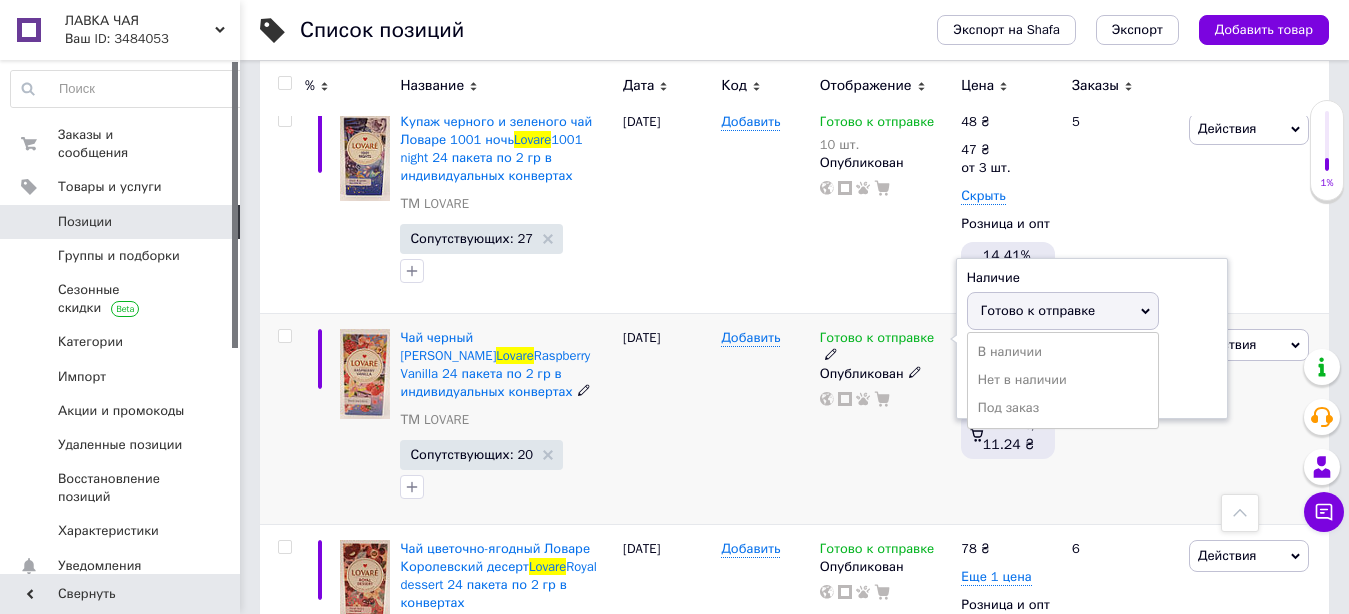click on "Готово к отправке" at bounding box center [1038, 310] 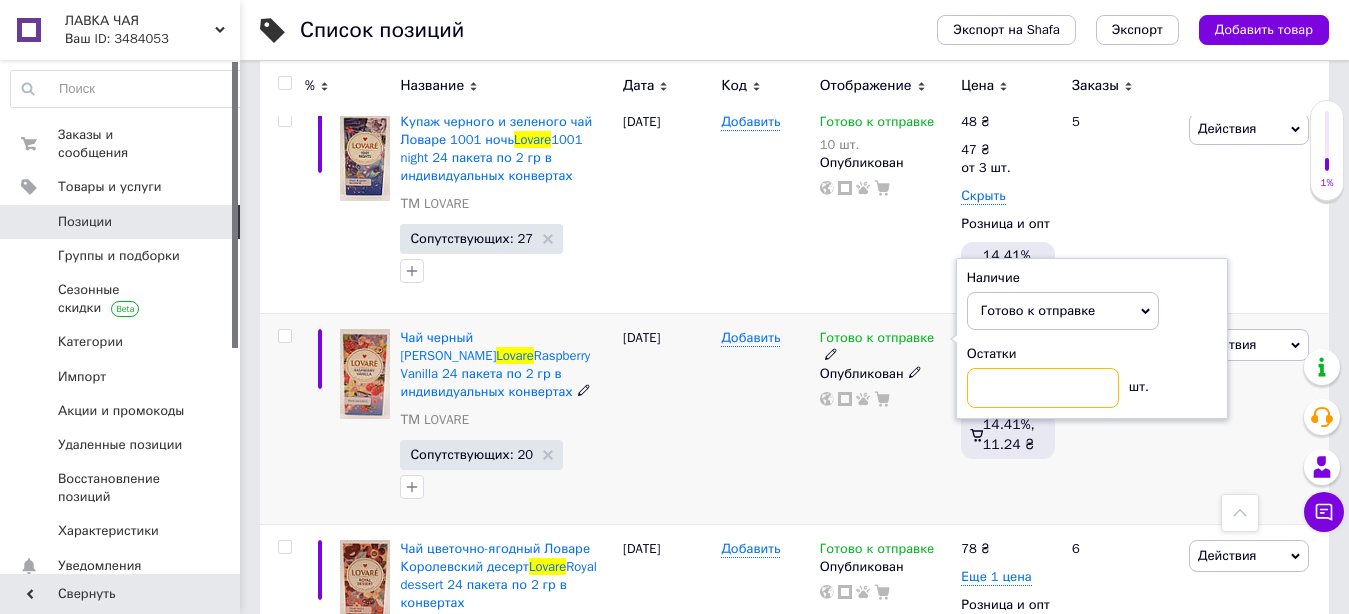 click at bounding box center (1043, 388) 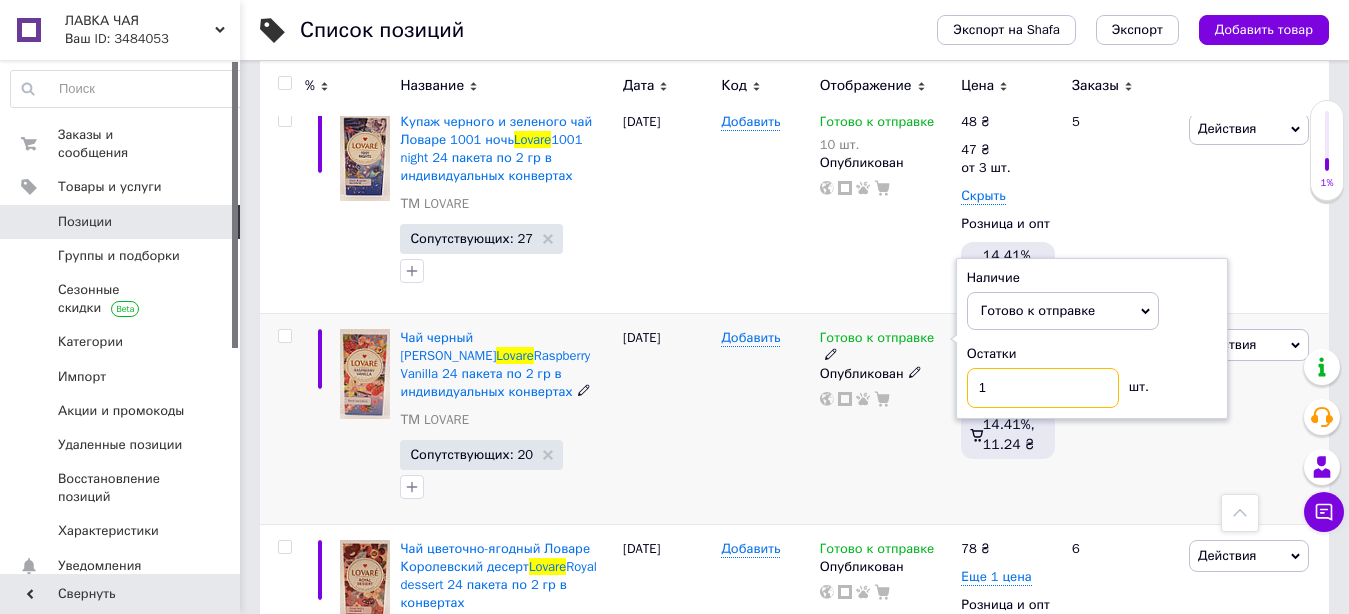 type on "10" 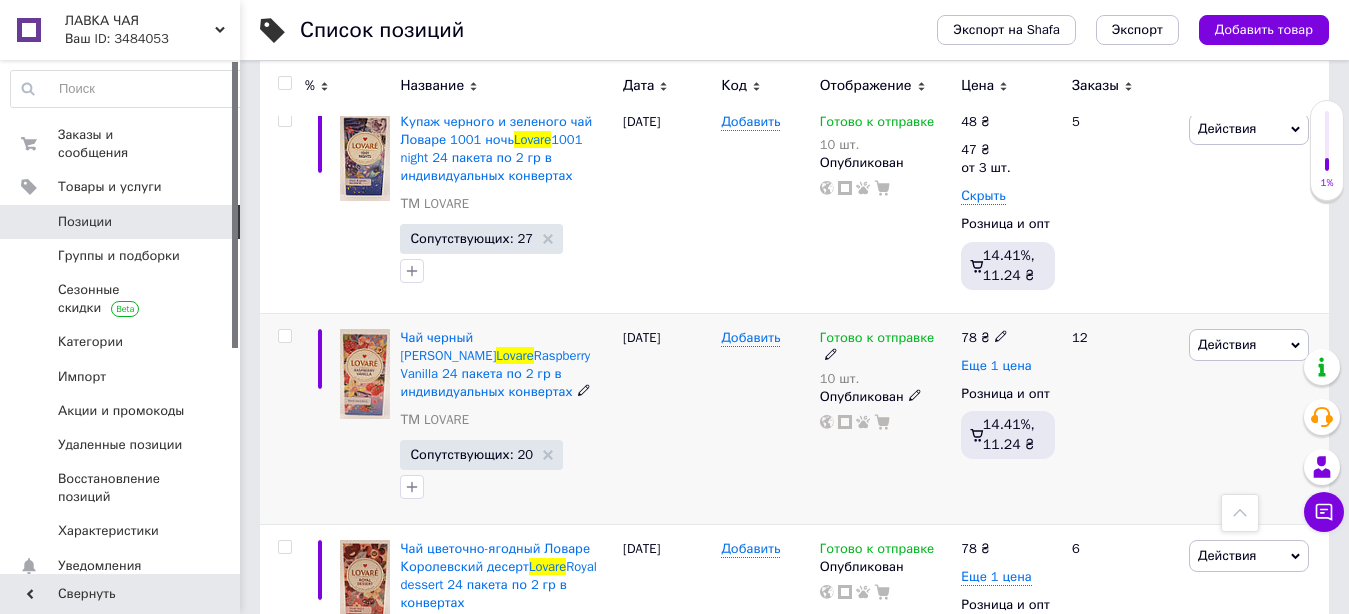 click on "Еще 1 цена" at bounding box center [996, 366] 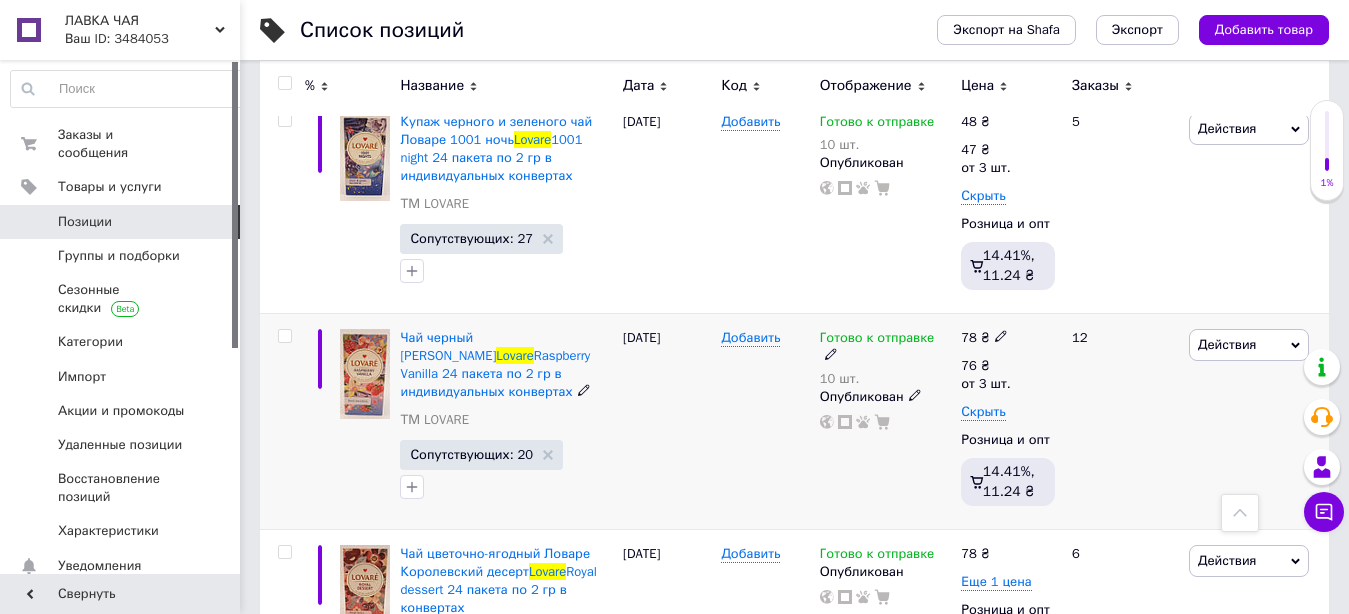 click at bounding box center (1001, 335) 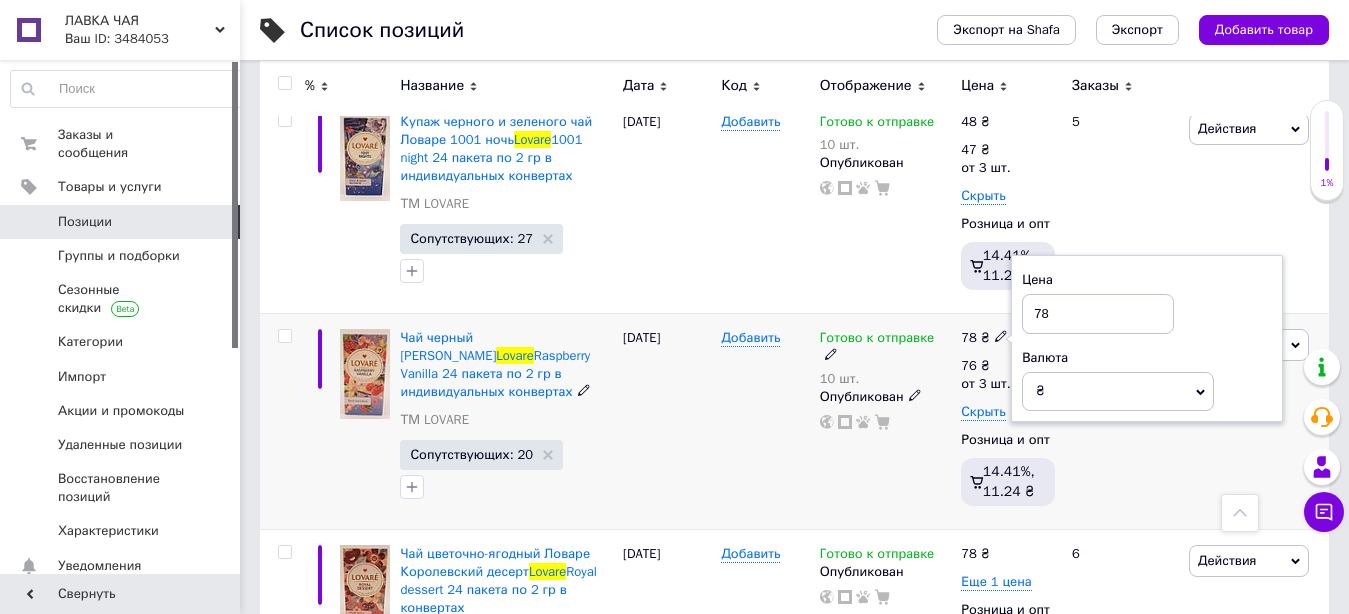 drag, startPoint x: 1026, startPoint y: 314, endPoint x: 1091, endPoint y: 312, distance: 65.03076 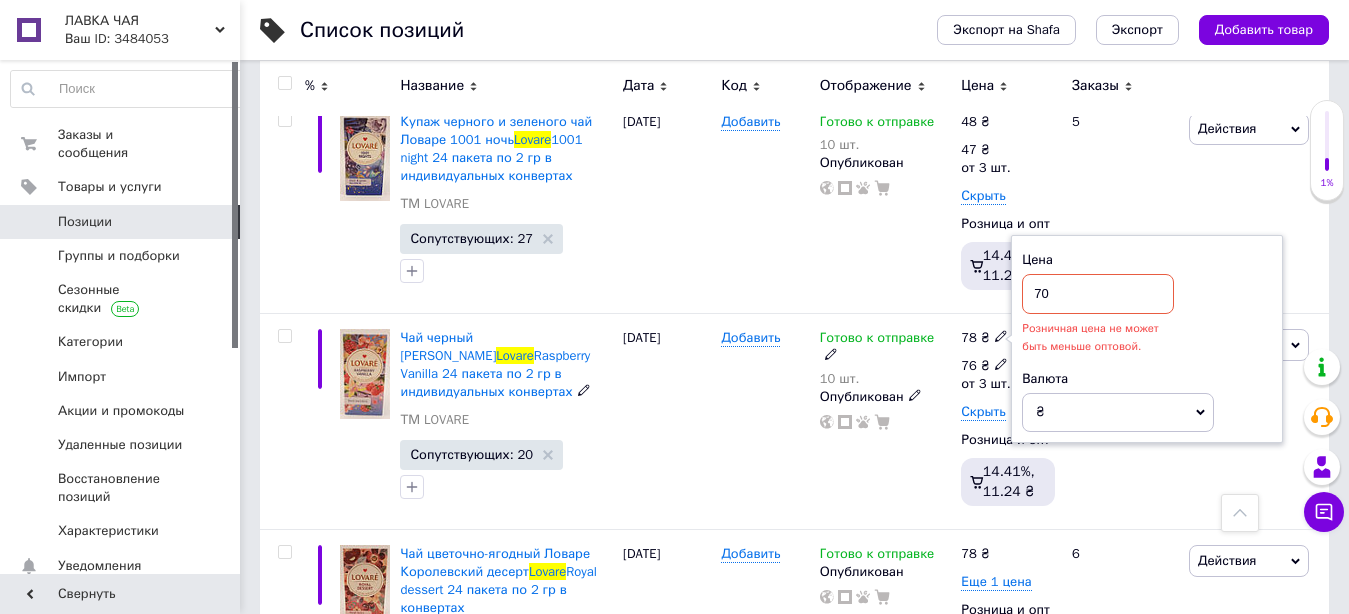 type on "70" 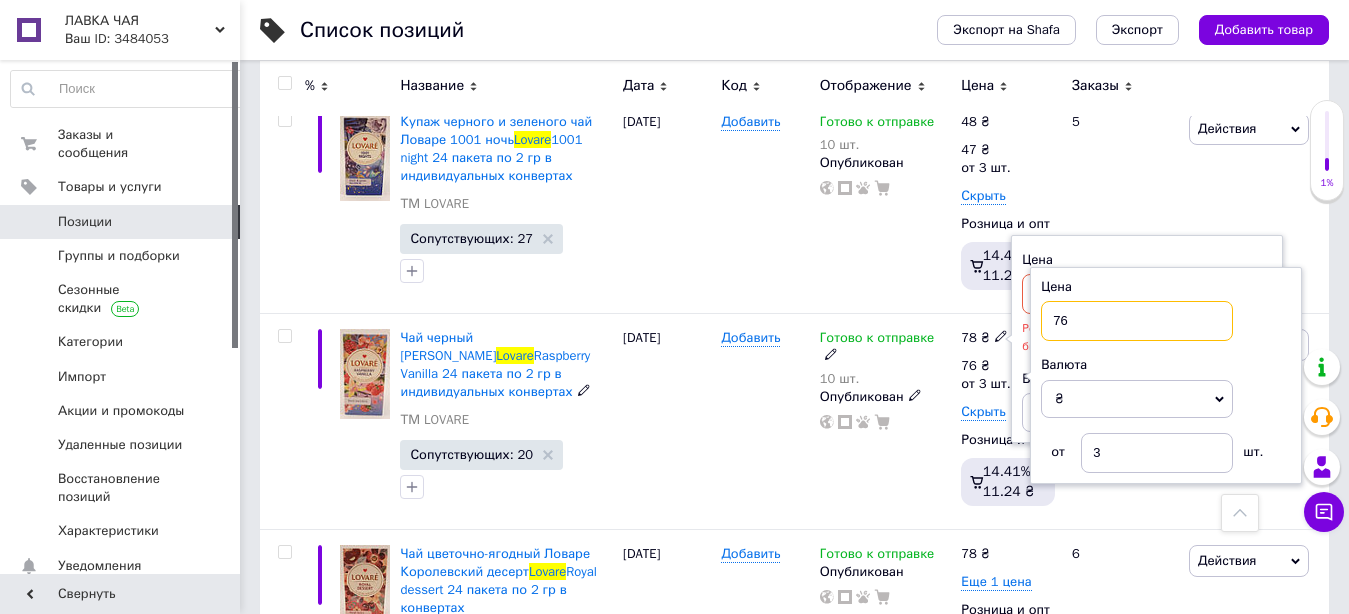 drag, startPoint x: 1050, startPoint y: 320, endPoint x: 1095, endPoint y: 320, distance: 45 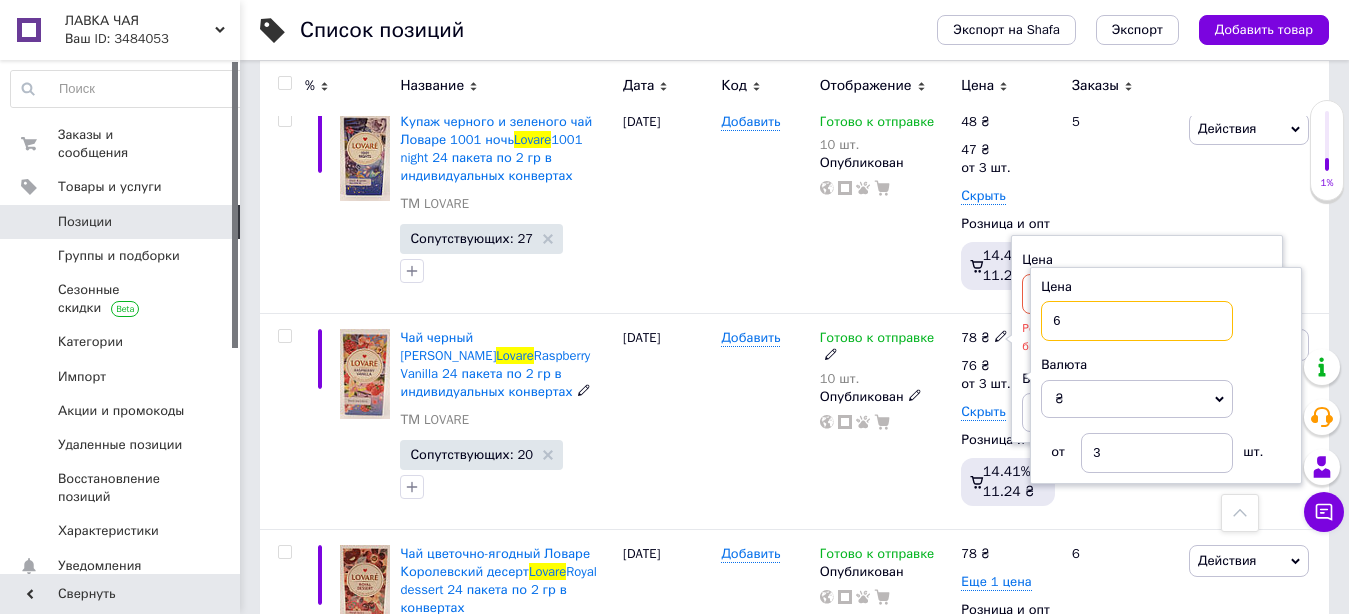 type on "69" 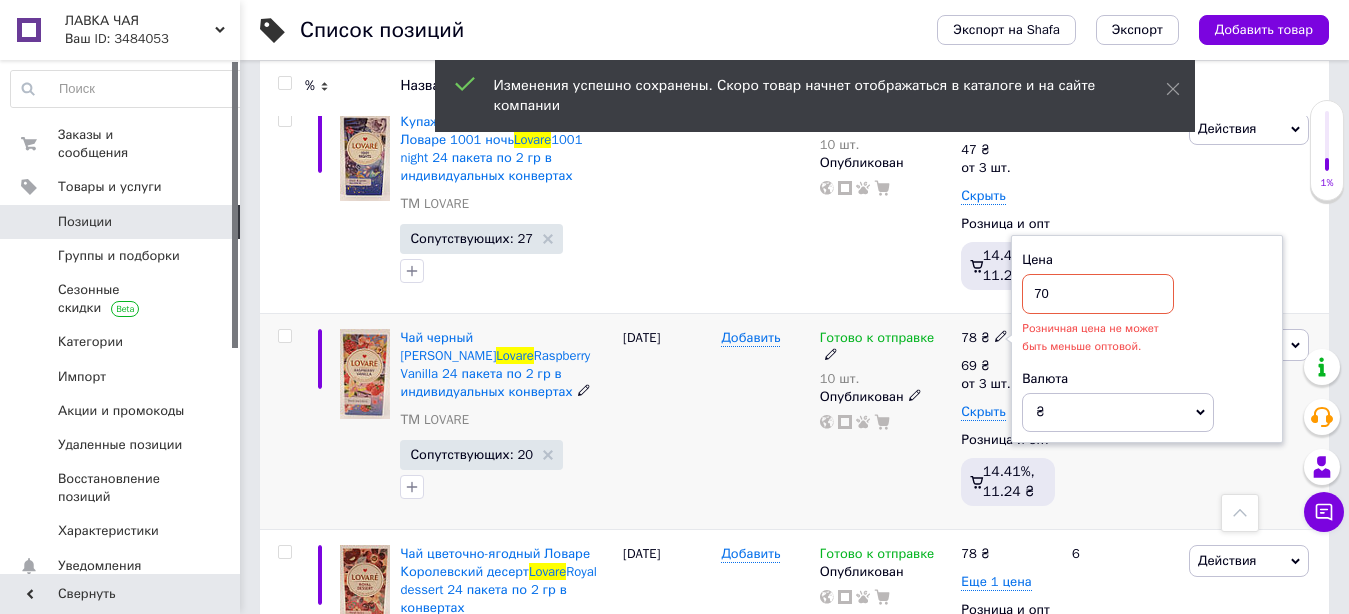 click on "70" at bounding box center (1098, 294) 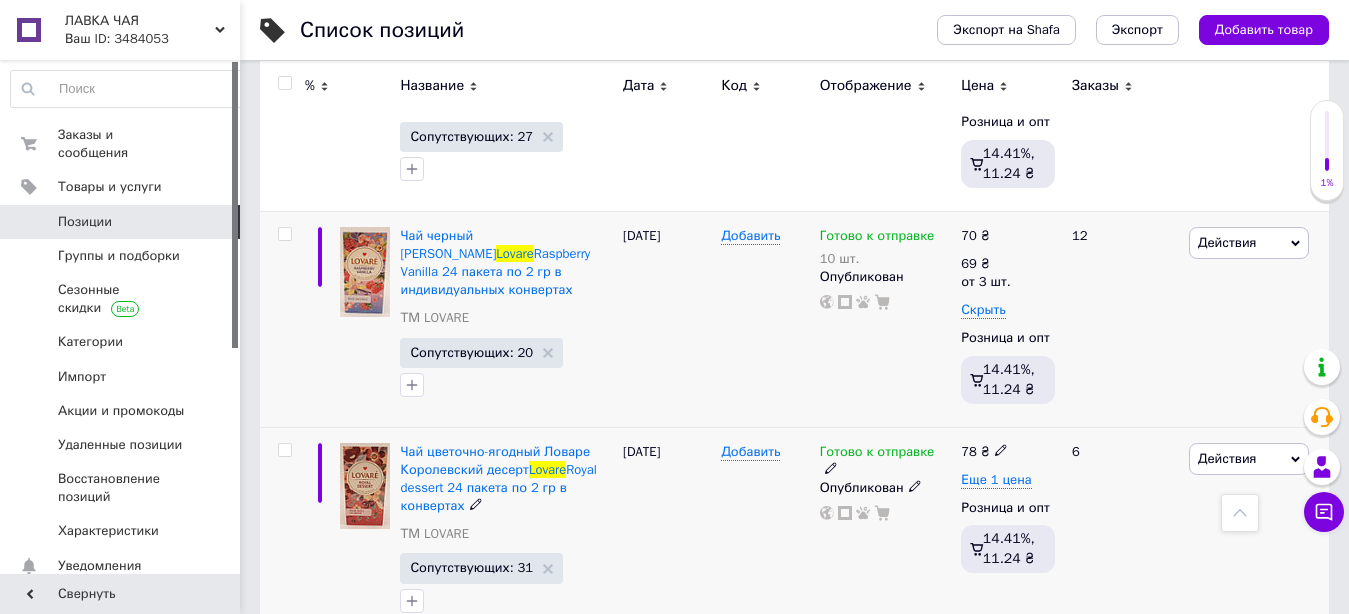 scroll, scrollTop: 1020, scrollLeft: 0, axis: vertical 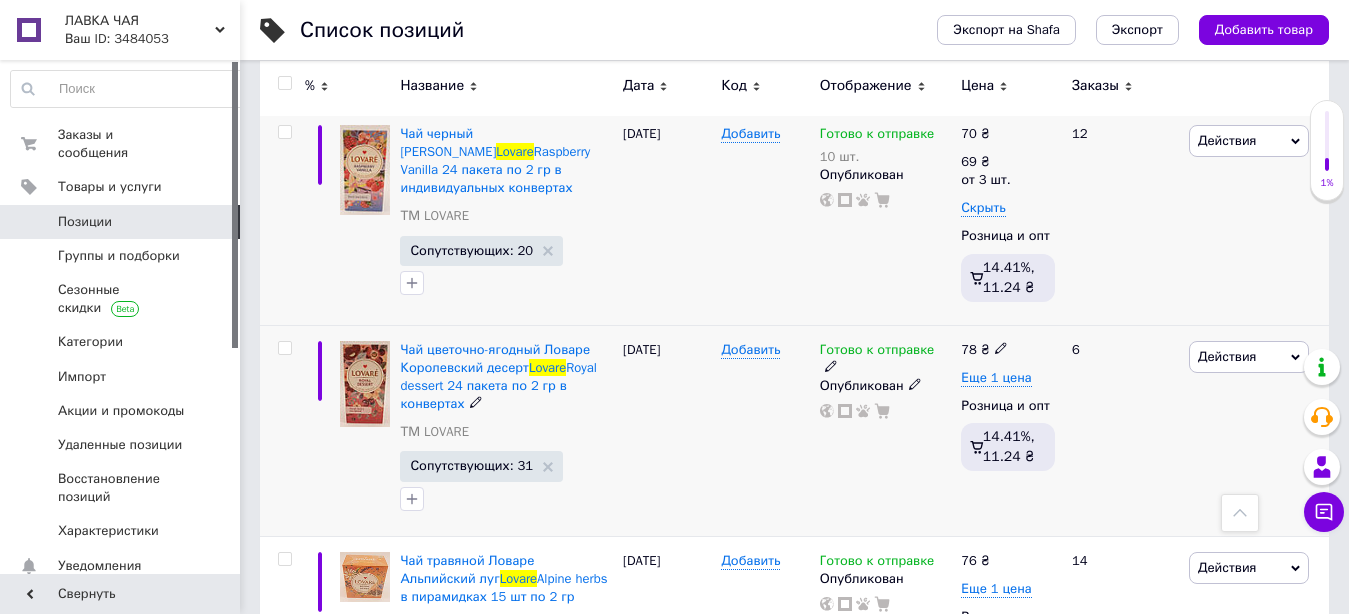 click 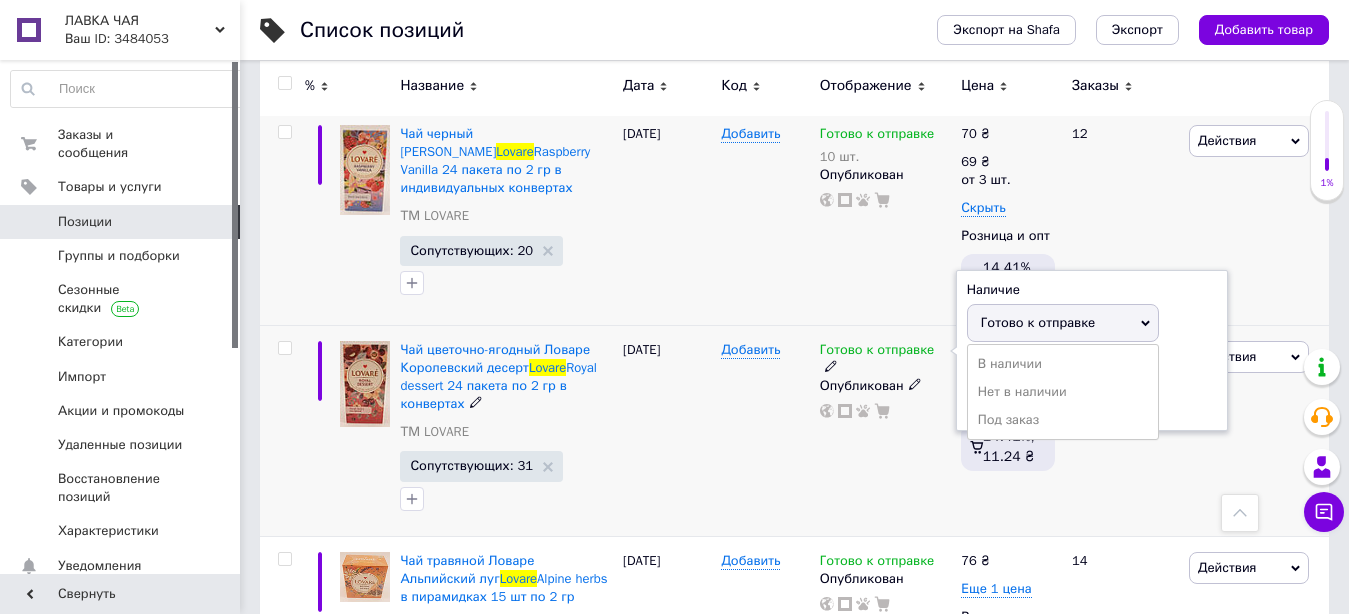 click on "Готово к отправке" at bounding box center [1038, 322] 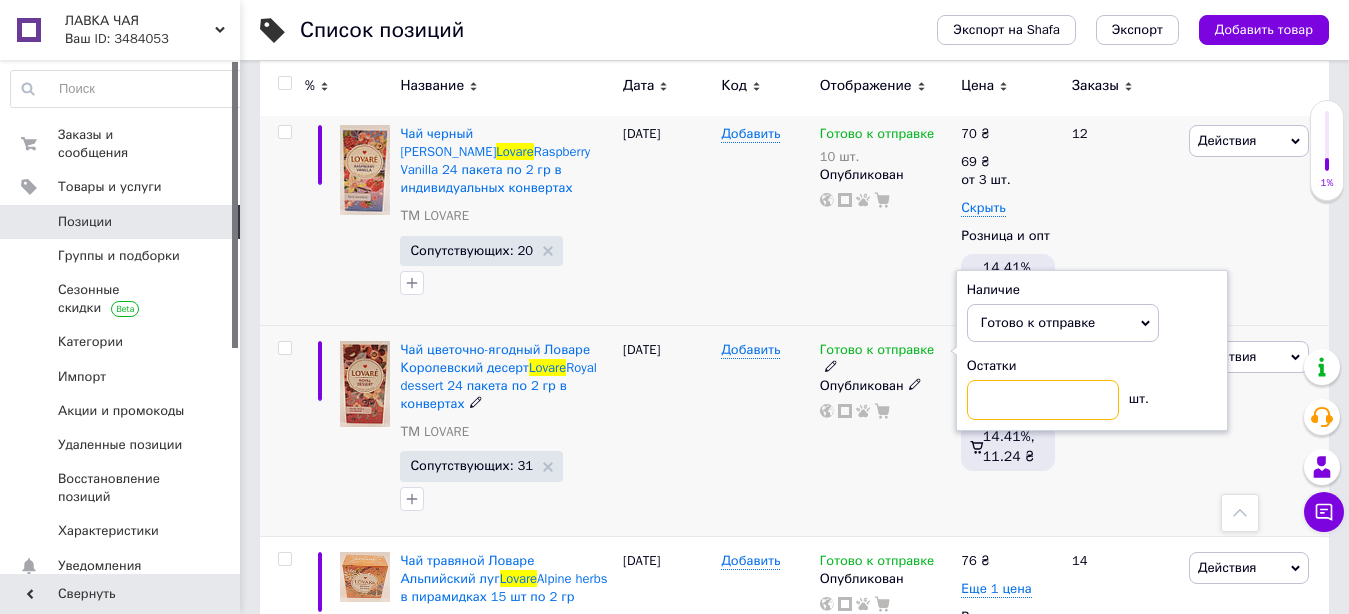 click at bounding box center (1043, 400) 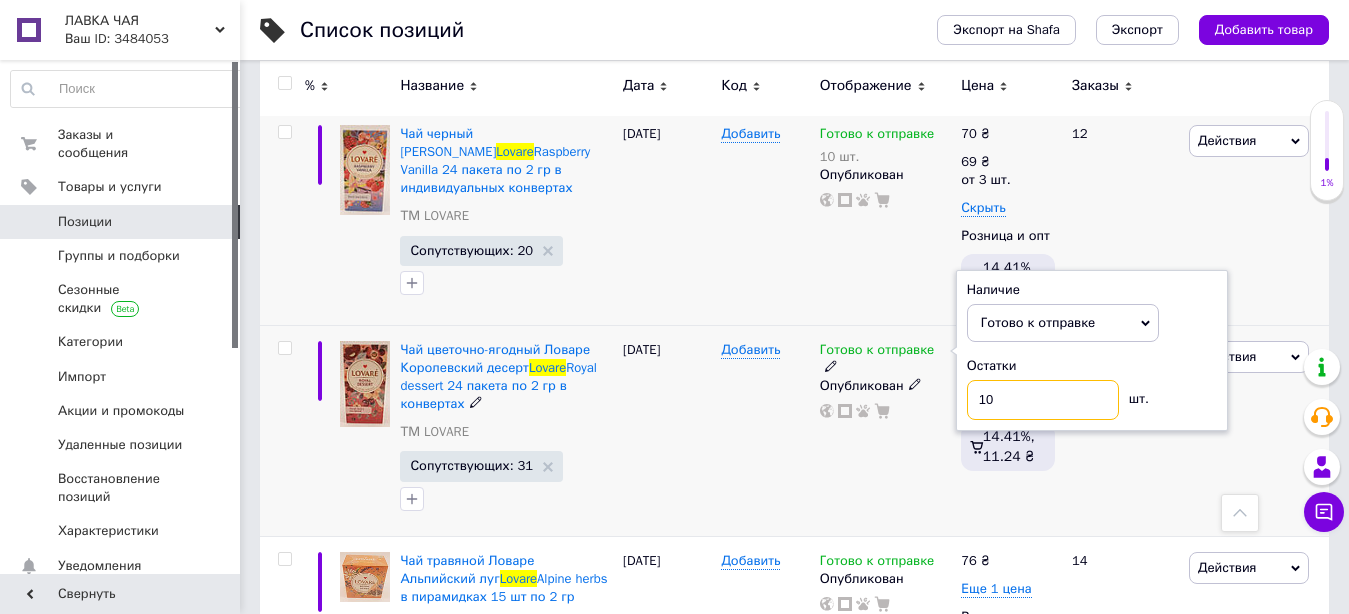 type on "10" 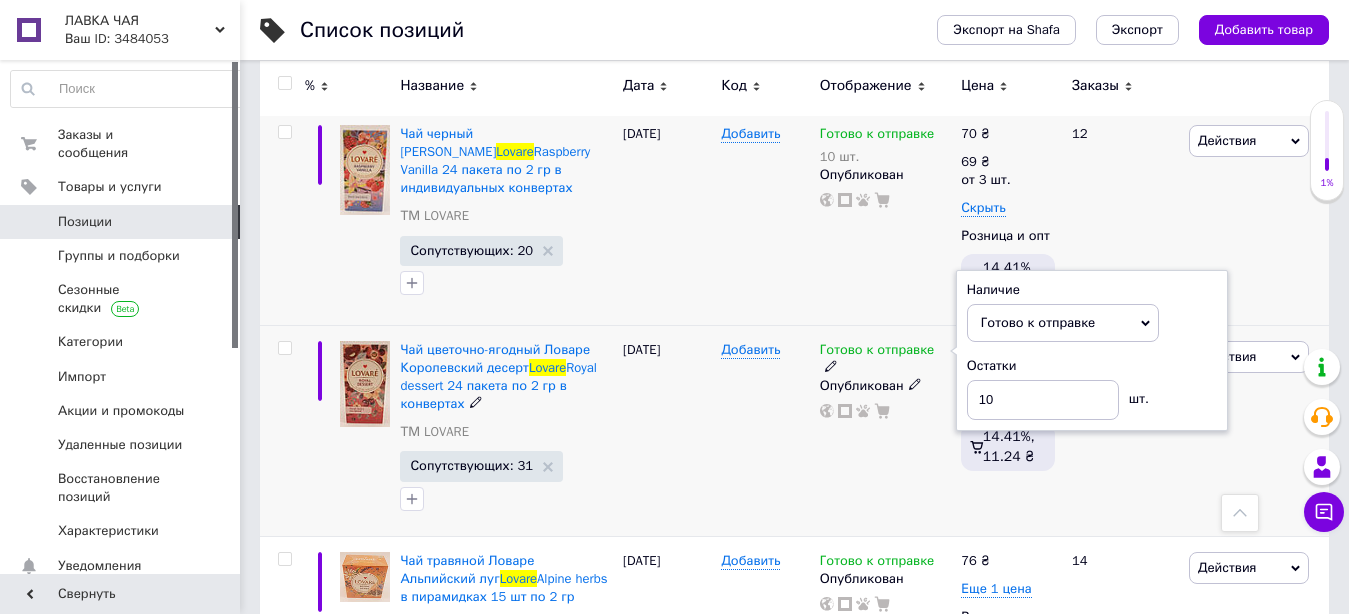 click on "Готово к отправке Наличие Готово к отправке В наличии Нет в наличии Под заказ Остатки 10 шт. Опубликован" at bounding box center [886, 430] 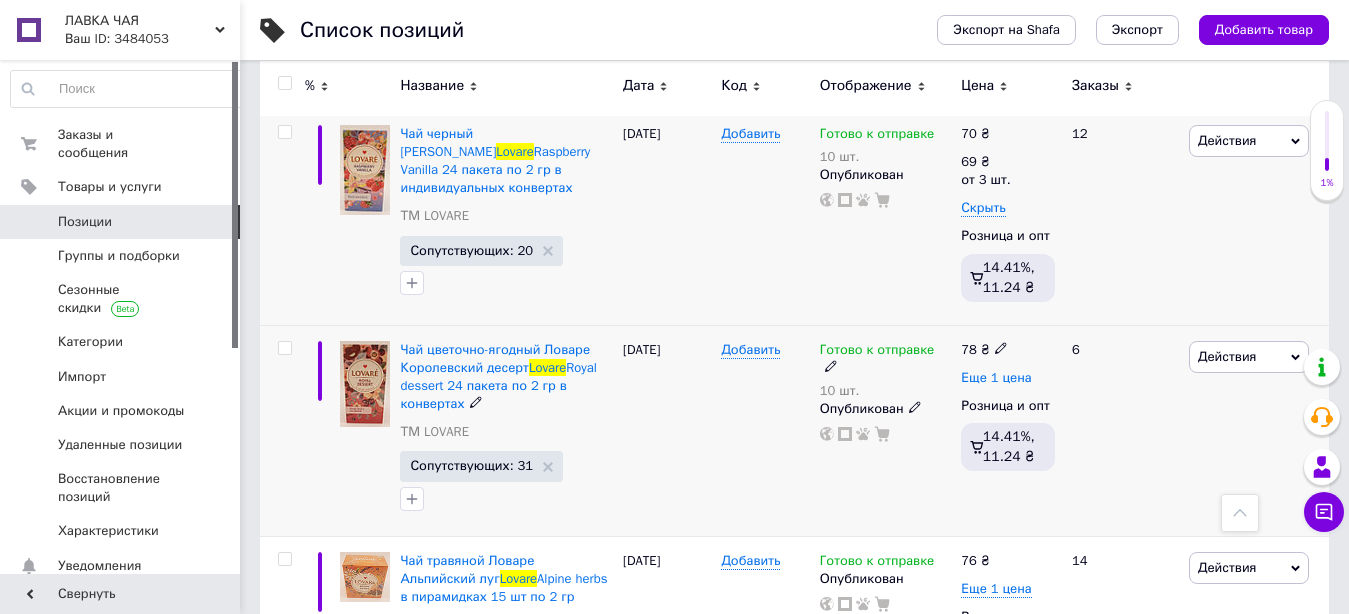 click on "Еще 1 цена" at bounding box center (996, 378) 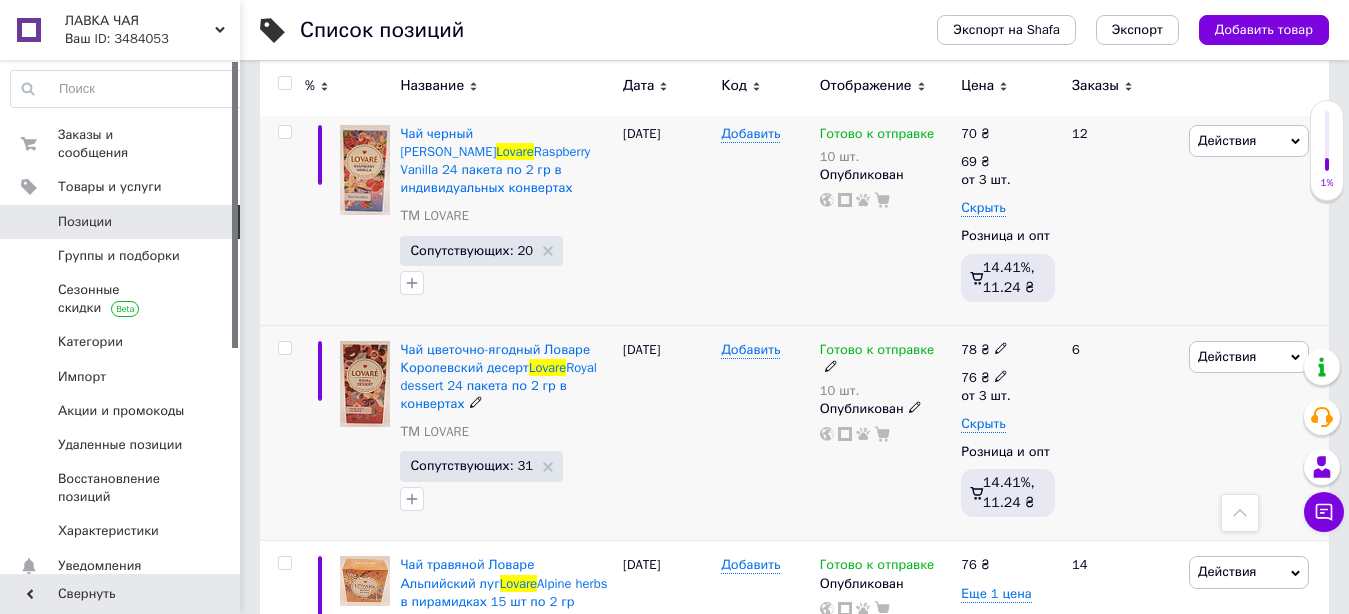 click 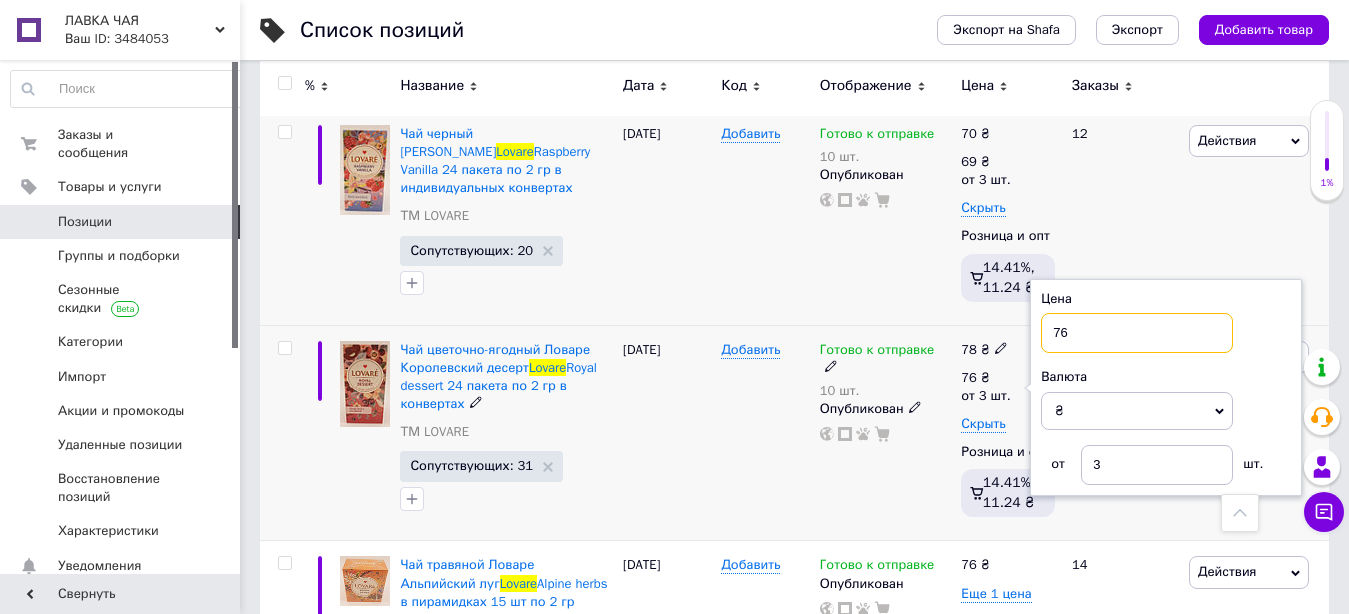 drag, startPoint x: 1046, startPoint y: 334, endPoint x: 1098, endPoint y: 334, distance: 52 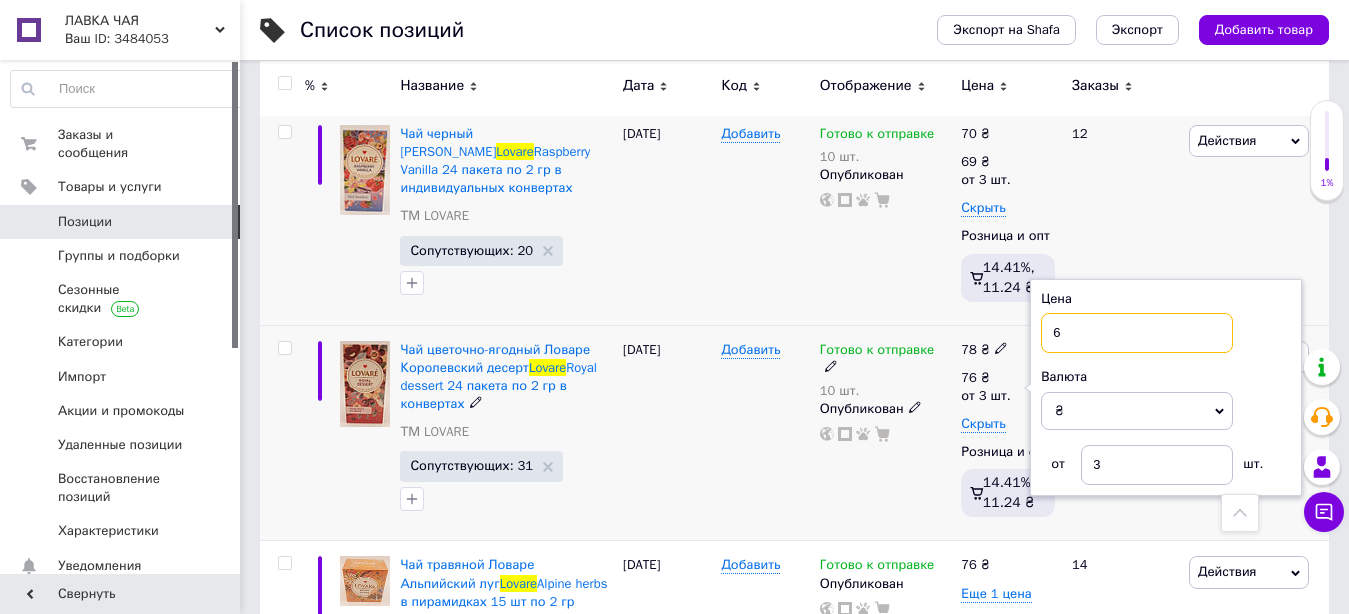 type on "65" 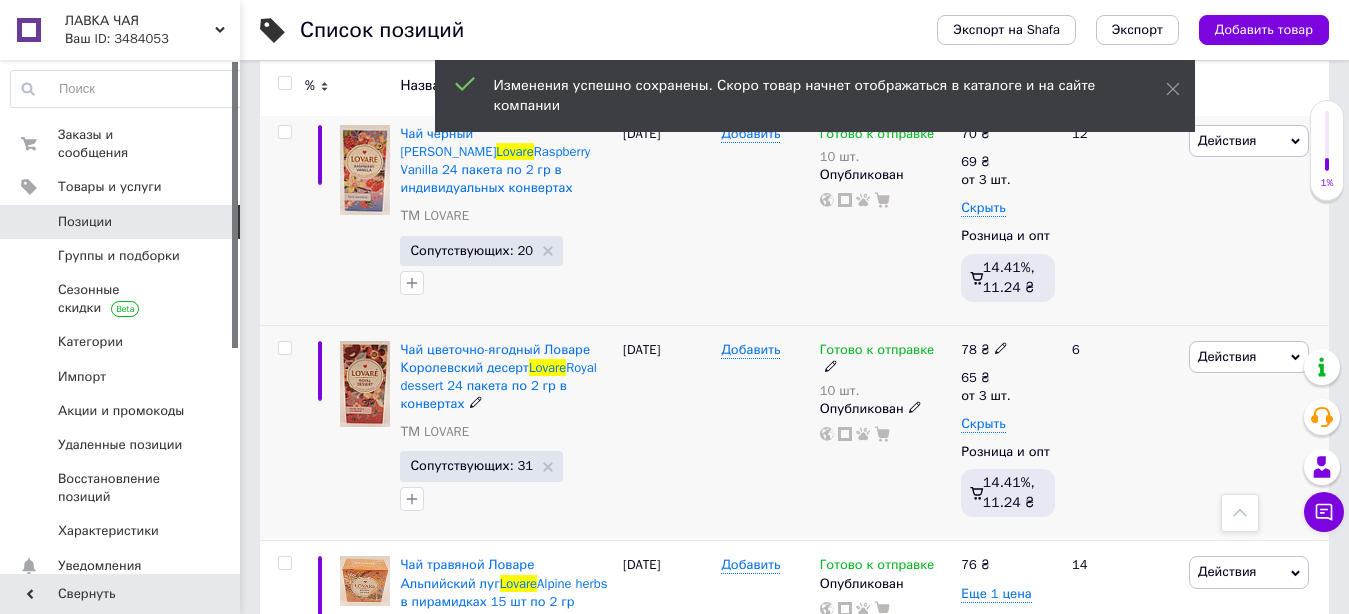 click at bounding box center [1001, 347] 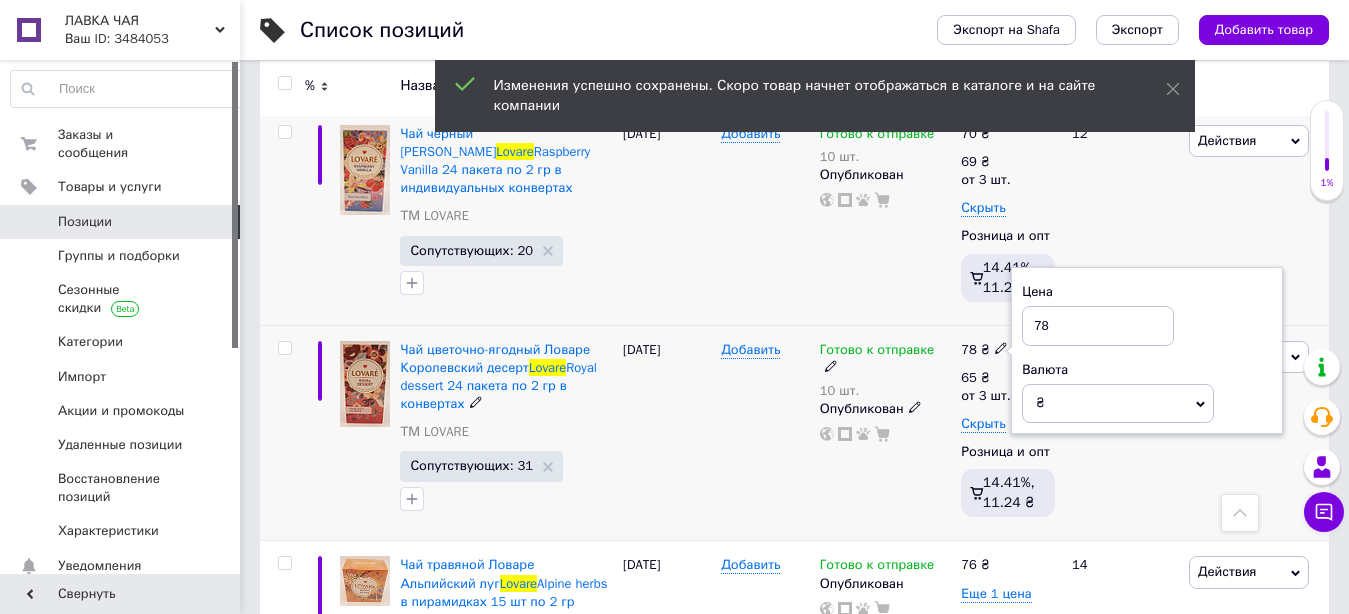 drag, startPoint x: 1033, startPoint y: 320, endPoint x: 1056, endPoint y: 322, distance: 23.086792 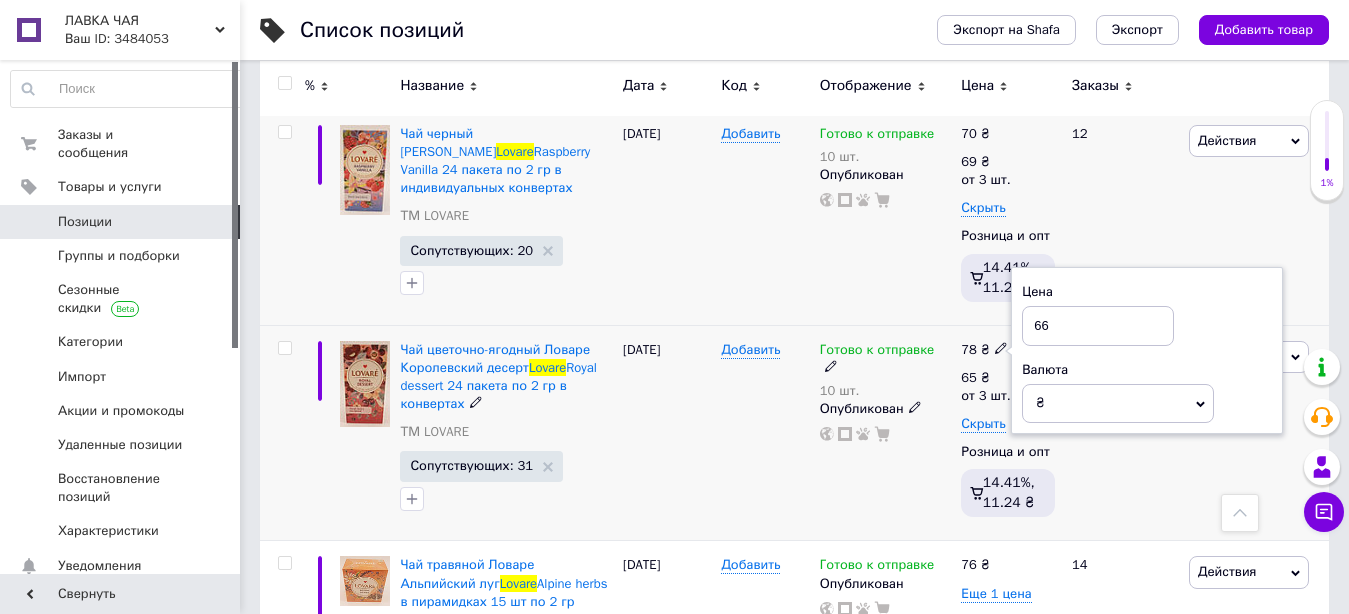 type on "66" 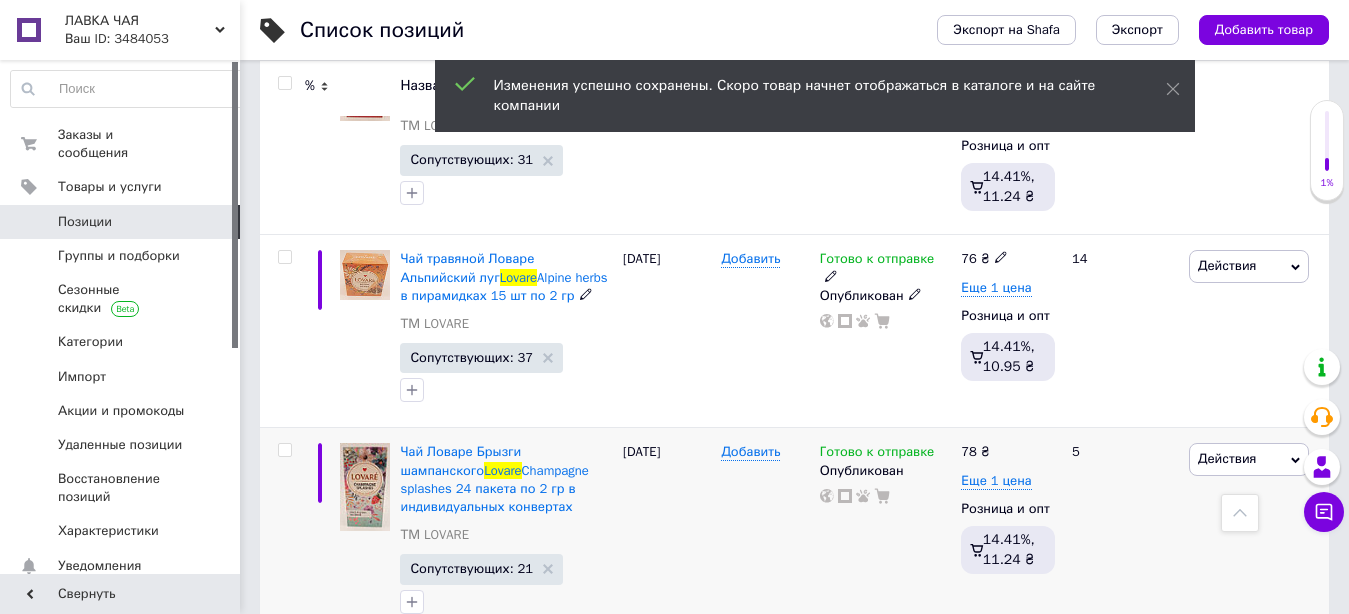 scroll, scrollTop: 1428, scrollLeft: 0, axis: vertical 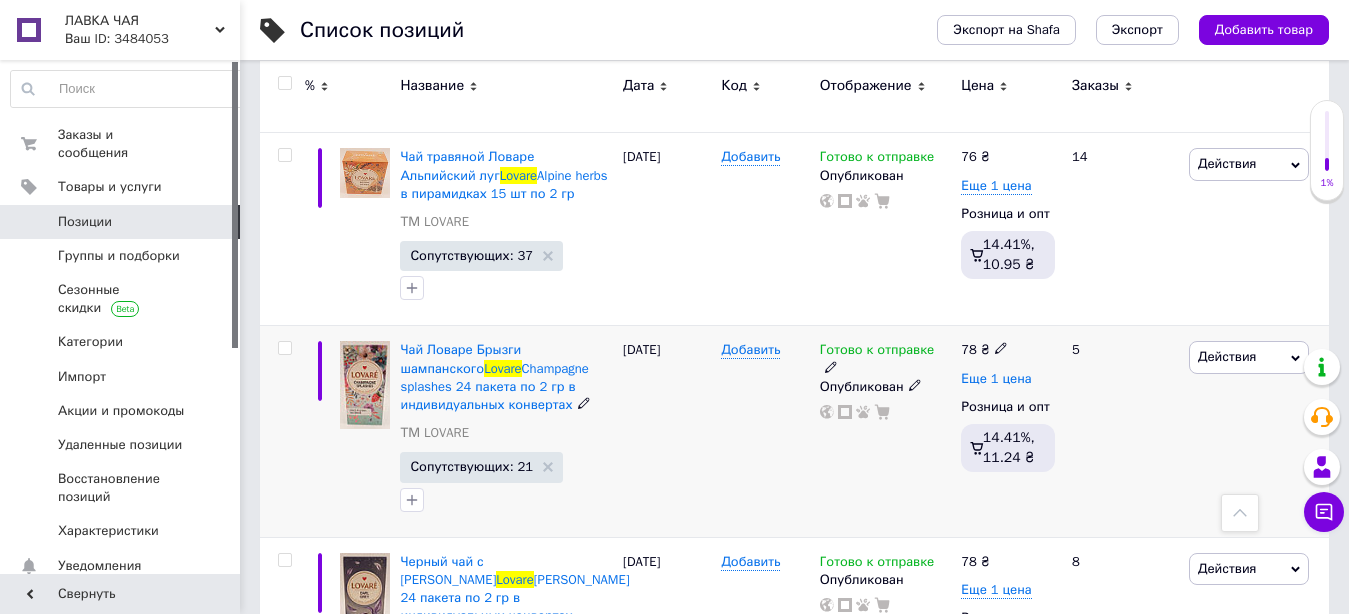 click on "Еще 1 цена" at bounding box center (996, 379) 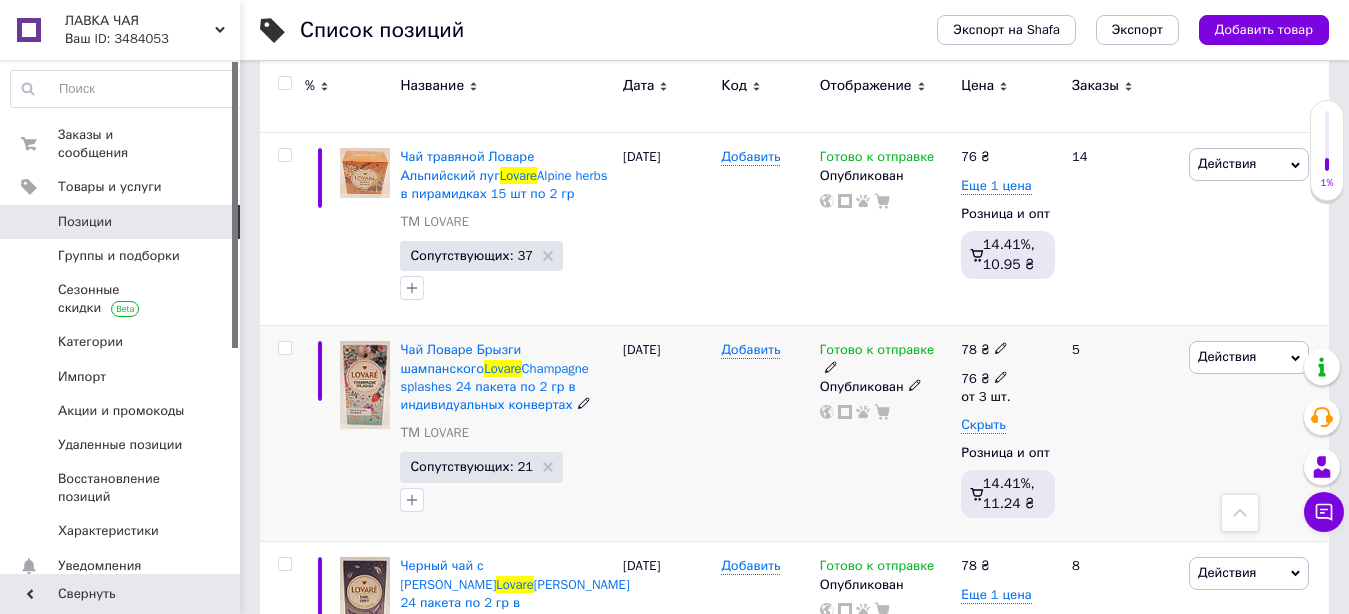 click 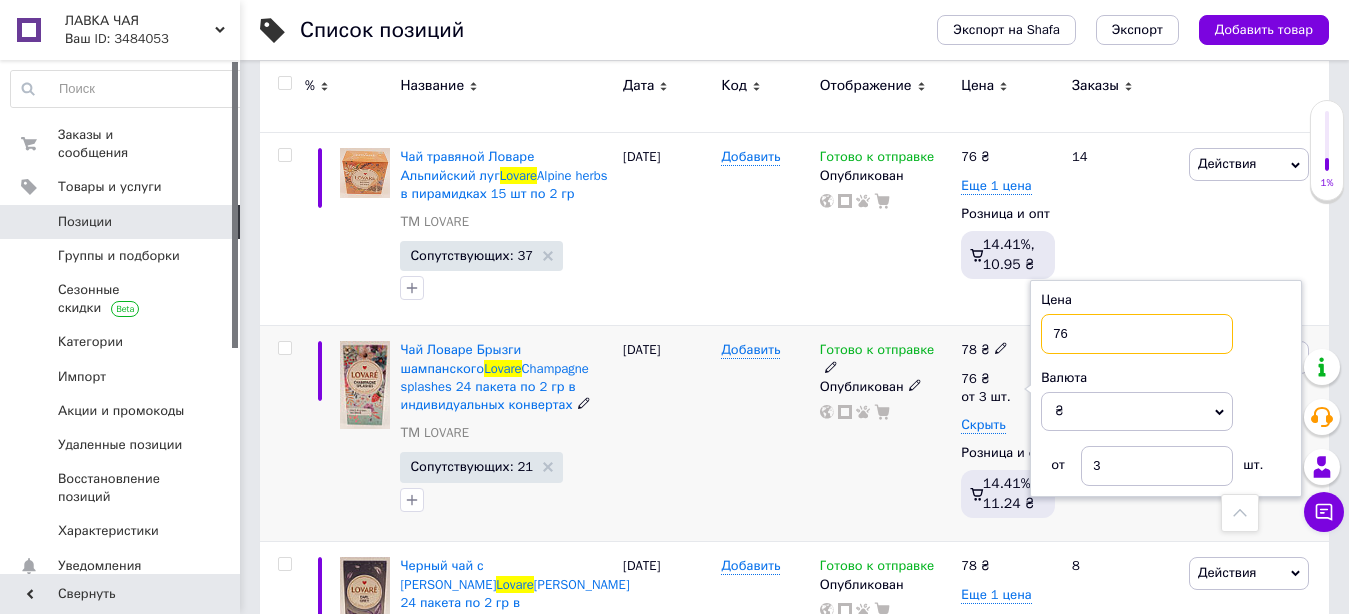 drag, startPoint x: 1084, startPoint y: 333, endPoint x: 1117, endPoint y: 333, distance: 33 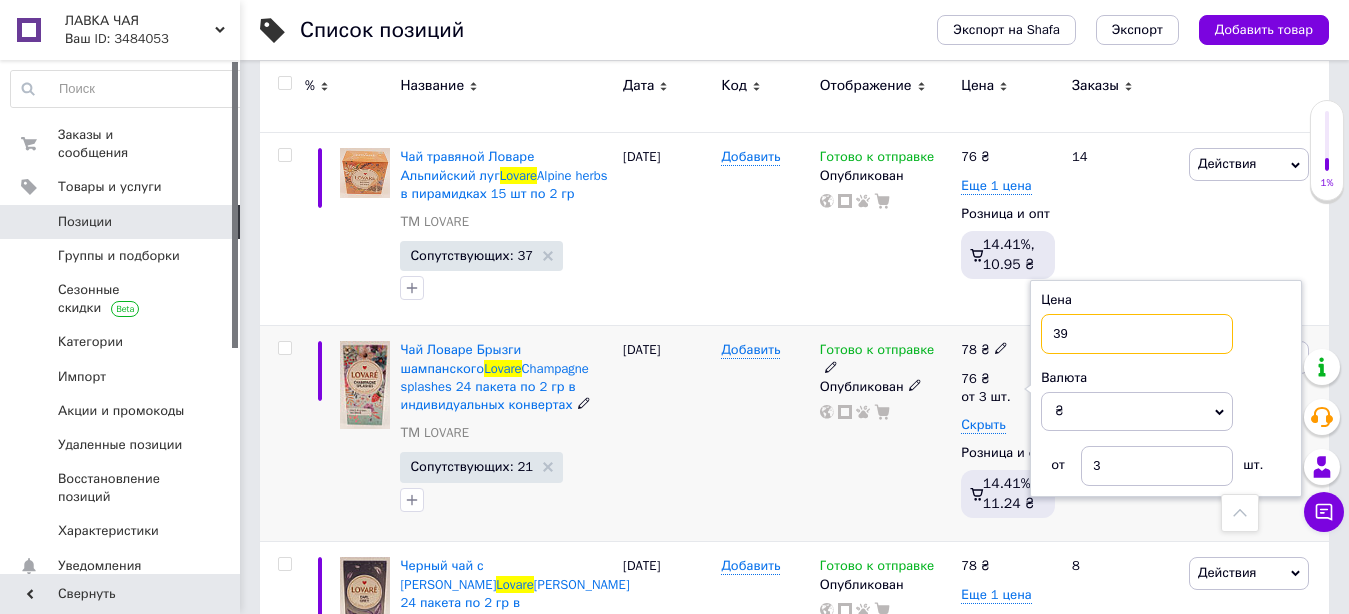 type on "39" 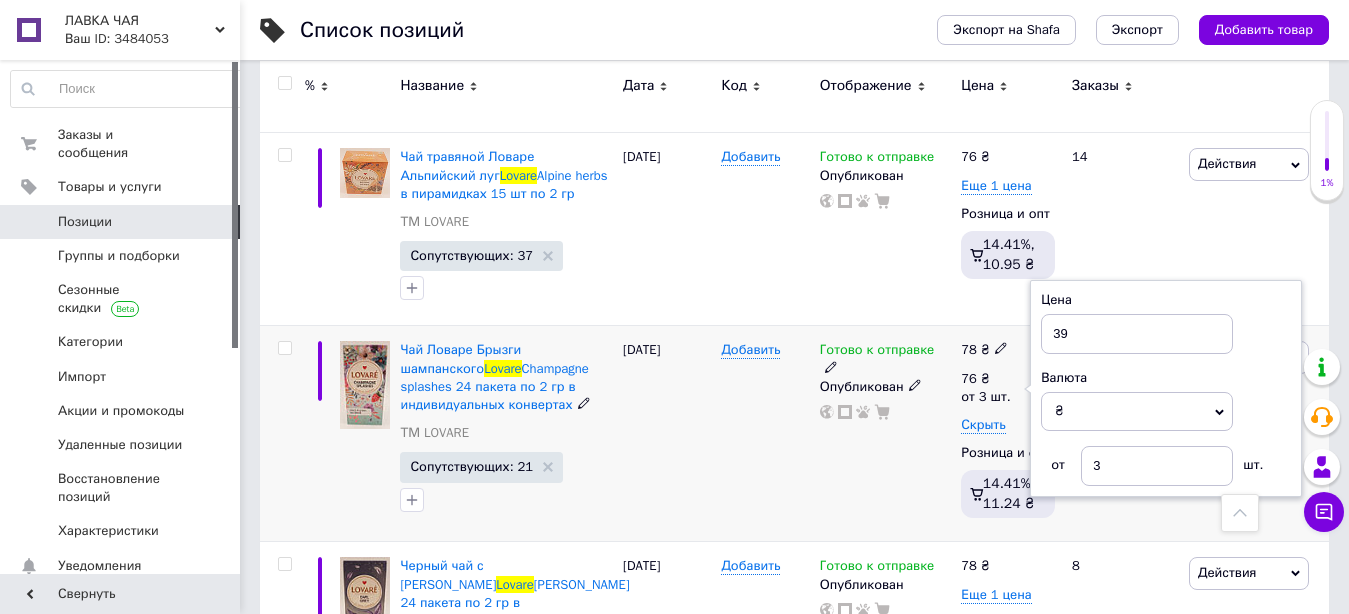 click on "Готово к отправке Опубликован" at bounding box center [886, 434] 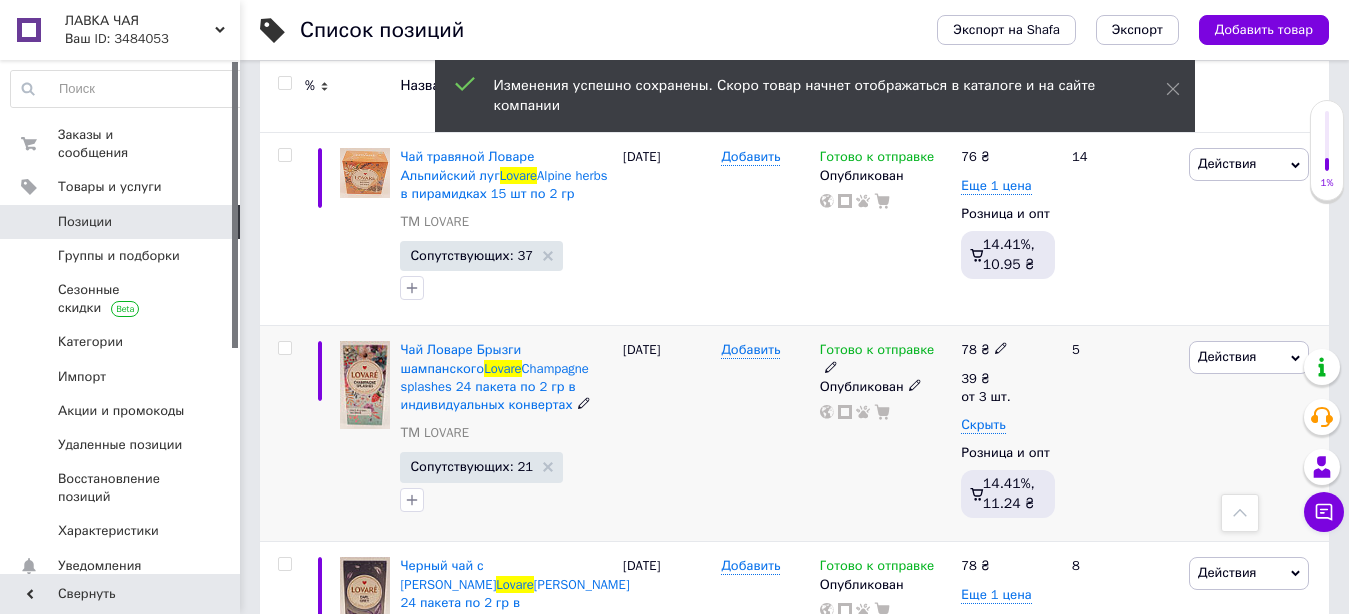 click at bounding box center [1001, 348] 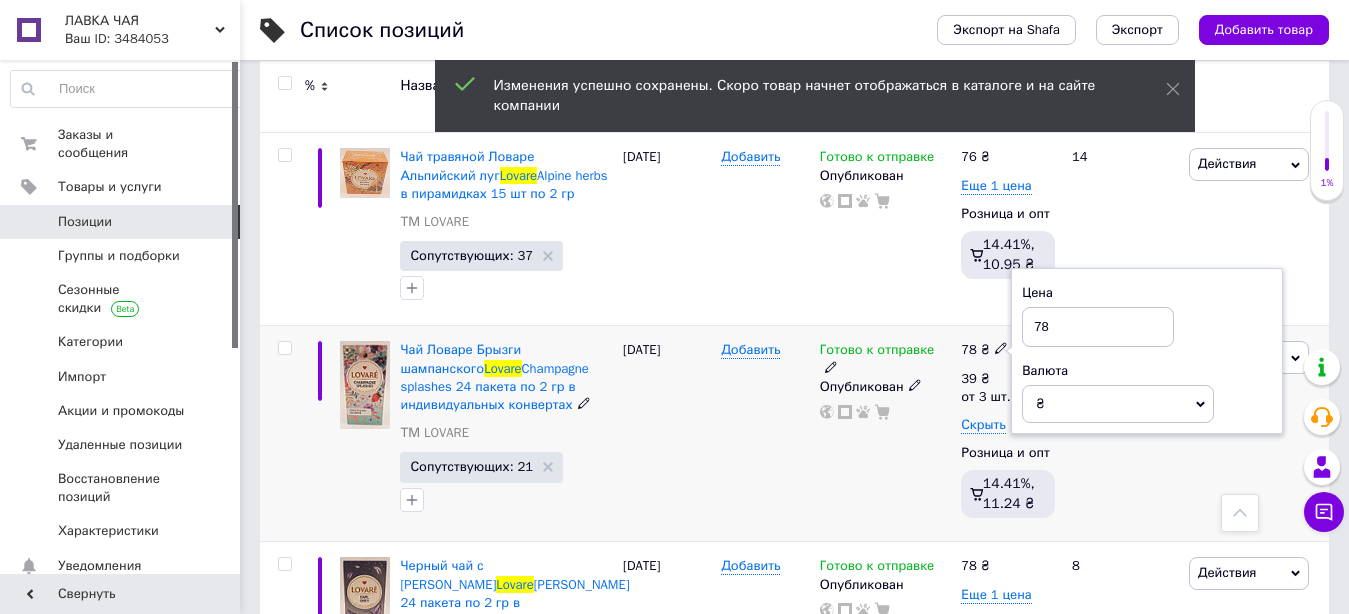 drag, startPoint x: 1028, startPoint y: 323, endPoint x: 1092, endPoint y: 324, distance: 64.00781 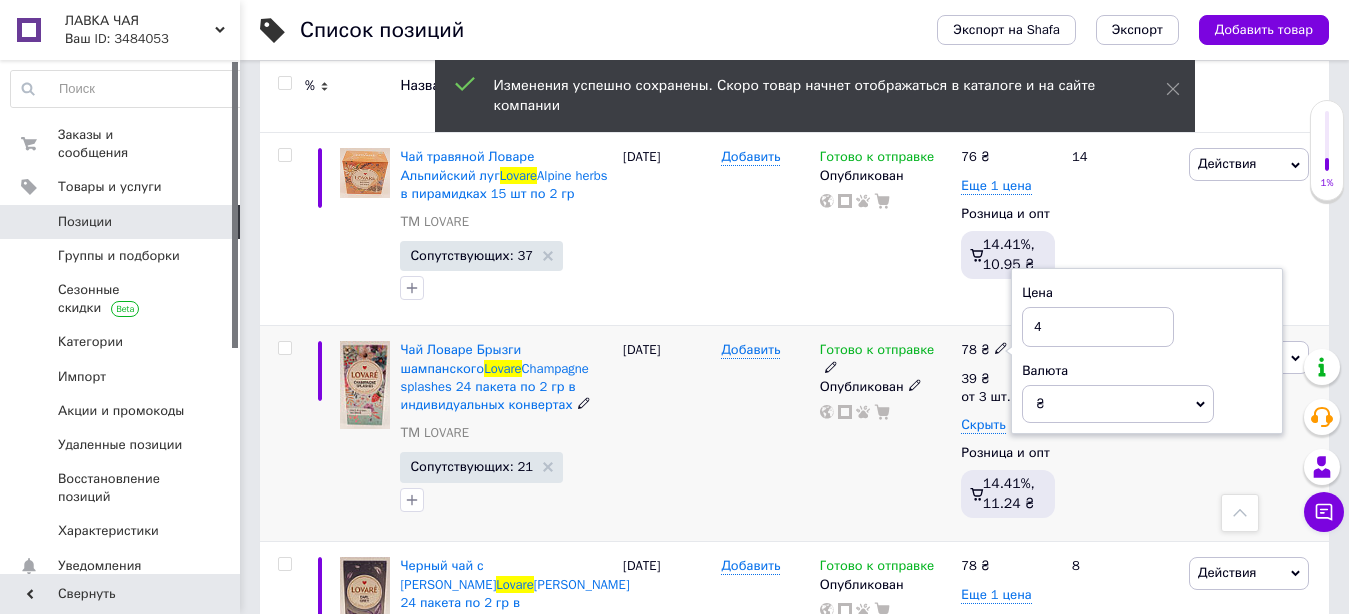 type on "40" 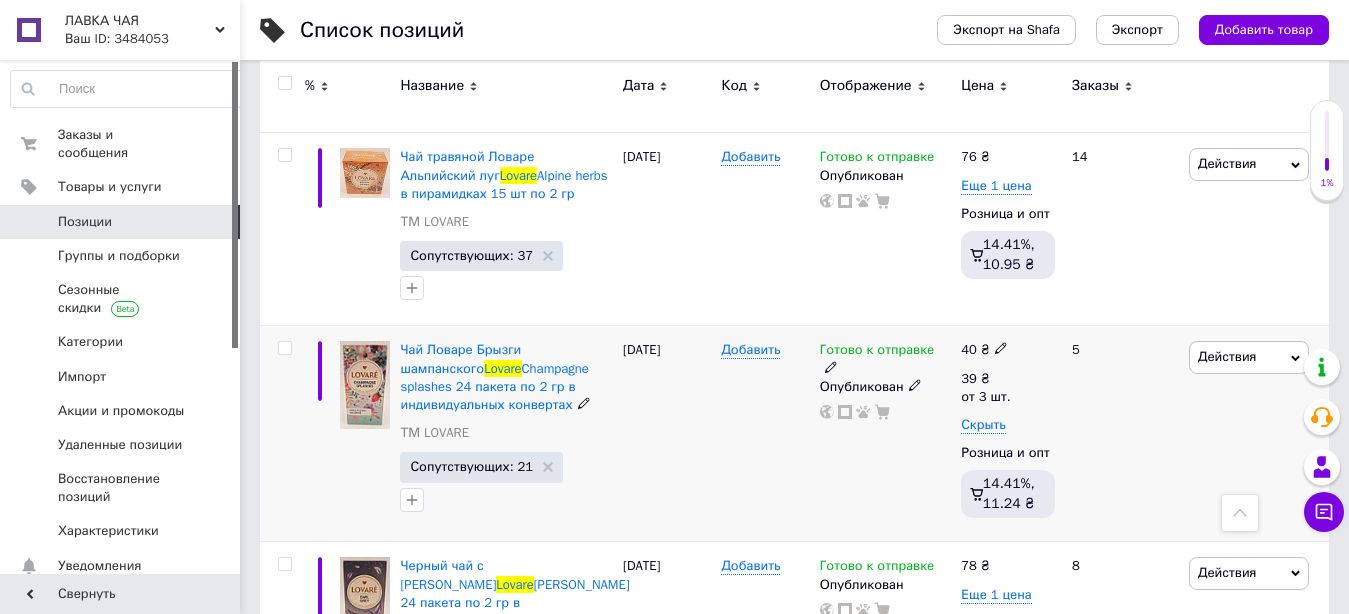 scroll, scrollTop: 1530, scrollLeft: 0, axis: vertical 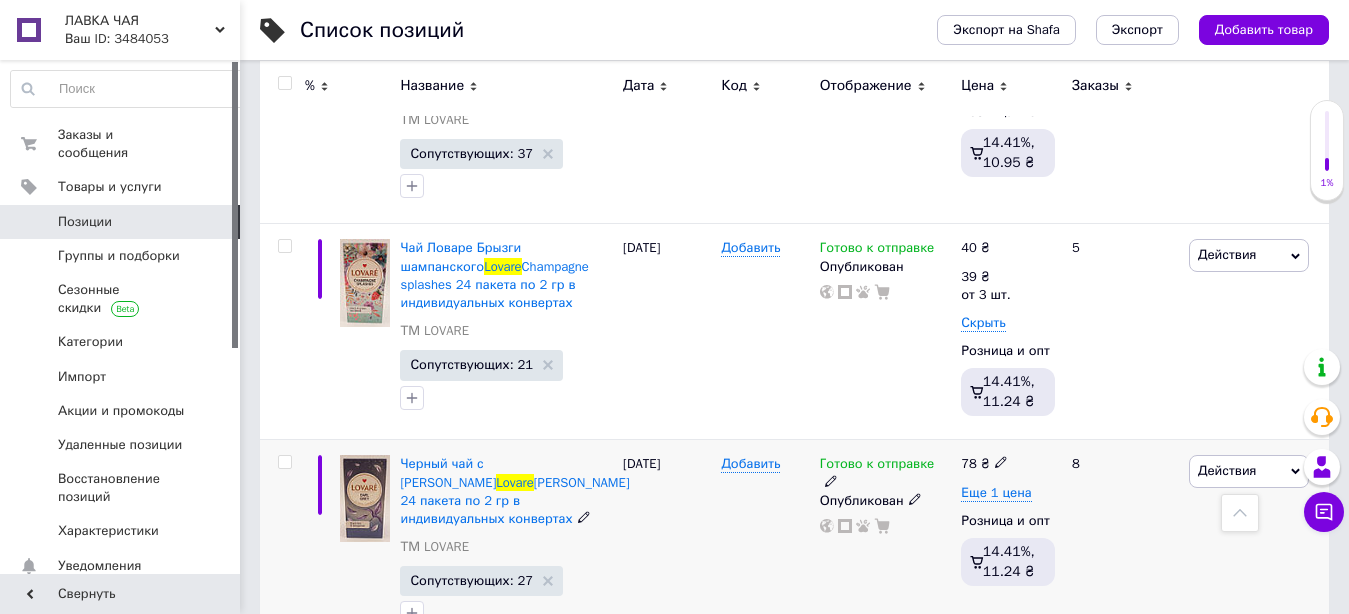 click 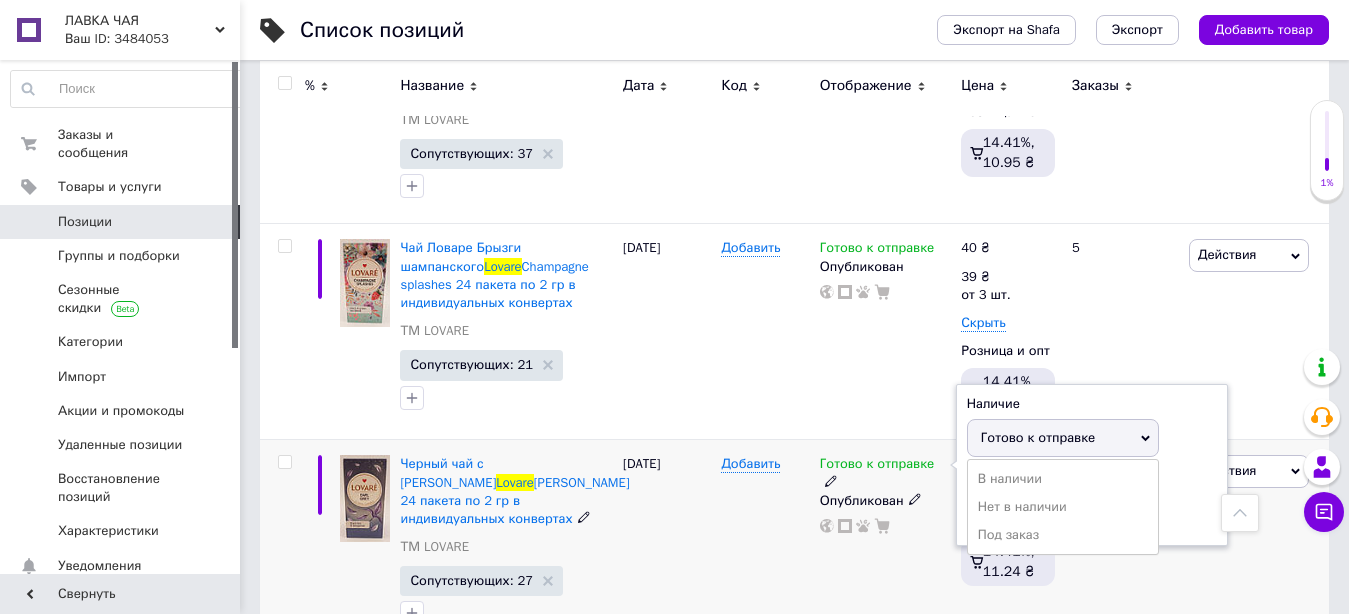click on "Готово к отправке" at bounding box center (1038, 437) 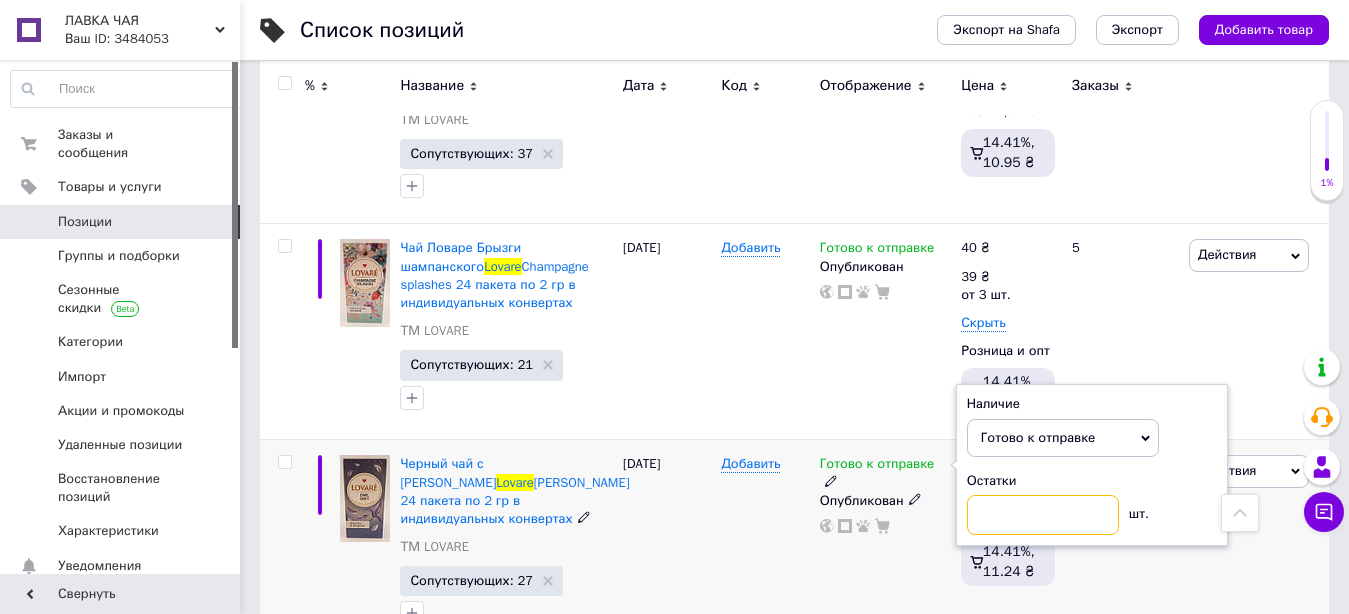 click at bounding box center (1043, 515) 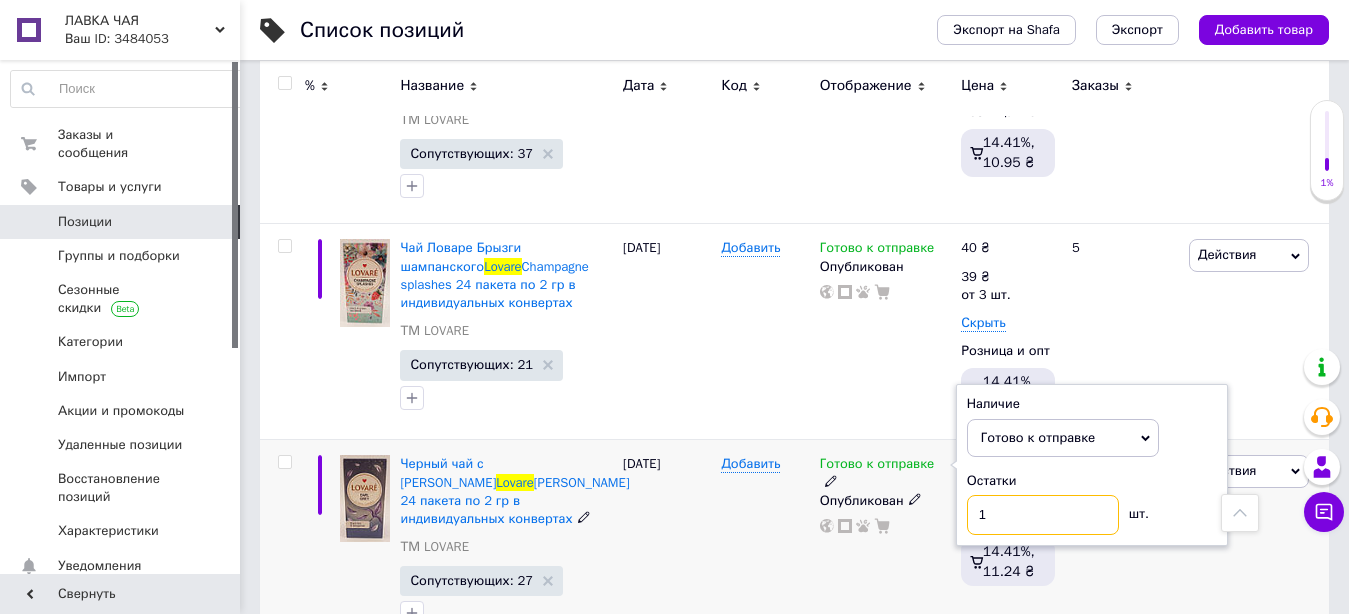 type on "15" 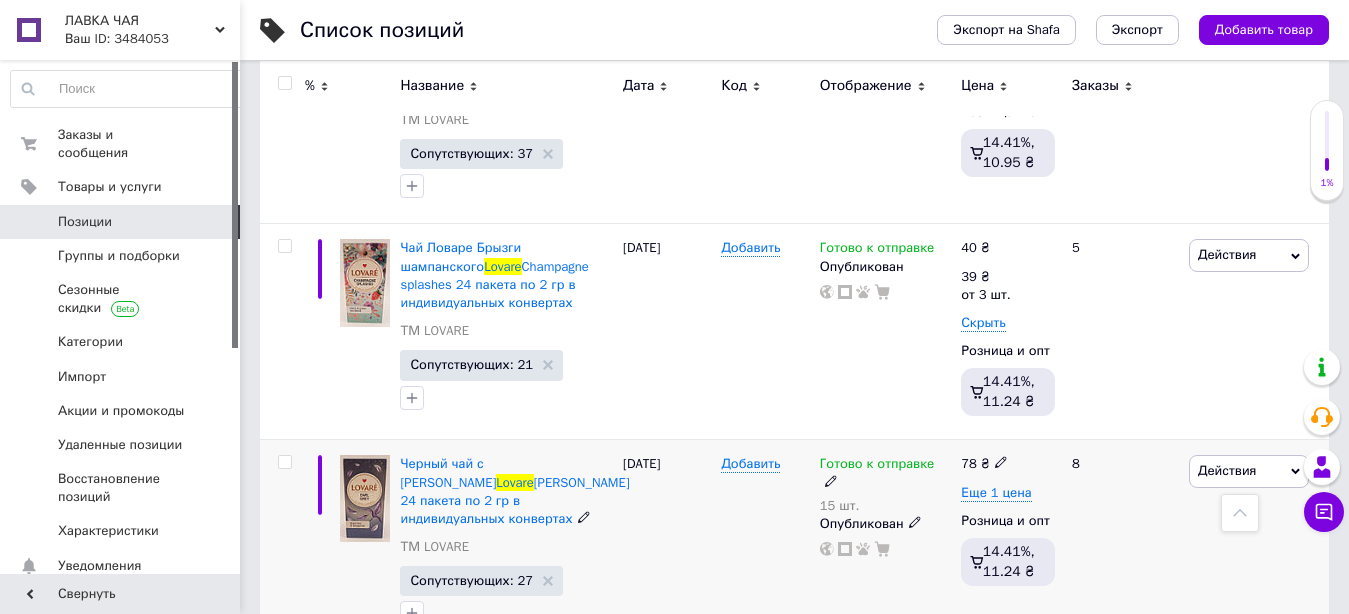 scroll, scrollTop: 1632, scrollLeft: 0, axis: vertical 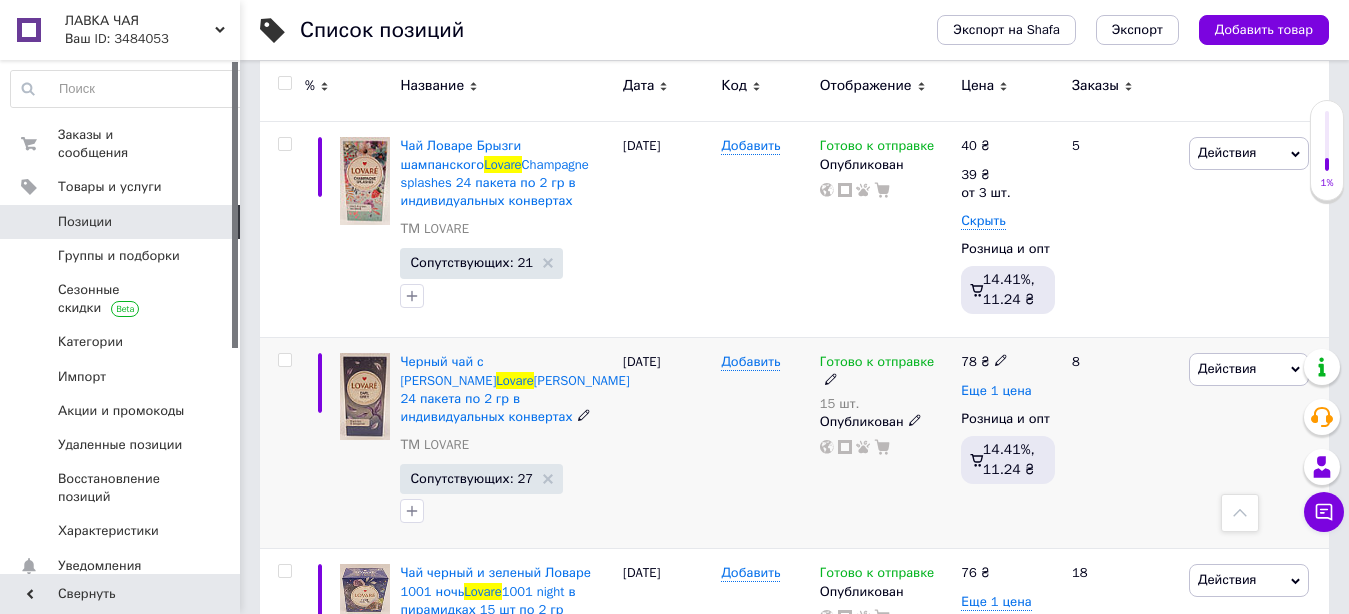 click on "Еще 1 цена" at bounding box center (996, 391) 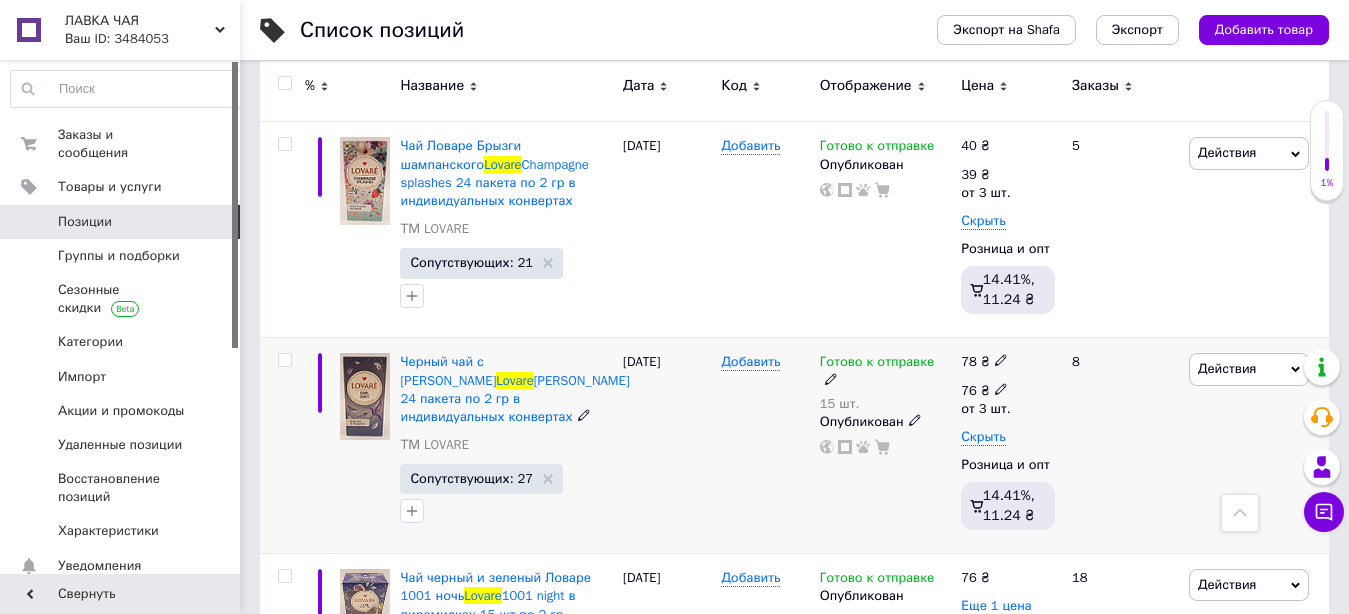 click 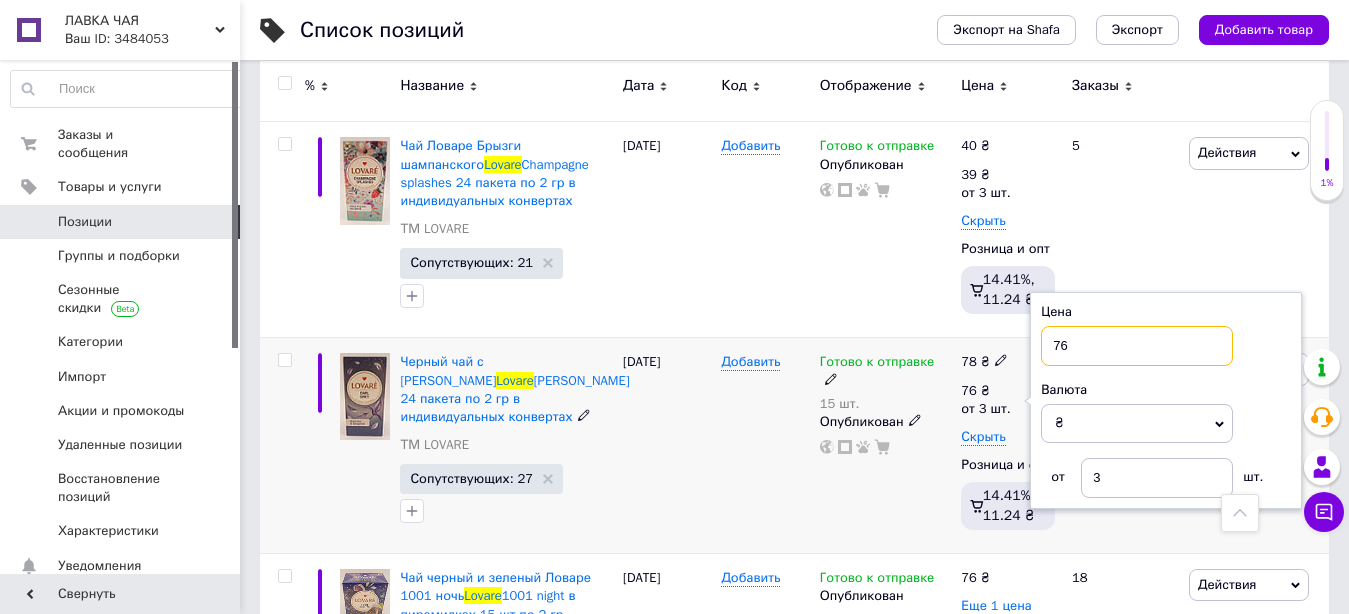 drag, startPoint x: 1046, startPoint y: 349, endPoint x: 1097, endPoint y: 349, distance: 51 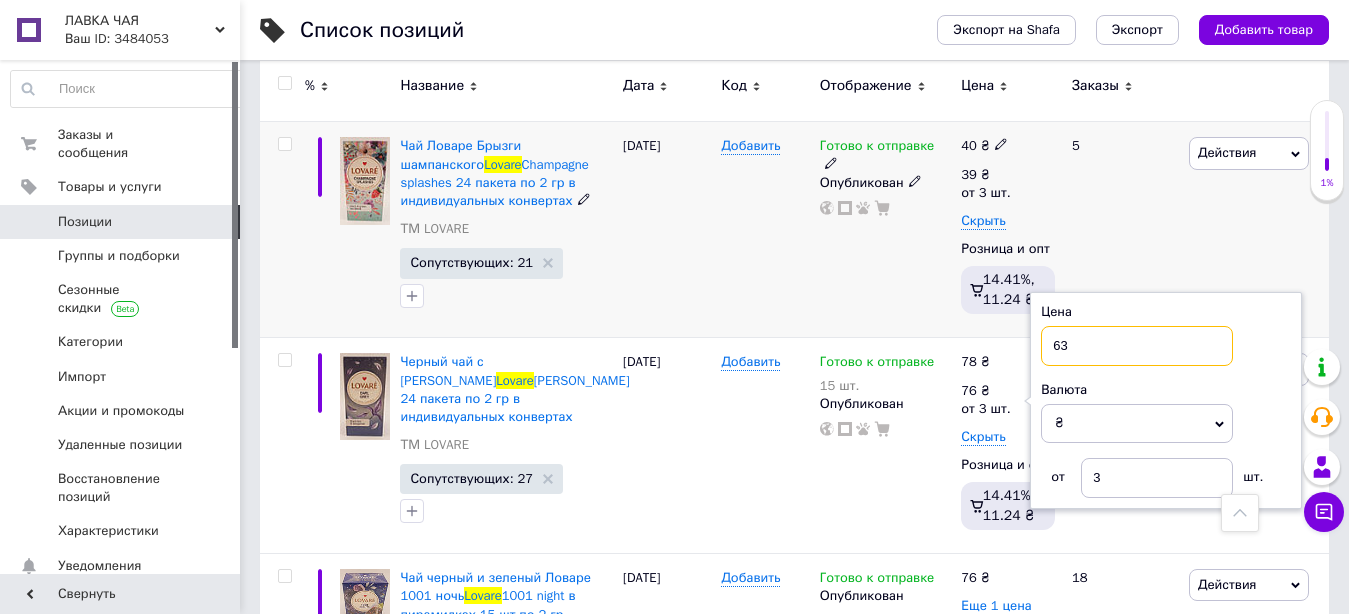 type on "63" 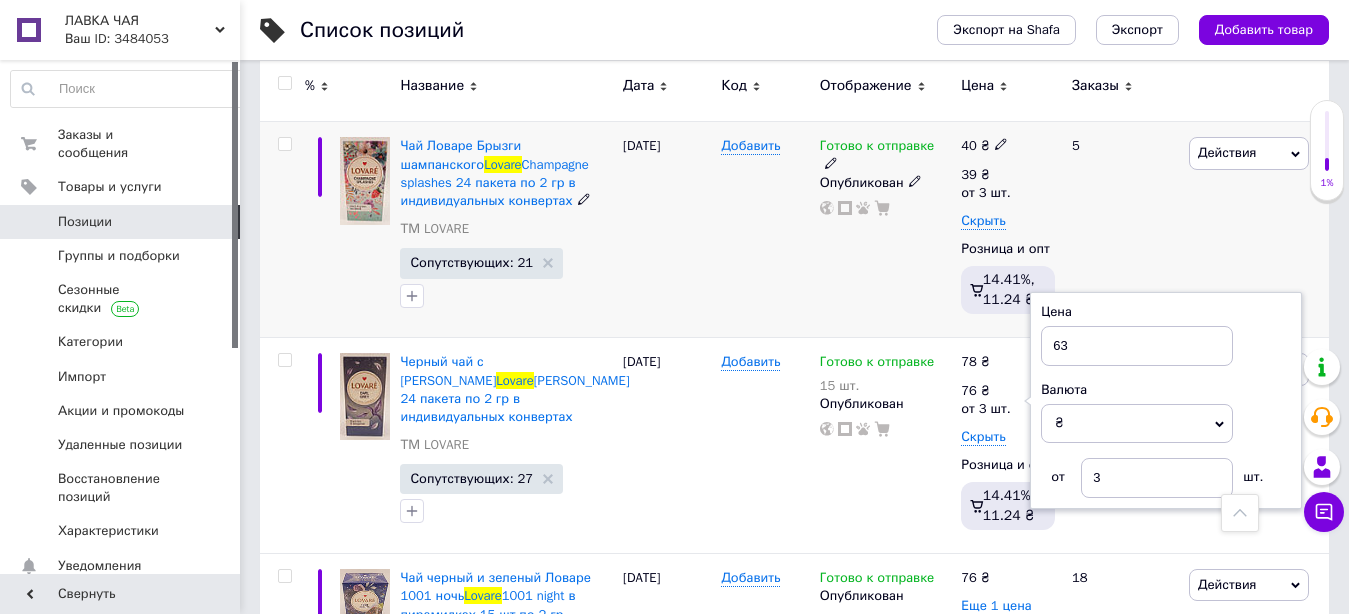 click on "Готово к отправке Опубликован" at bounding box center [886, 230] 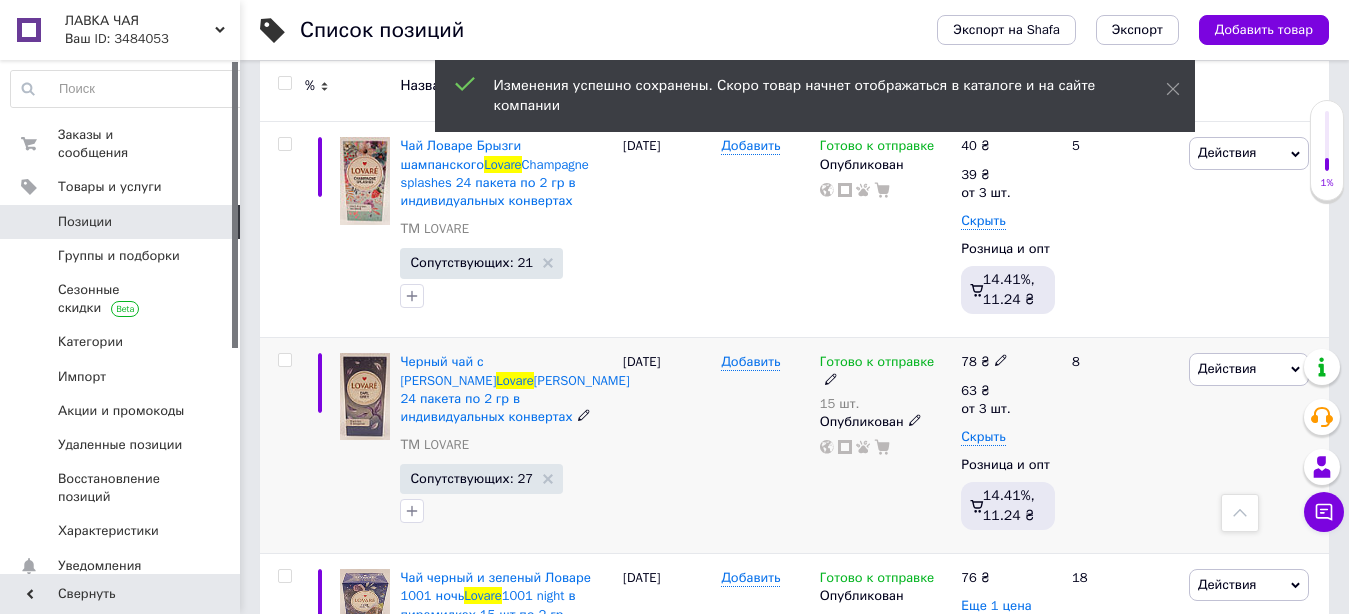 click 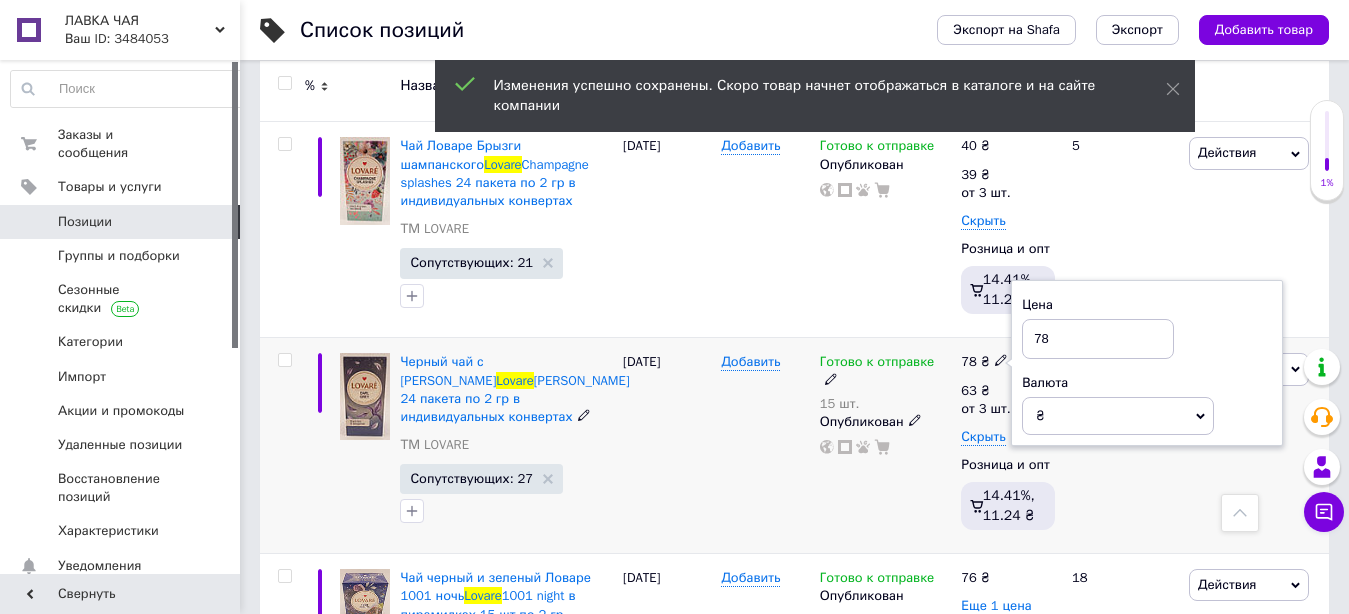 drag, startPoint x: 1023, startPoint y: 337, endPoint x: 1063, endPoint y: 336, distance: 40.012497 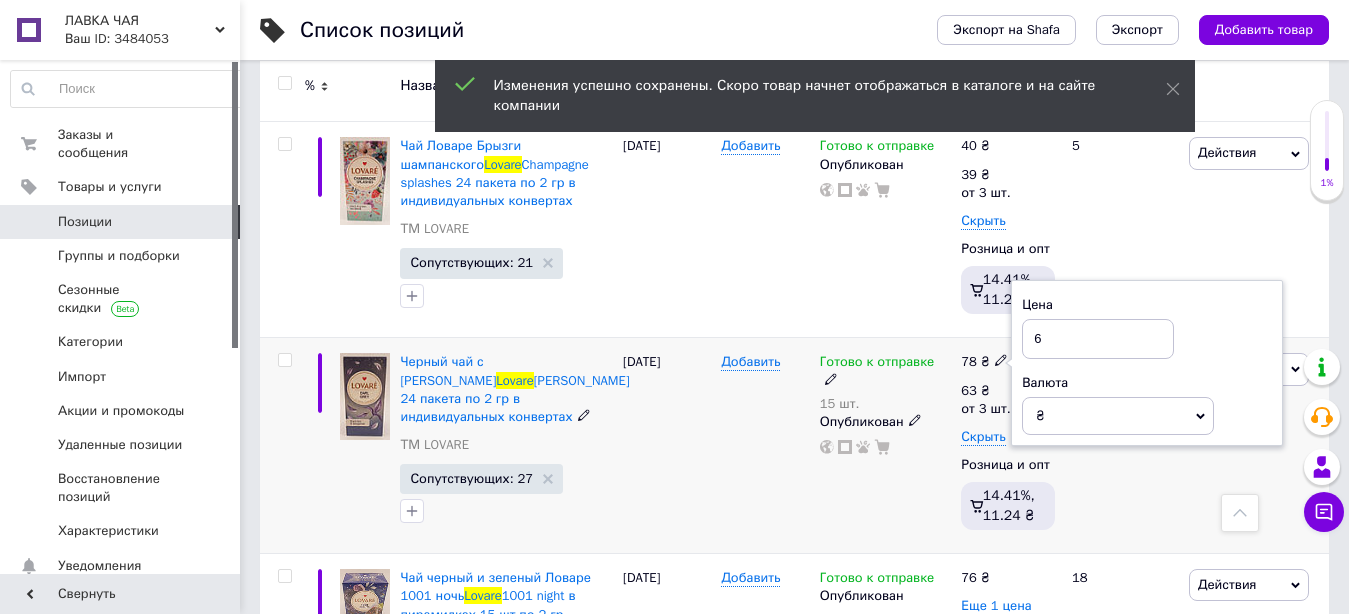 type on "64" 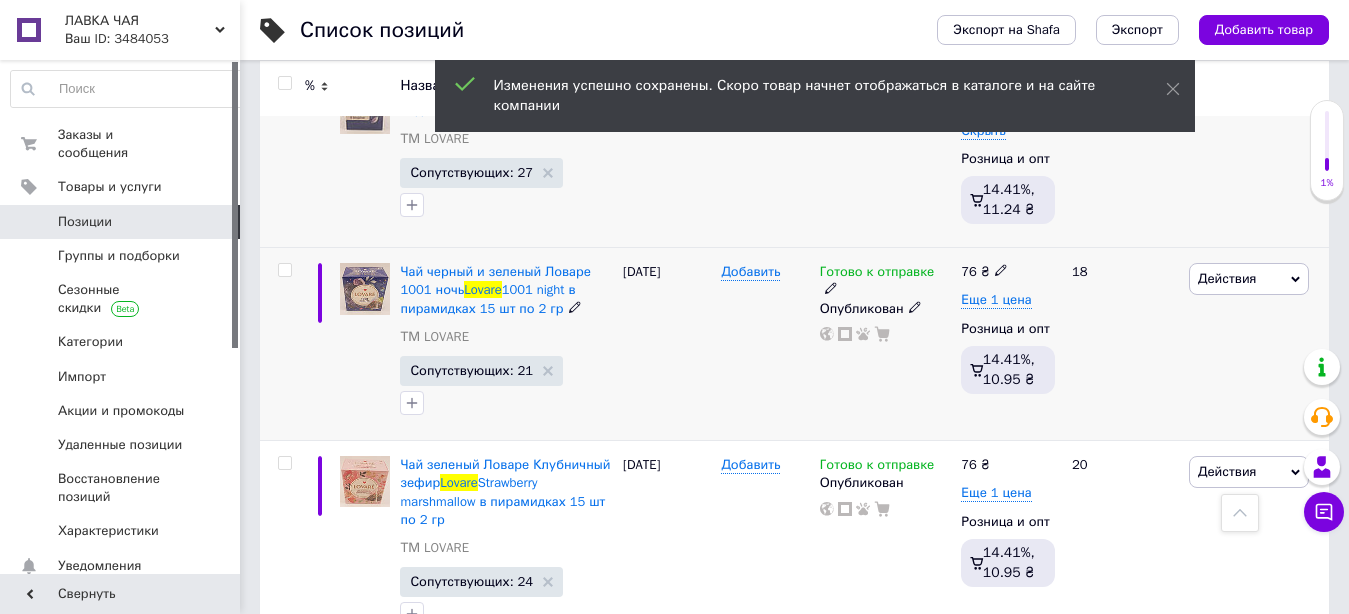 scroll, scrollTop: 2142, scrollLeft: 0, axis: vertical 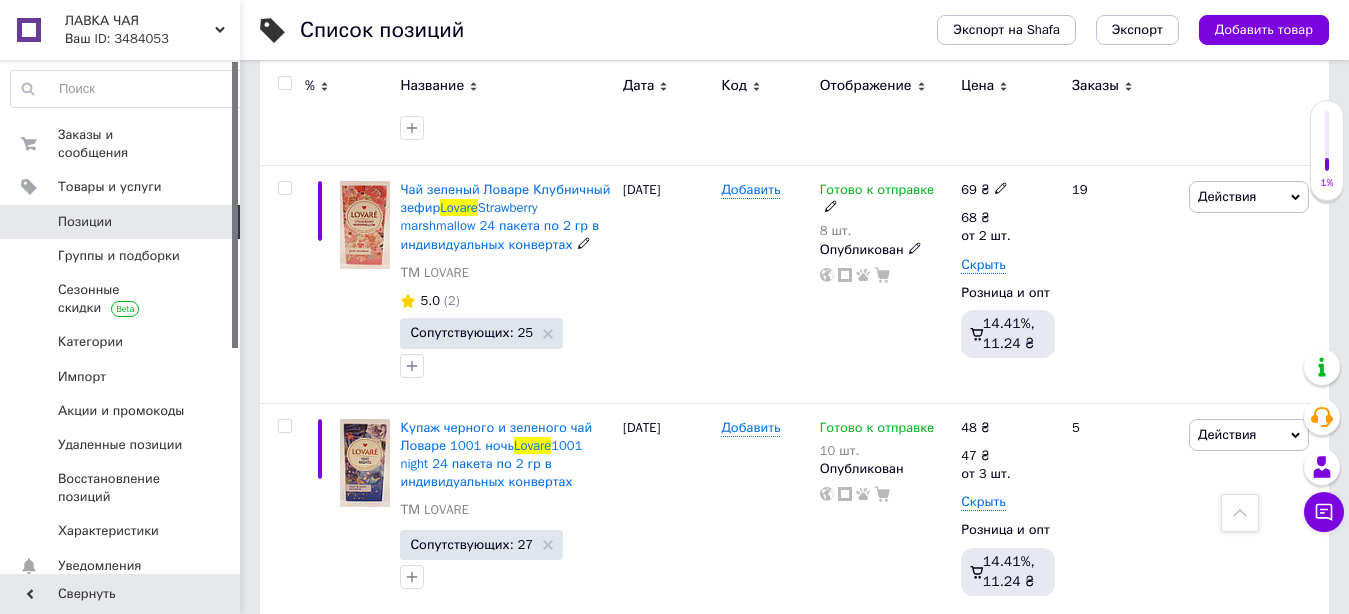 click 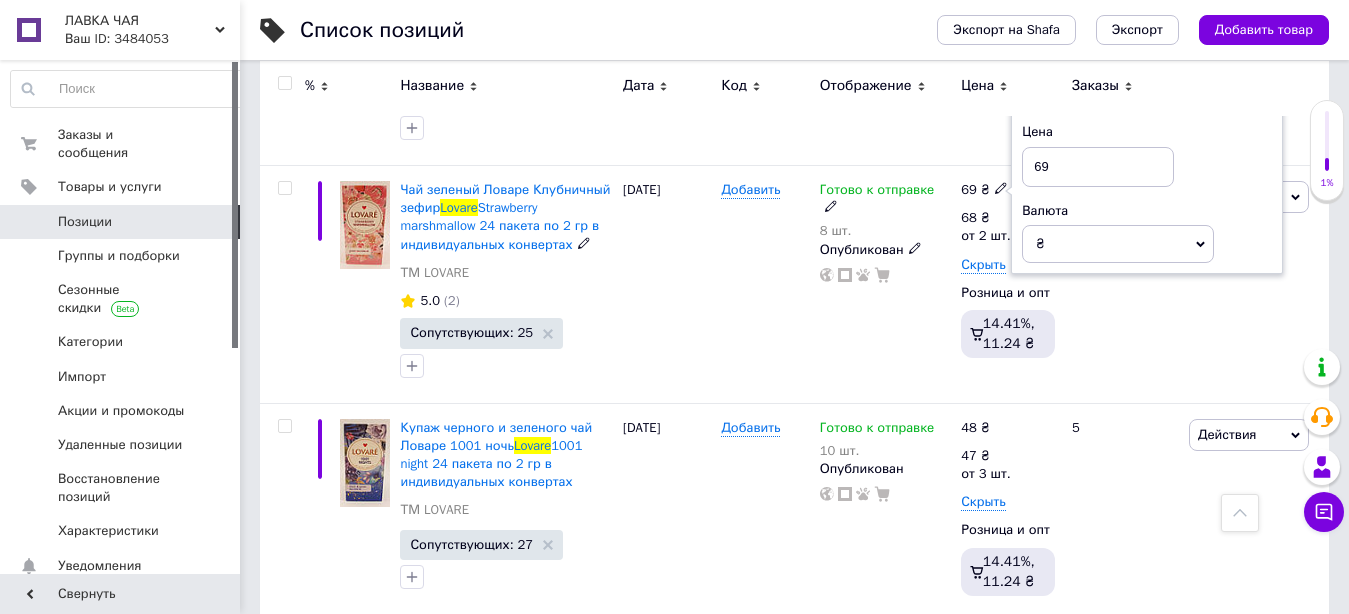 drag, startPoint x: 1030, startPoint y: 168, endPoint x: 1076, endPoint y: 172, distance: 46.173584 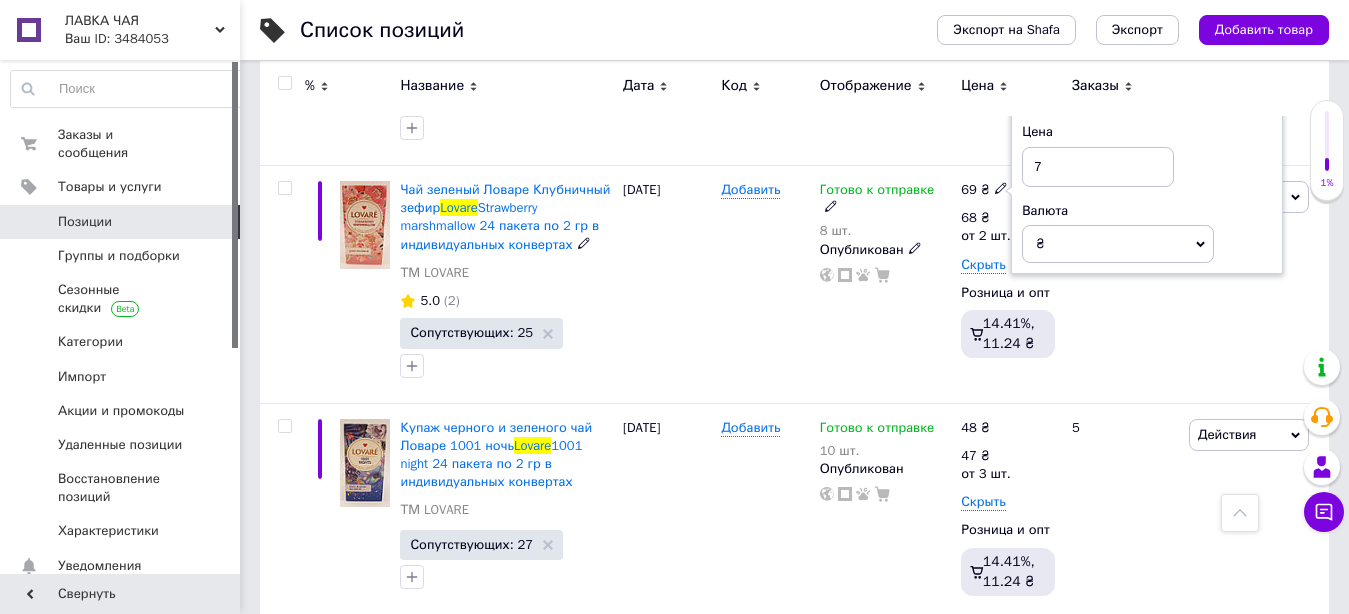 type on "72" 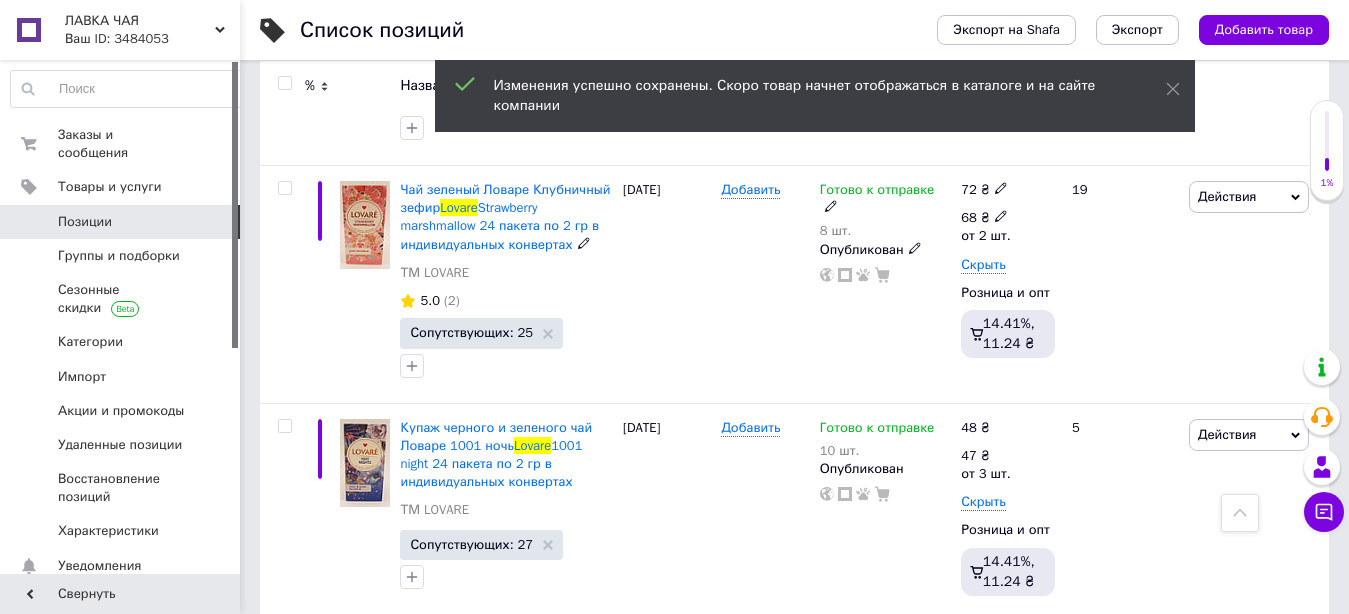 click 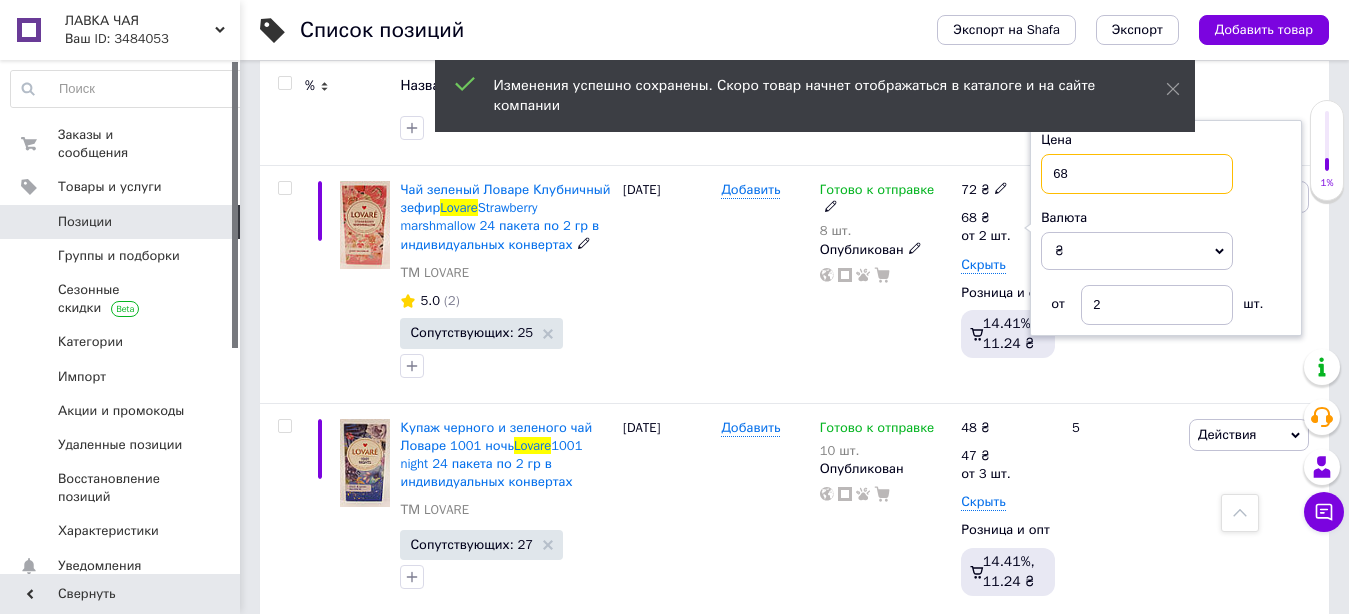 drag, startPoint x: 1045, startPoint y: 167, endPoint x: 1087, endPoint y: 166, distance: 42.0119 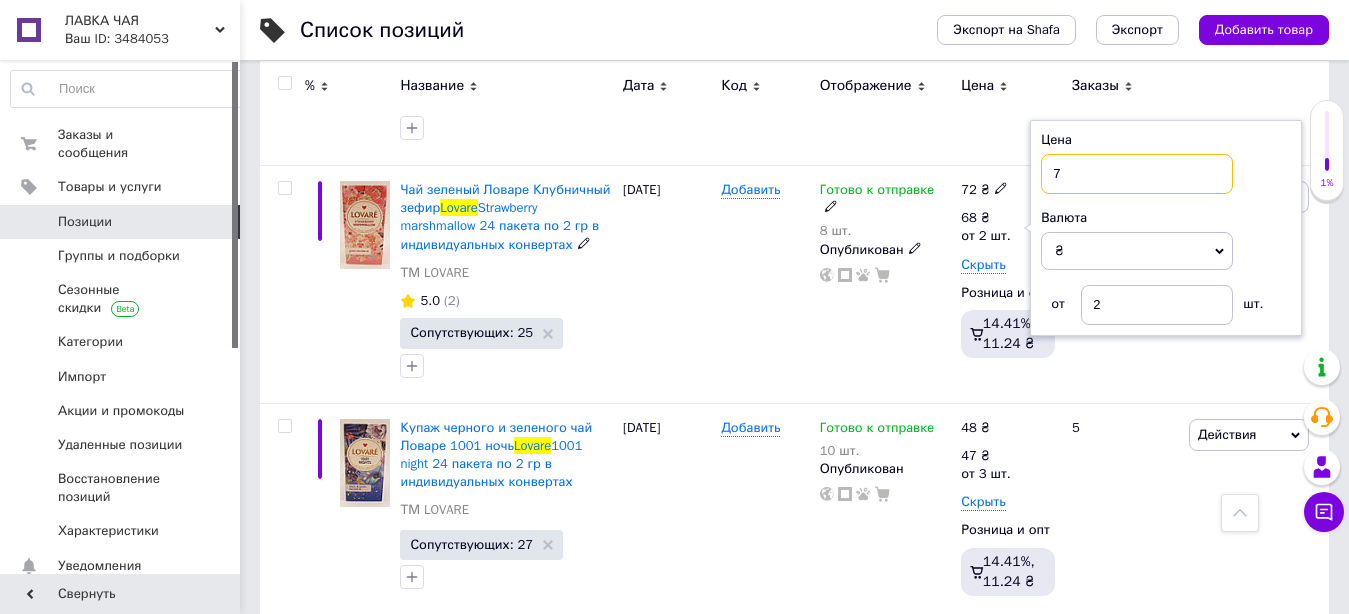type on "70" 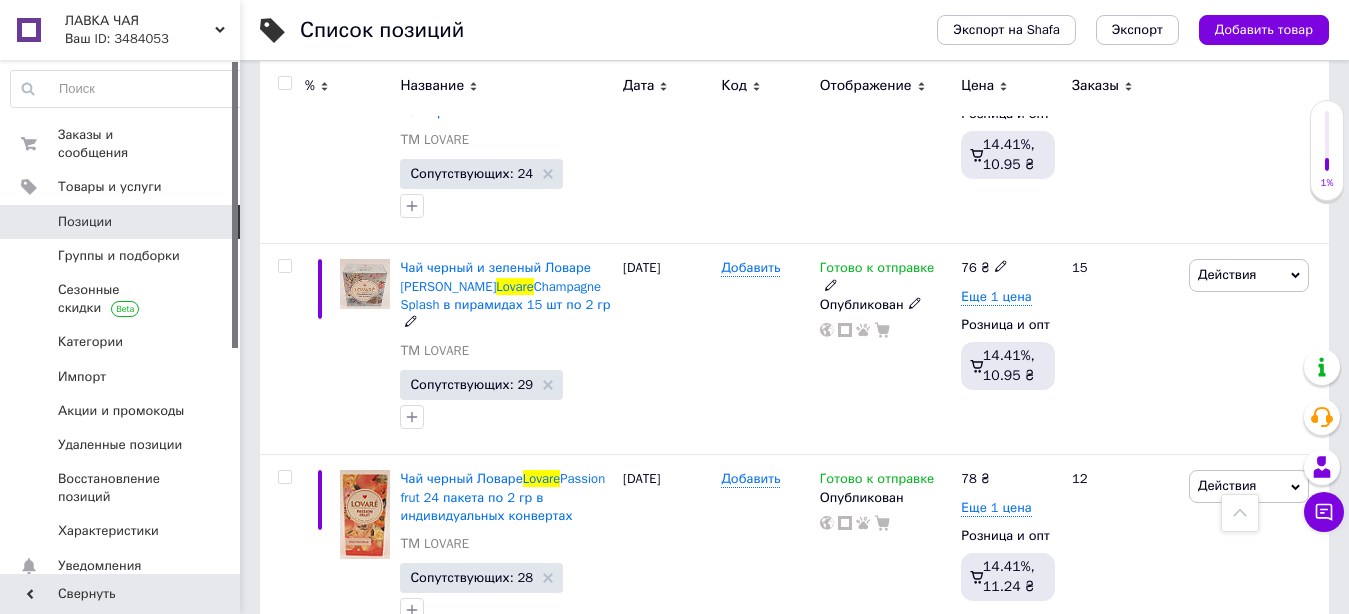scroll, scrollTop: 2448, scrollLeft: 0, axis: vertical 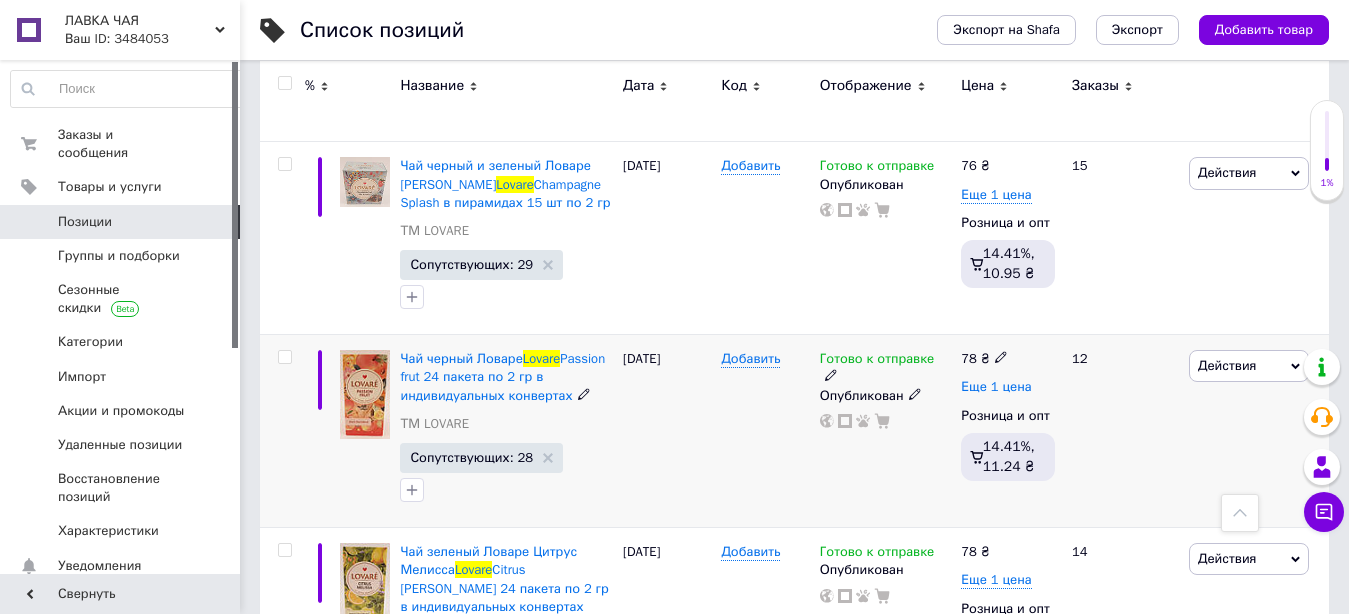 click on "Еще 1 цена" at bounding box center (996, 387) 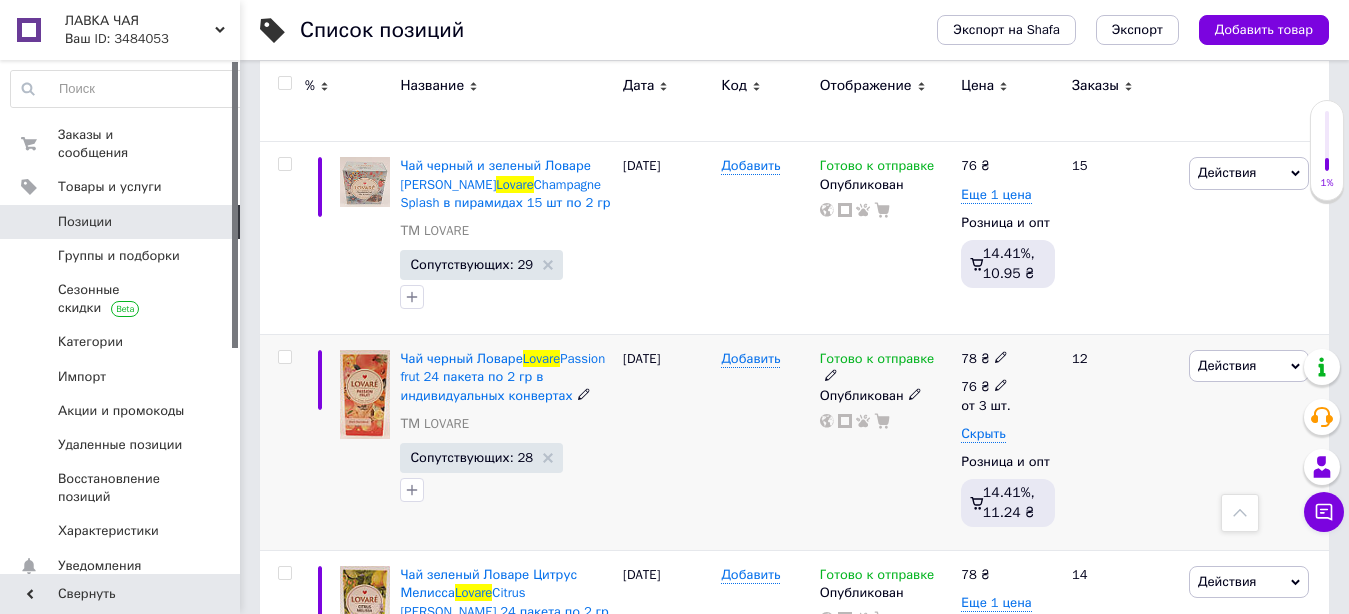 click 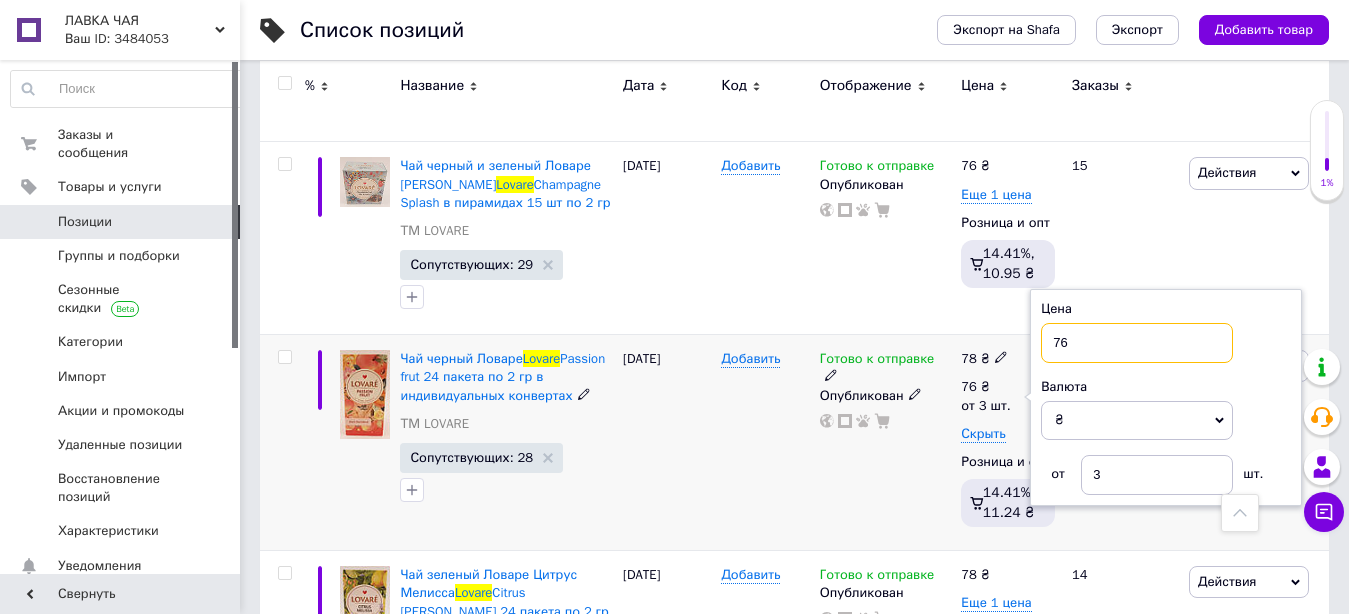 drag, startPoint x: 1047, startPoint y: 363, endPoint x: 1107, endPoint y: 364, distance: 60.00833 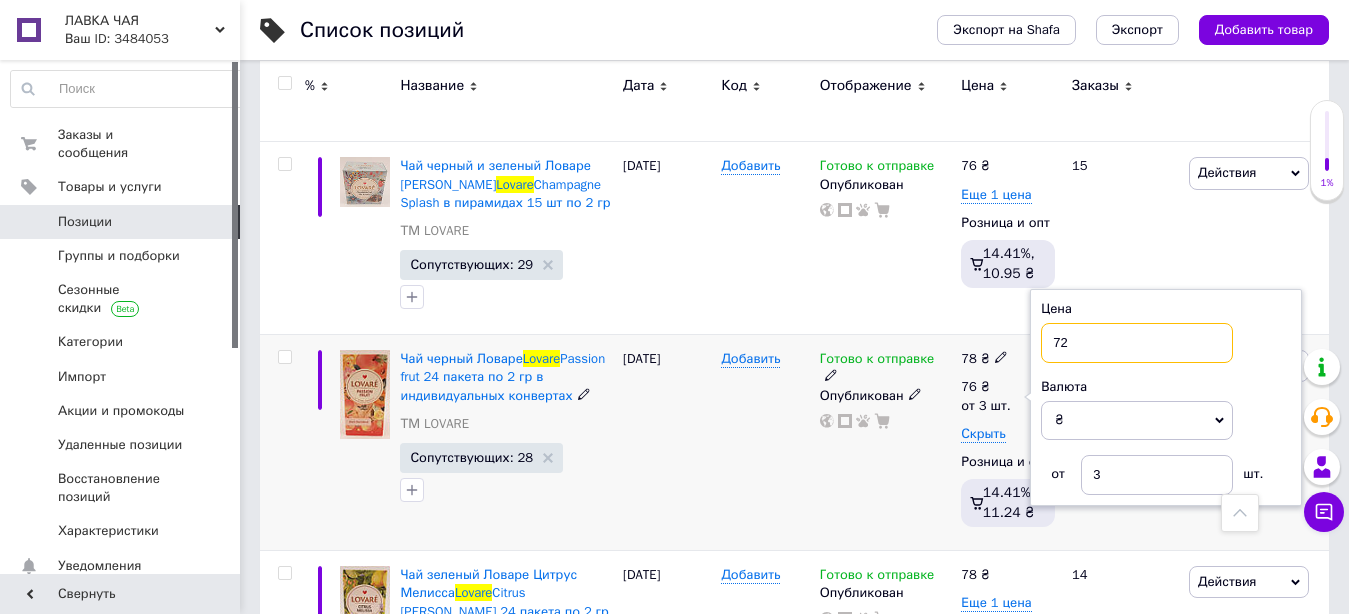 type on "72" 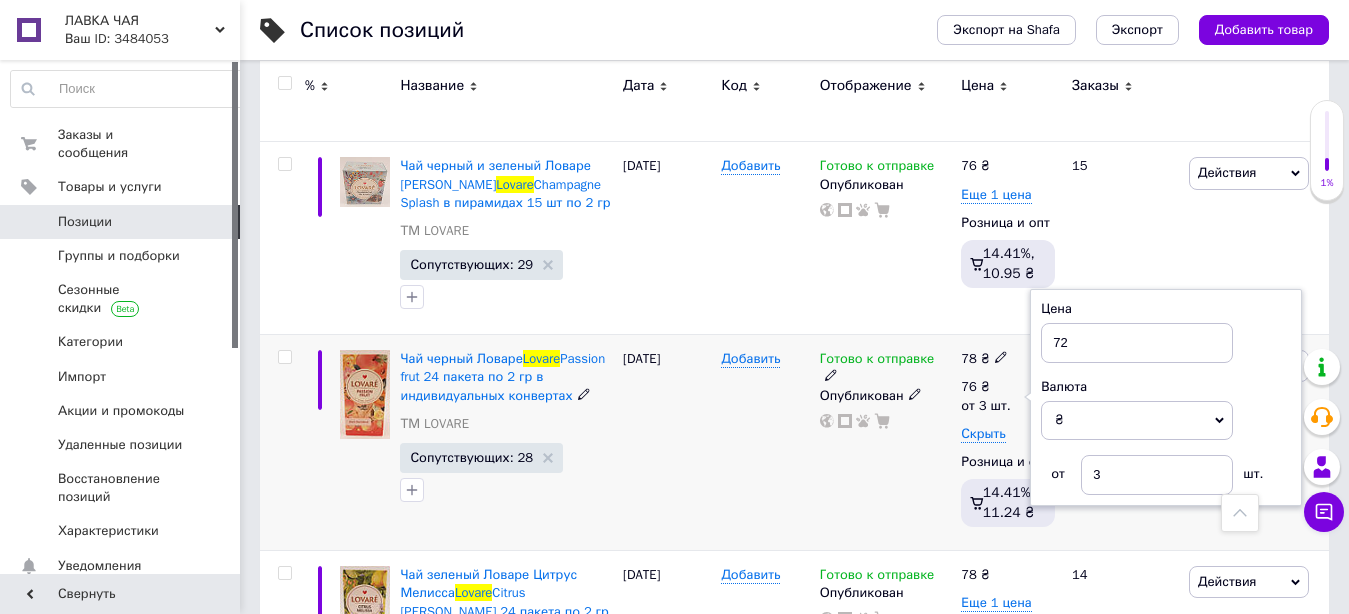 click on "Готово к отправке Опубликован" at bounding box center (886, 443) 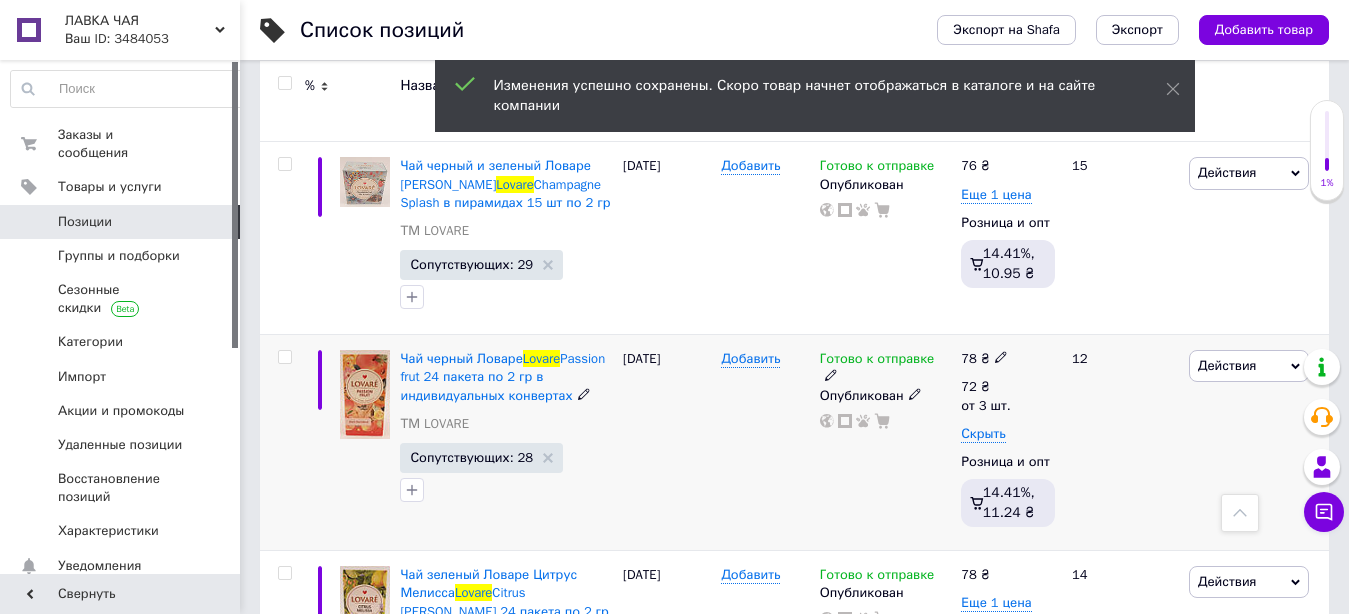 click 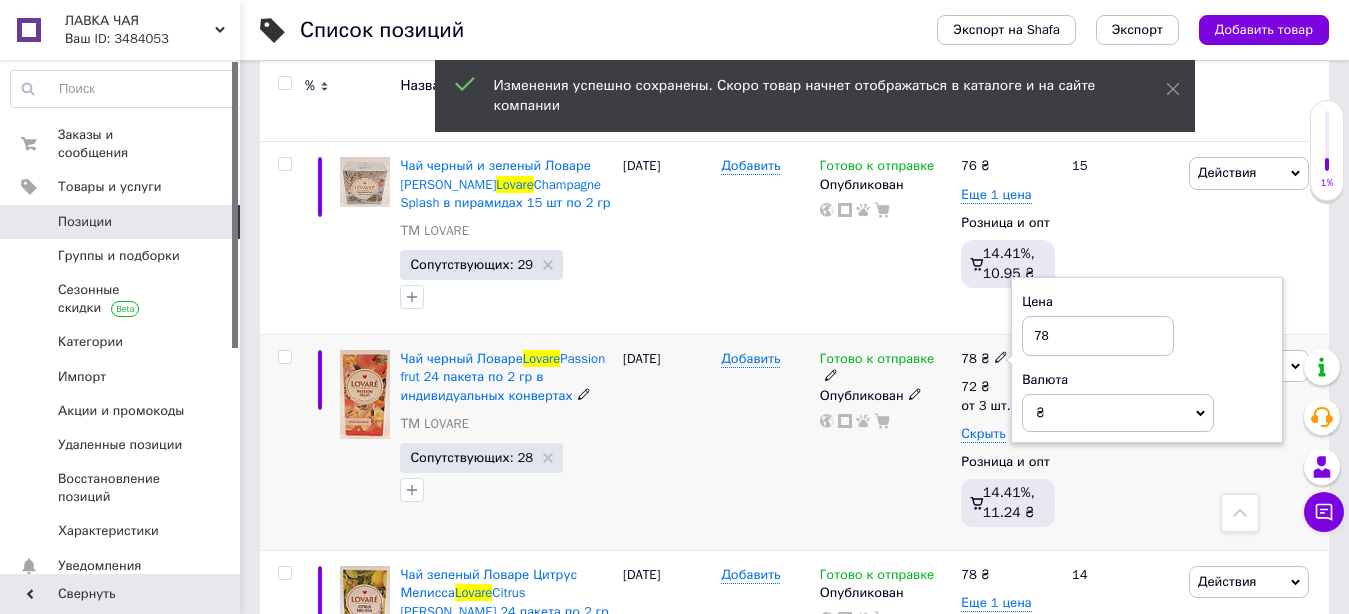 drag, startPoint x: 1035, startPoint y: 359, endPoint x: 1078, endPoint y: 355, distance: 43.185646 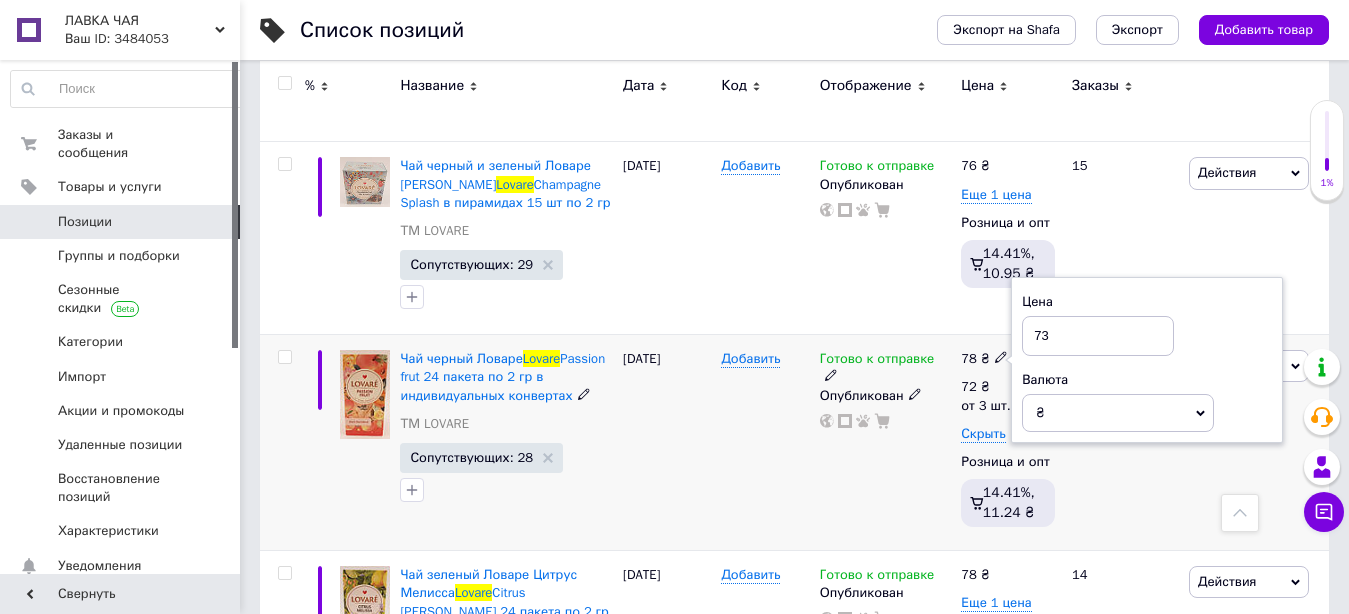 type on "73" 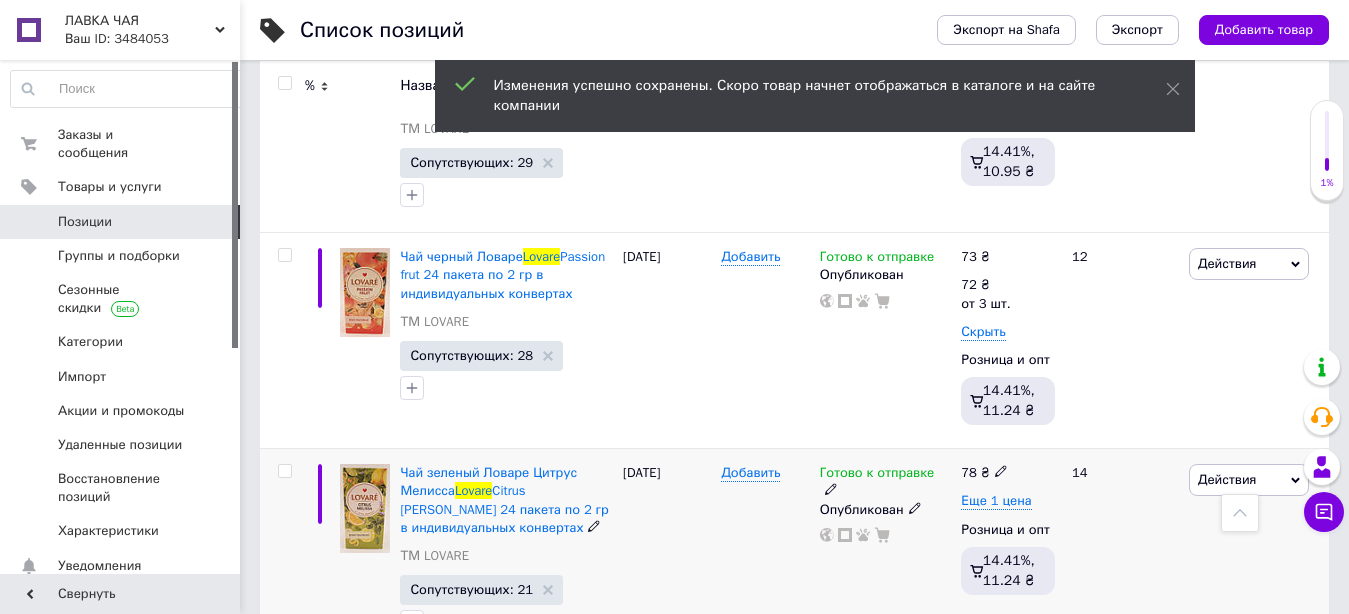 scroll, scrollTop: 2652, scrollLeft: 0, axis: vertical 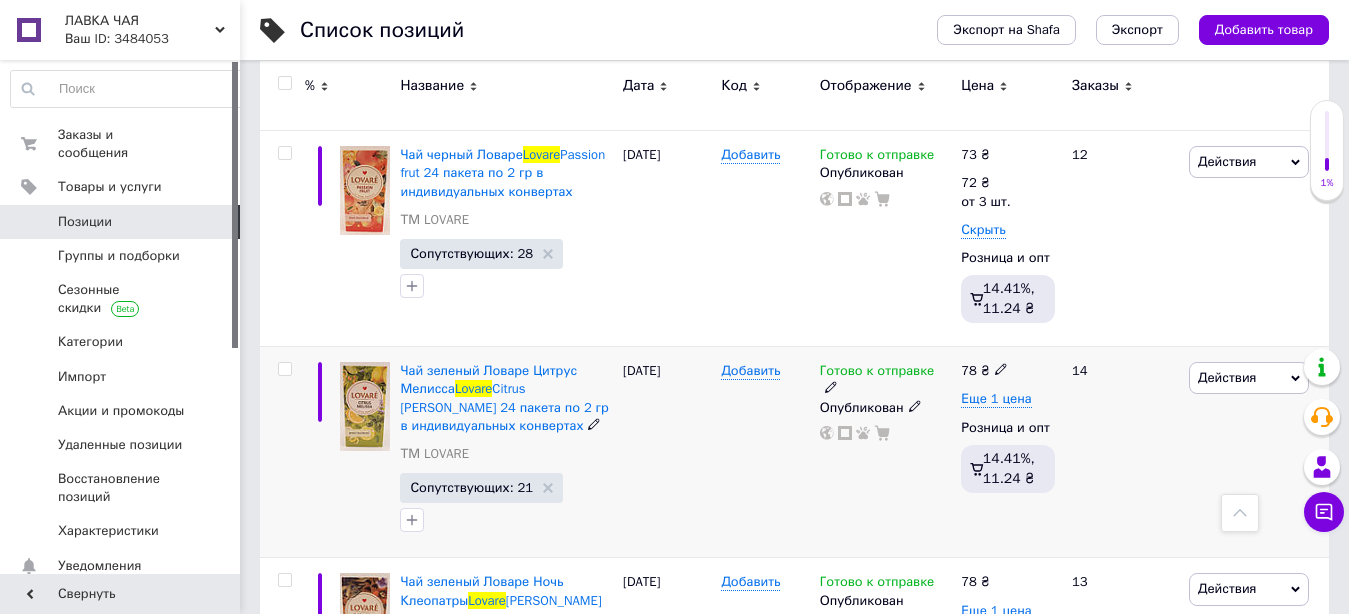 click 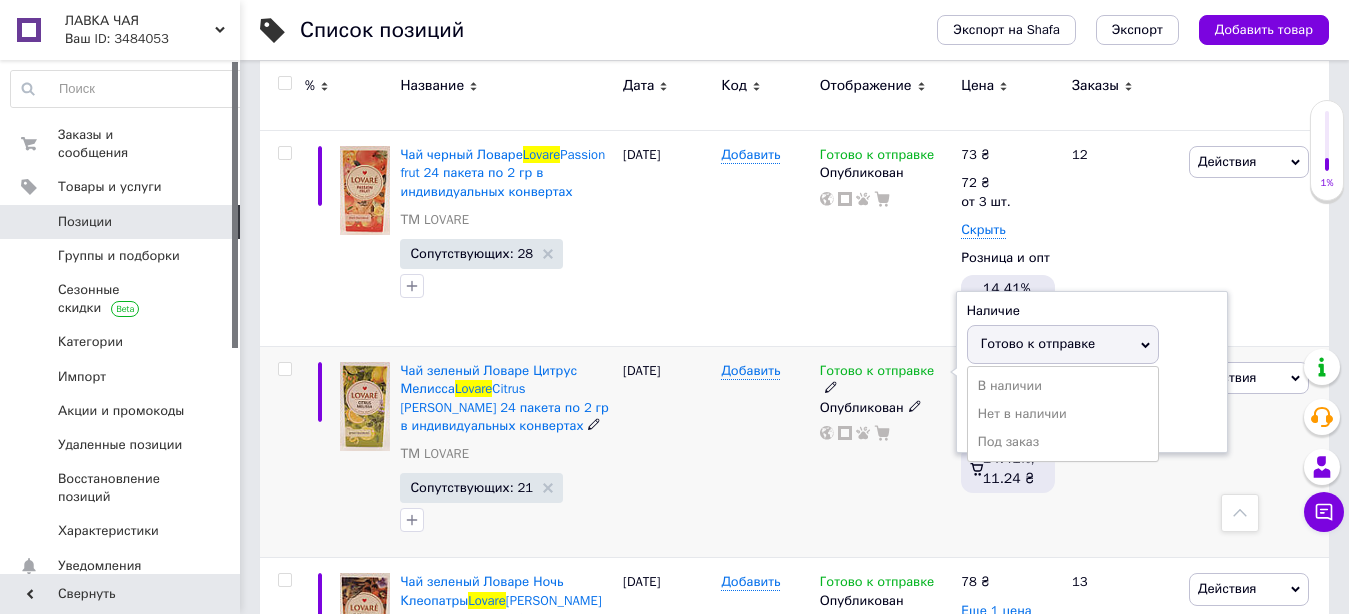 click on "Готово к отправке" at bounding box center (1038, 343) 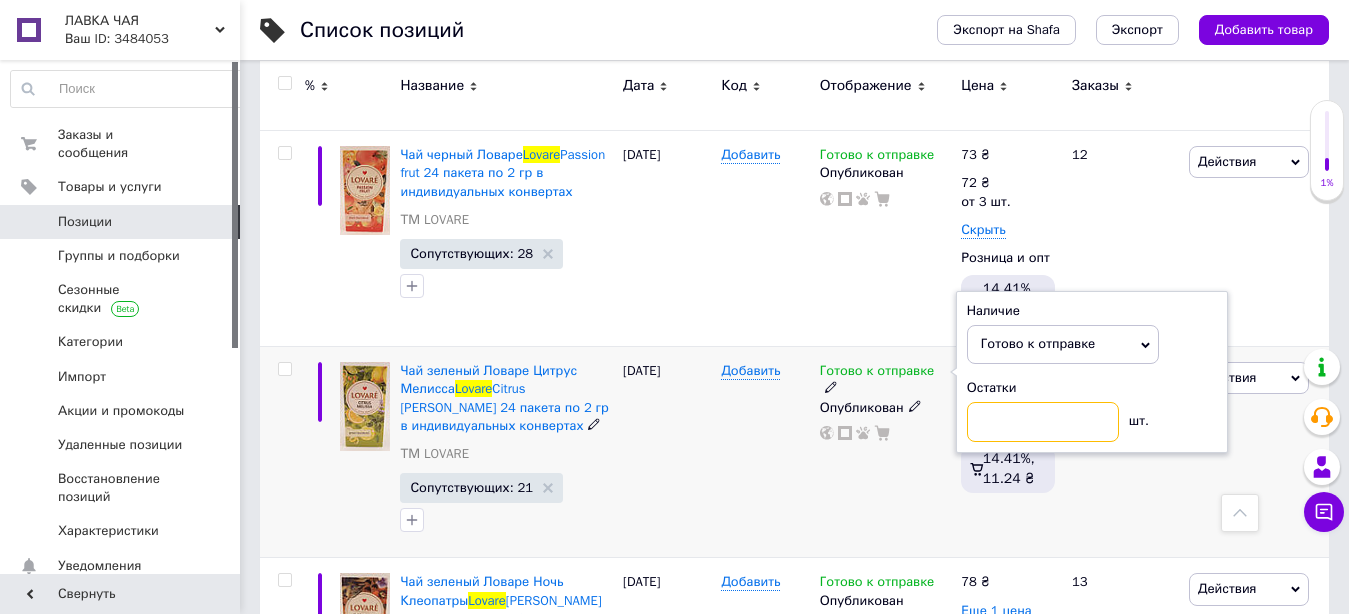 click at bounding box center [1043, 422] 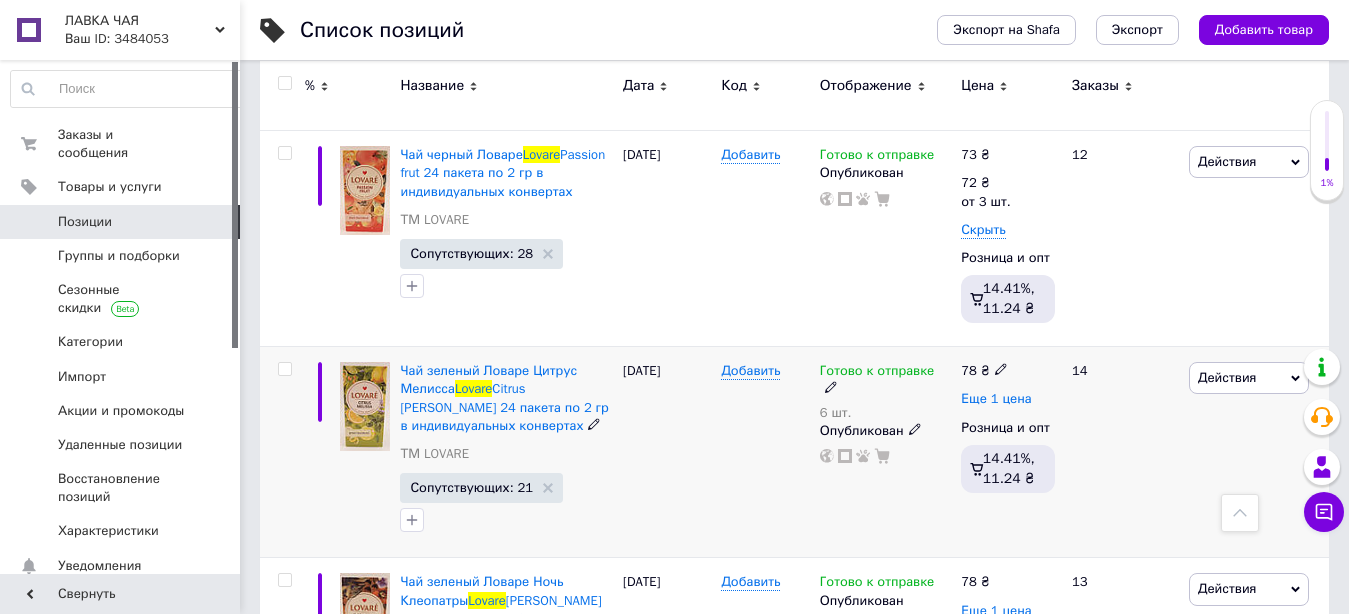 click on "Еще 1 цена" at bounding box center [996, 399] 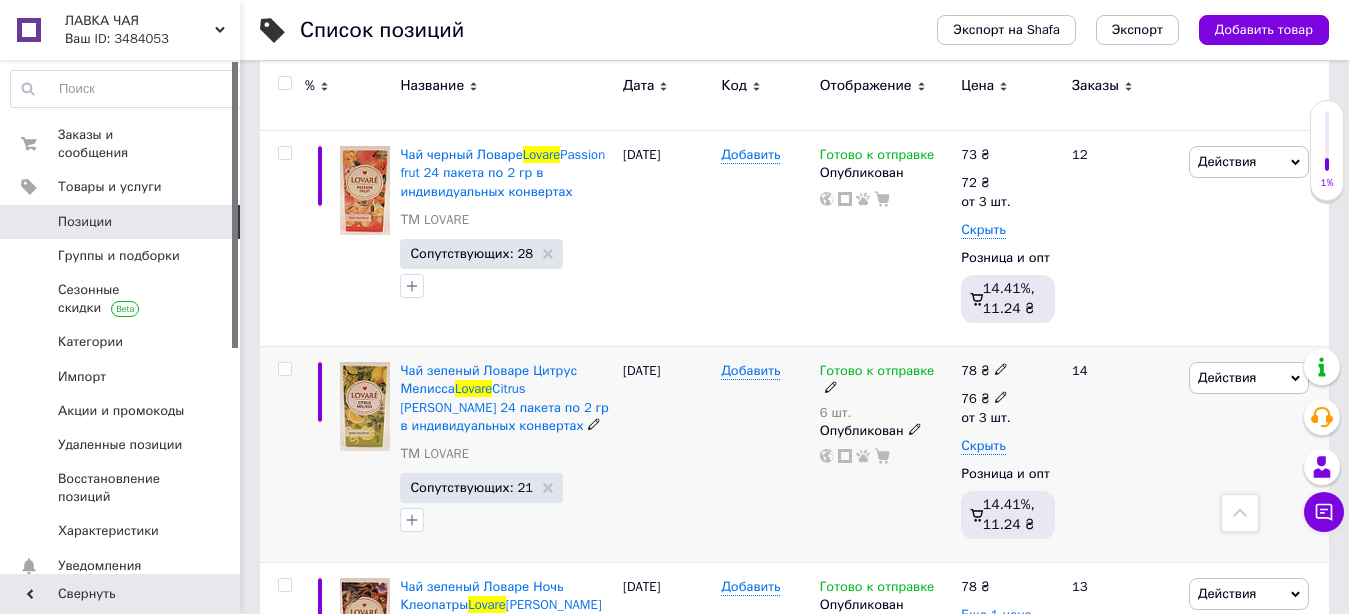 click 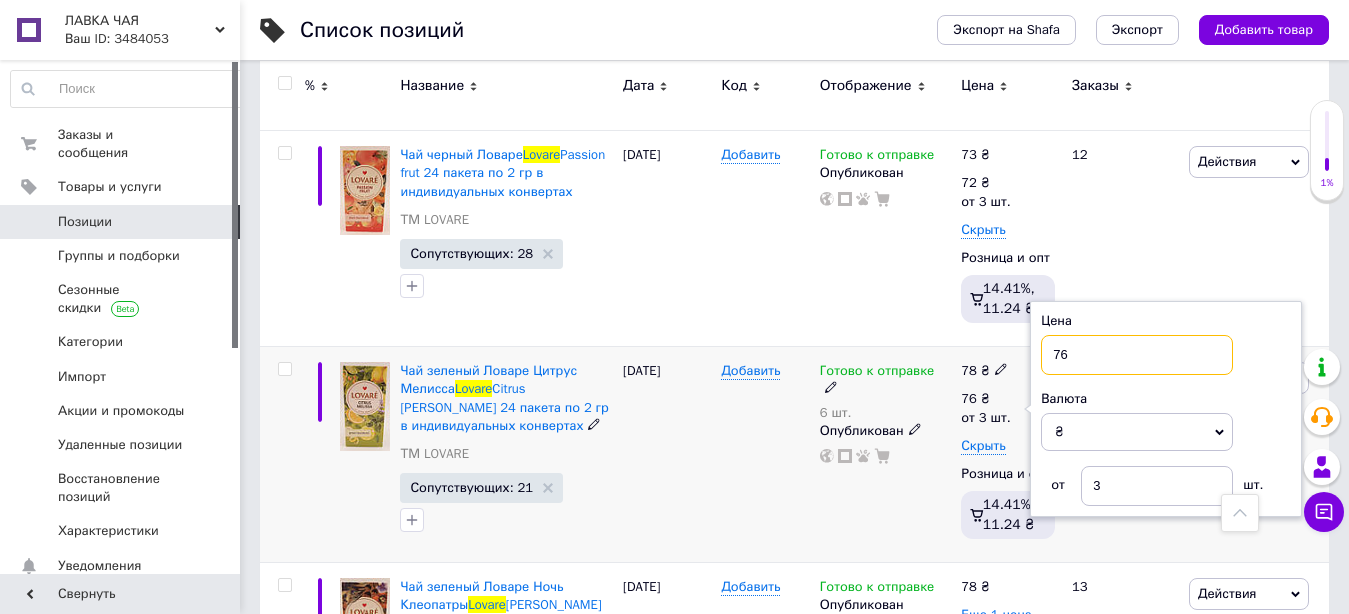 drag, startPoint x: 1052, startPoint y: 378, endPoint x: 1089, endPoint y: 376, distance: 37.054016 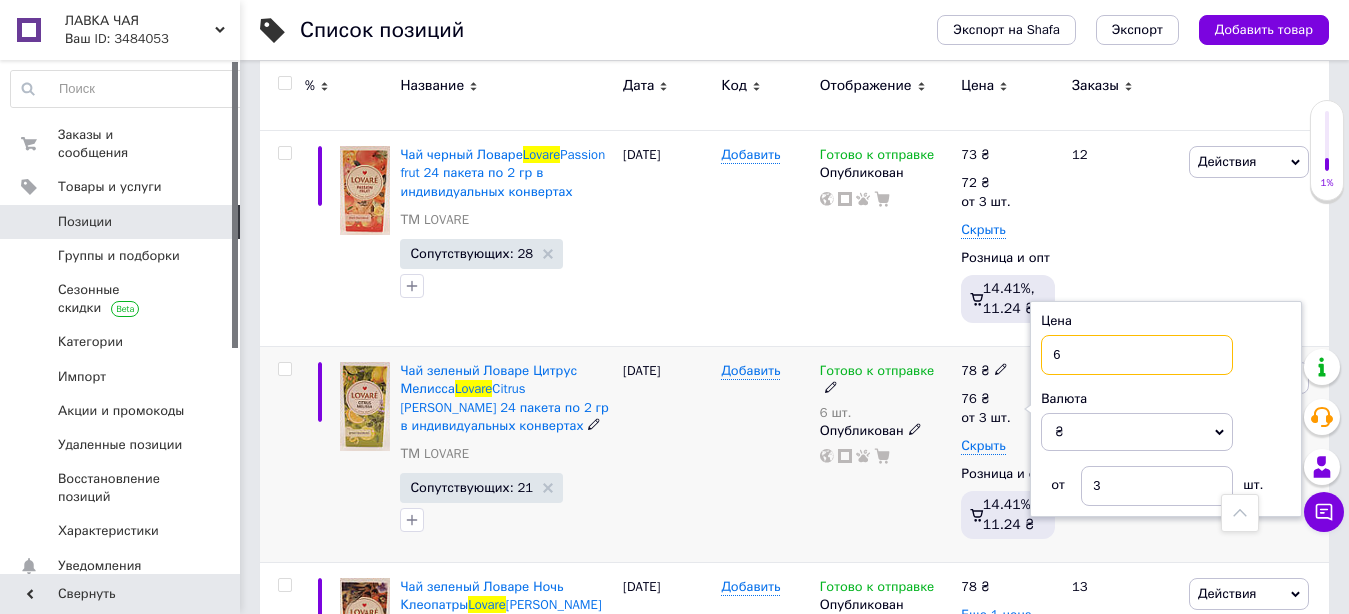 type on "66" 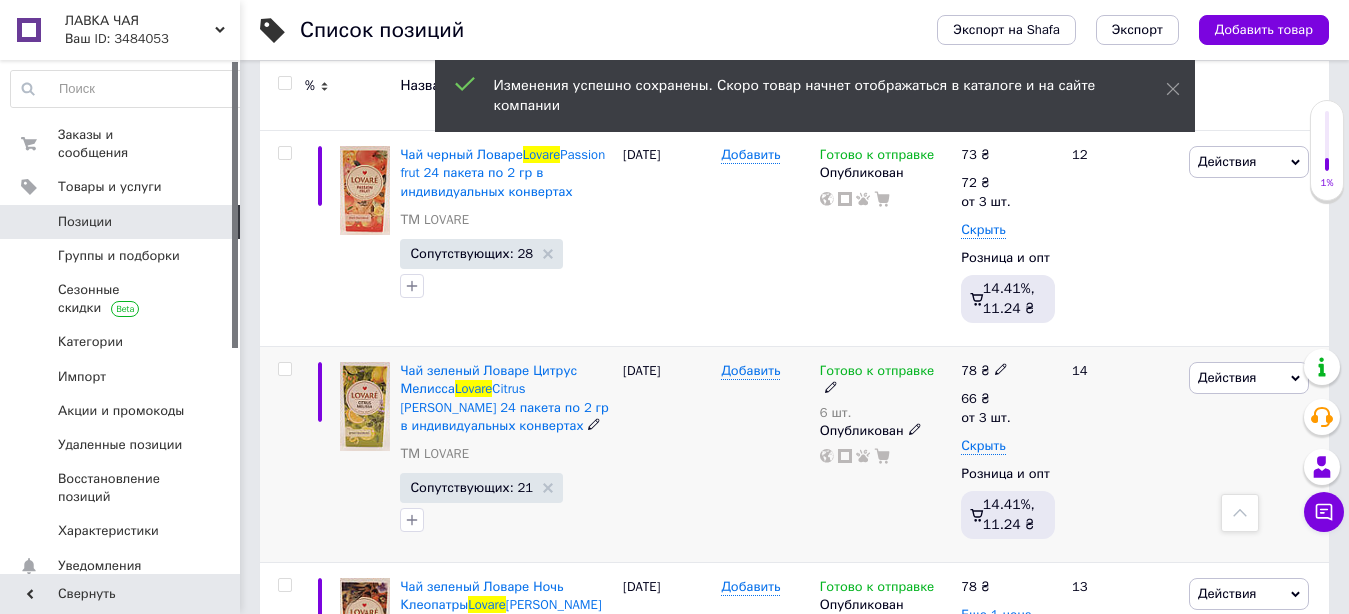 click 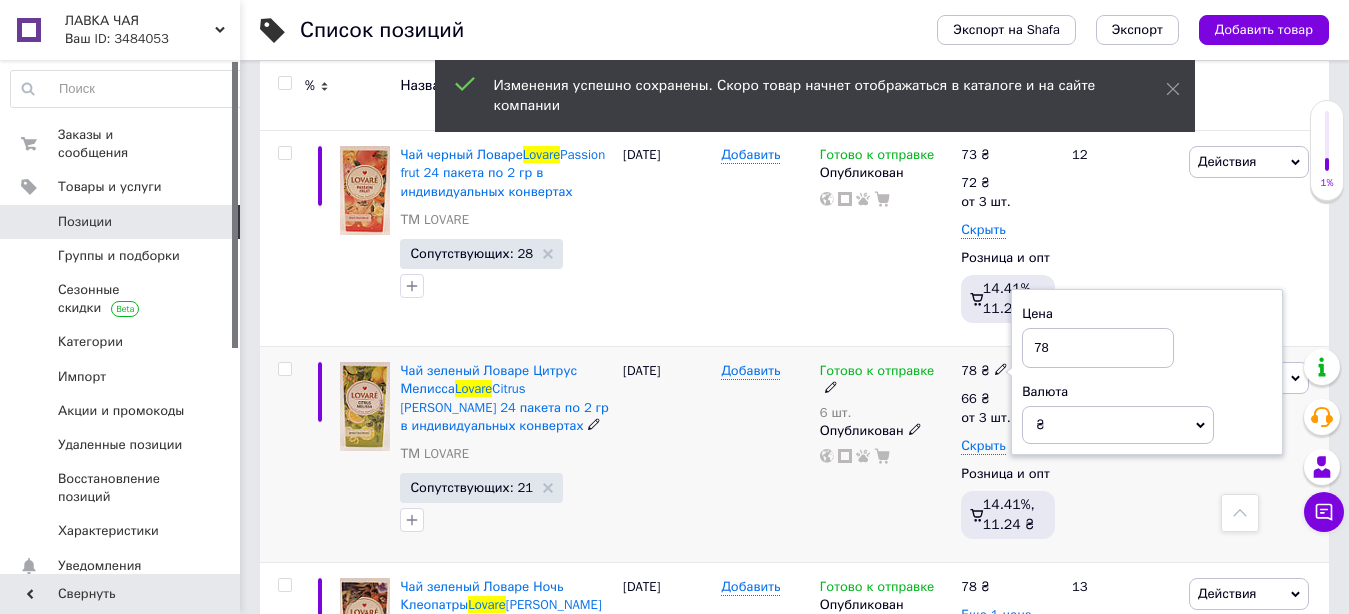 drag, startPoint x: 1027, startPoint y: 360, endPoint x: 1060, endPoint y: 363, distance: 33.13608 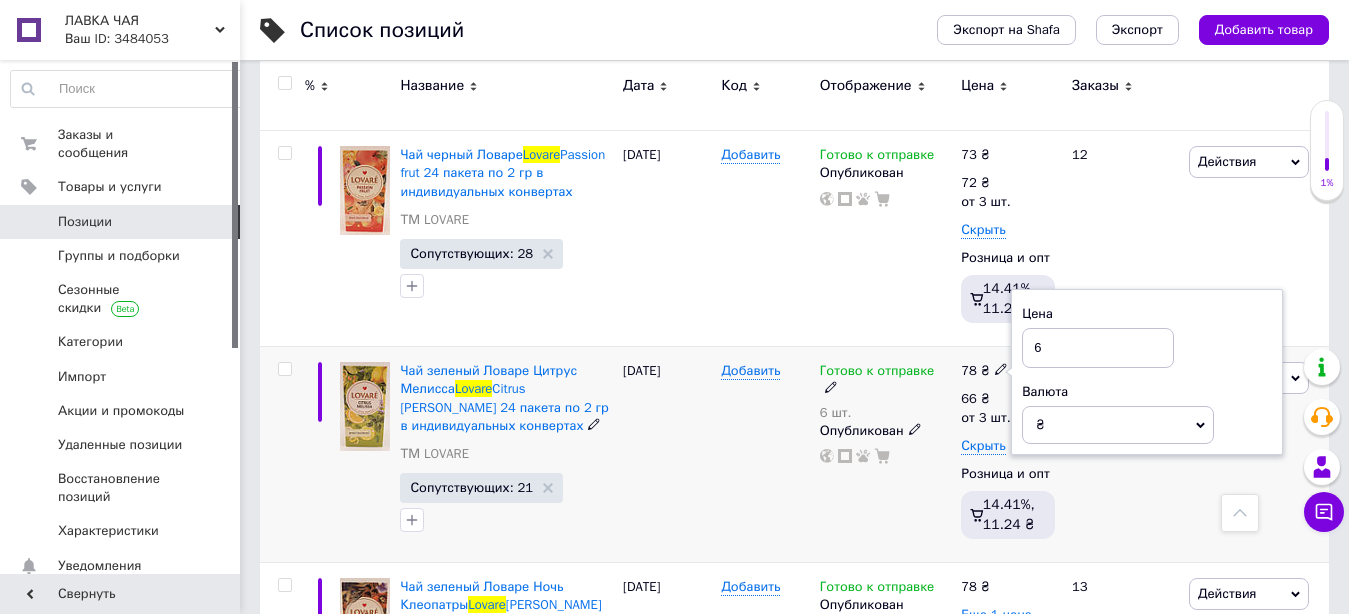 type on "67" 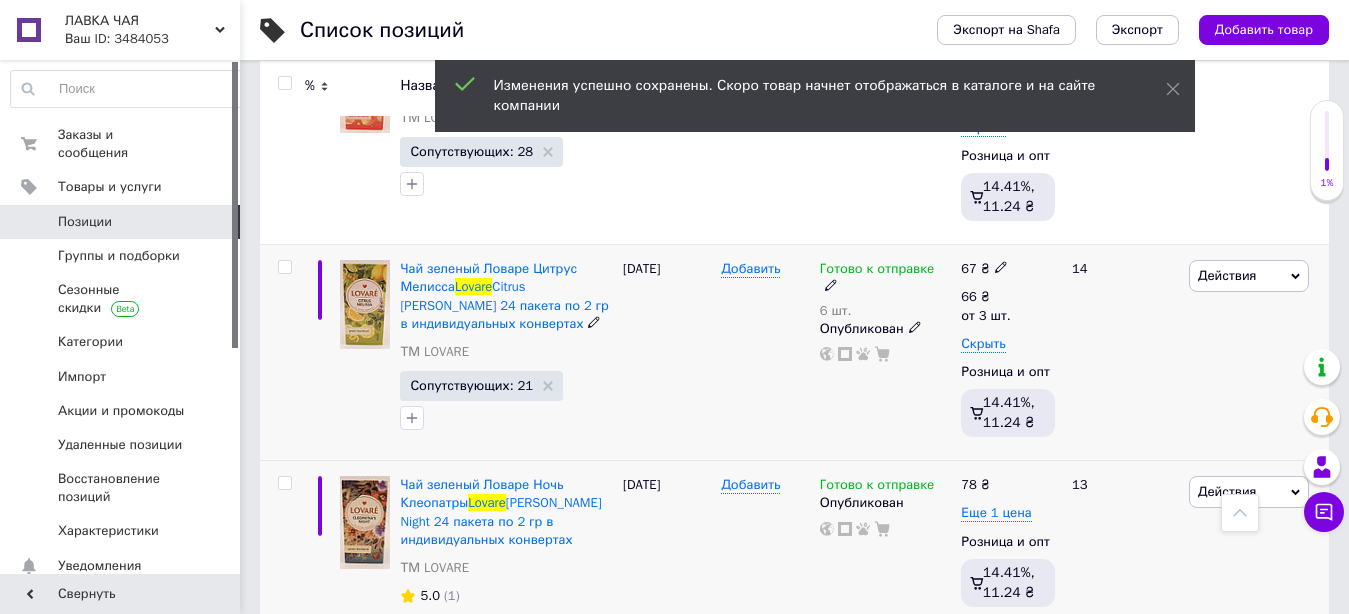 scroll, scrollTop: 2856, scrollLeft: 0, axis: vertical 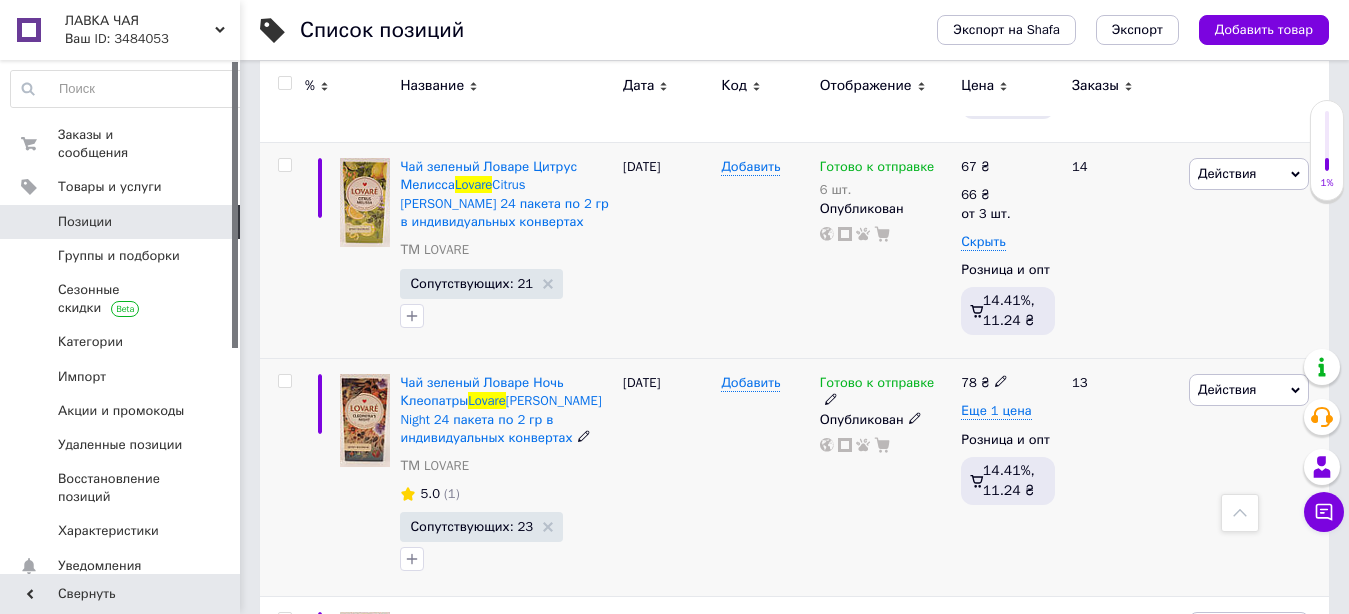 click 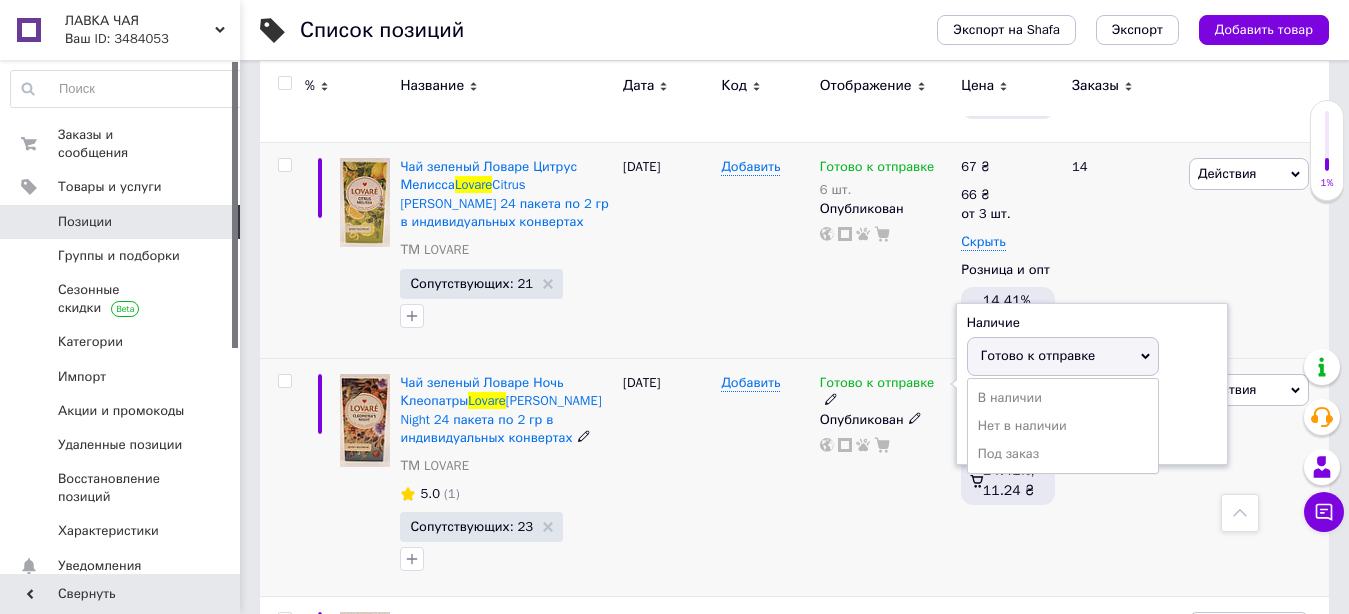click on "Готово к отправке" at bounding box center [1038, 355] 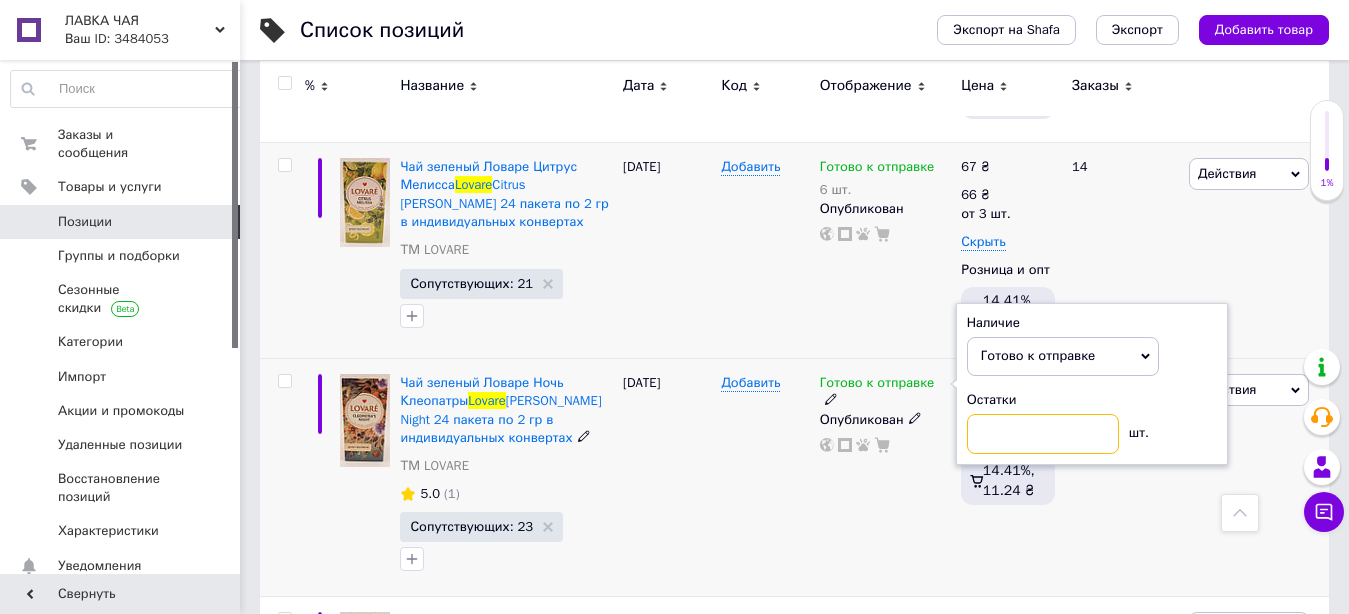 click at bounding box center (1043, 434) 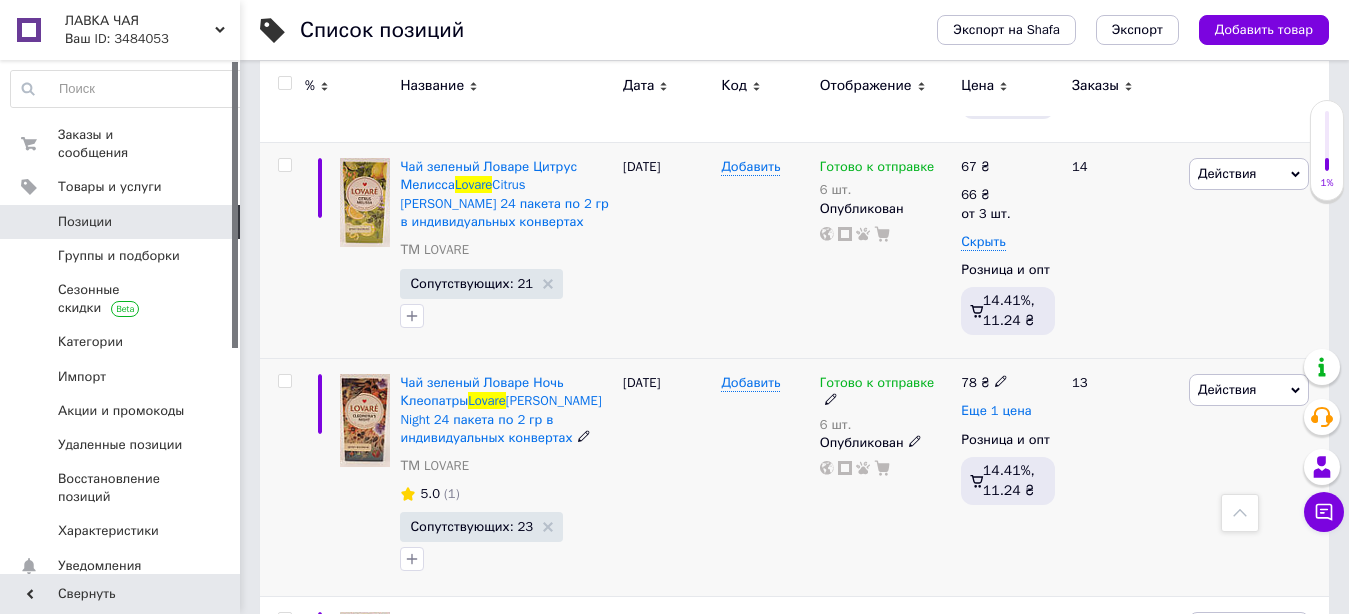 click on "Еще 1 цена" at bounding box center [996, 411] 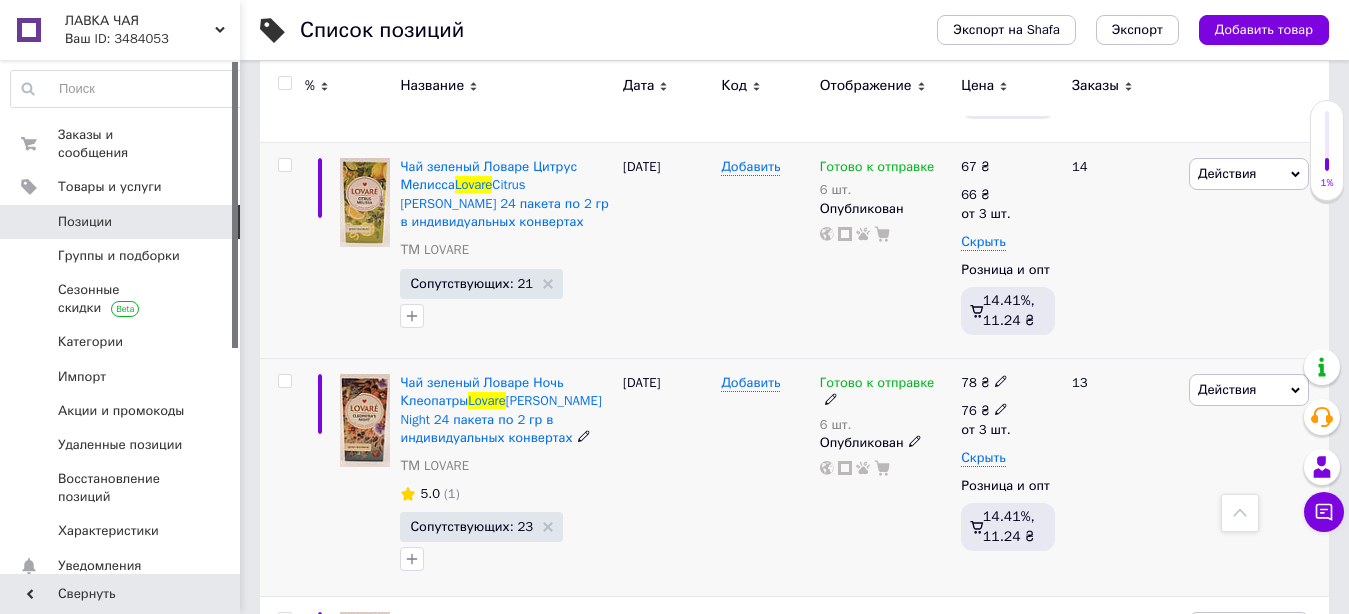 click 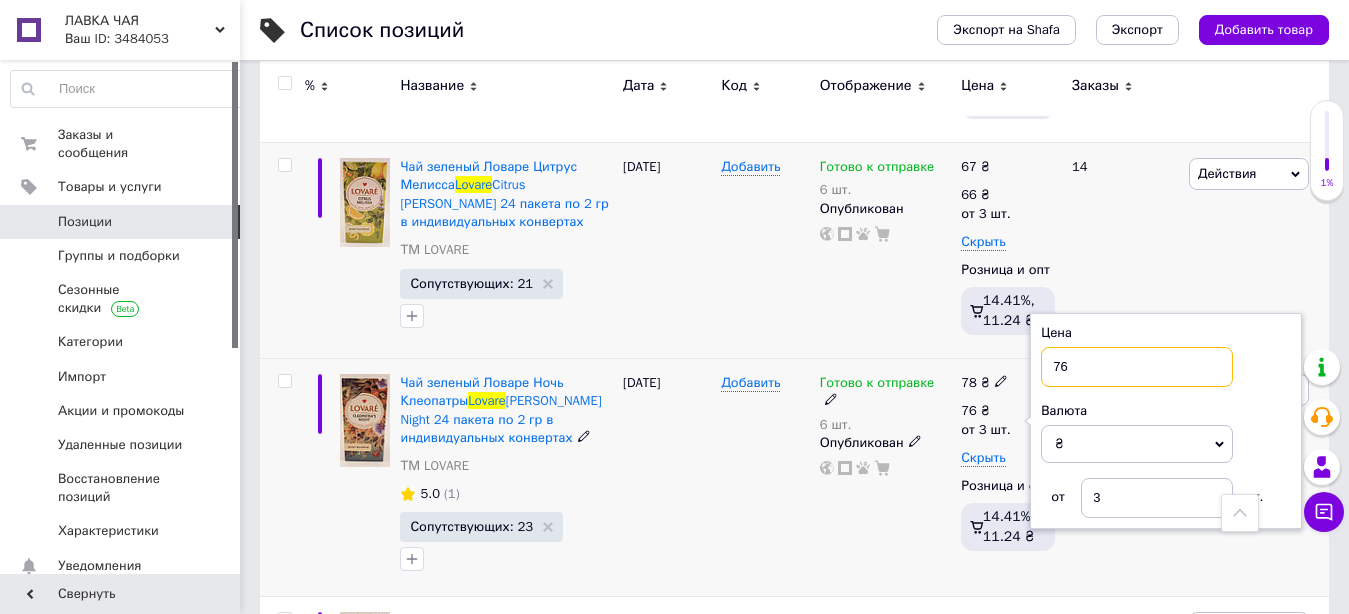 drag, startPoint x: 1045, startPoint y: 387, endPoint x: 1103, endPoint y: 387, distance: 58 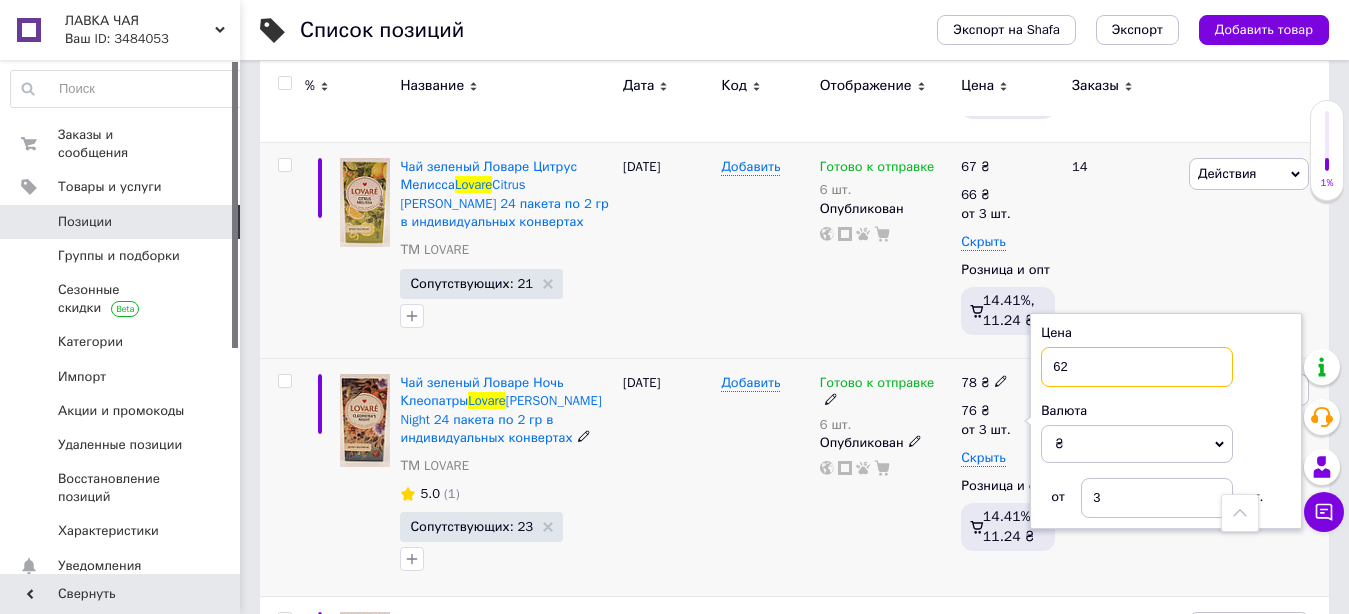 type on "62" 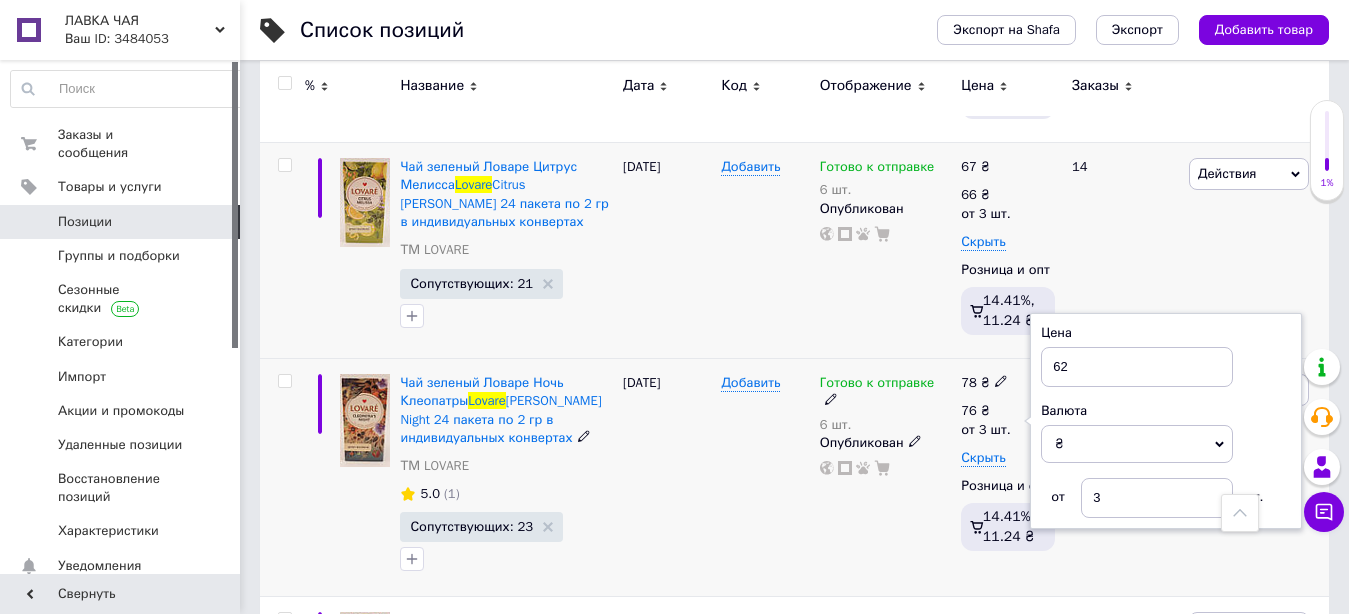 click on "78   ₴ 76   ₴ от 3 шт. Цена 62 Валюта ₴ $ € CHF £ ¥ PLN ₸ MDL HUF KGS CN¥ TRY ₩ lei от 3 шт. Скрыть Розница и опт 14.41%, 11.24 ₴" at bounding box center (1008, 478) 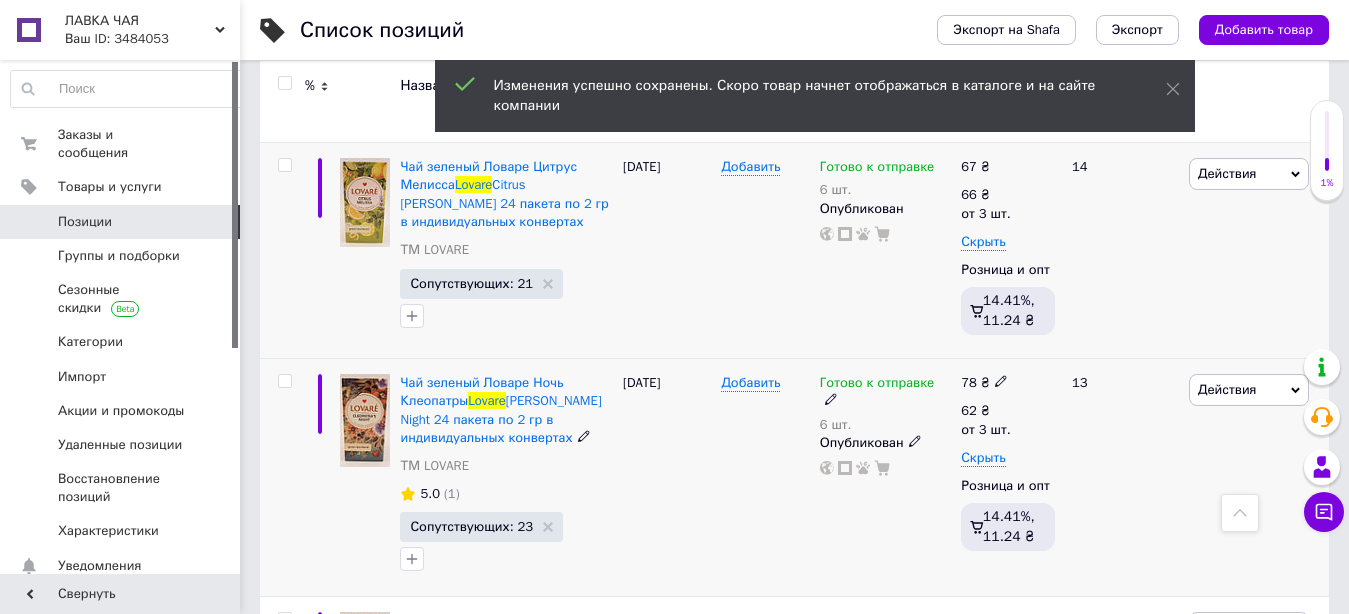 click 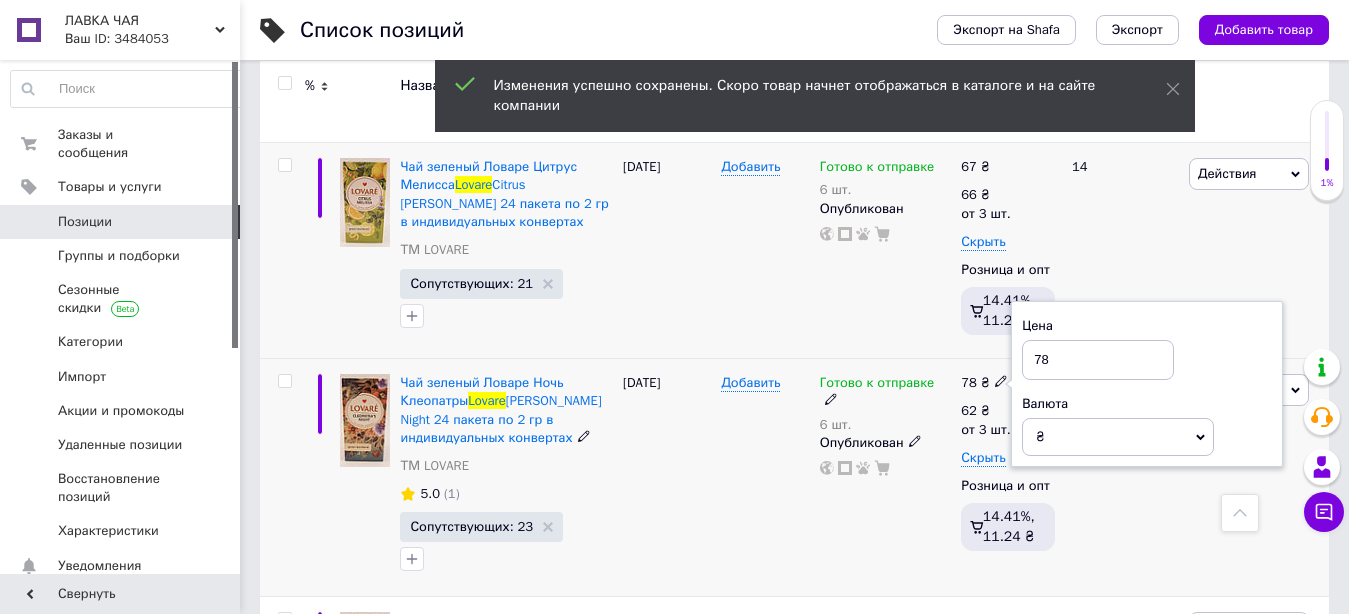 drag, startPoint x: 1033, startPoint y: 374, endPoint x: 1075, endPoint y: 375, distance: 42.0119 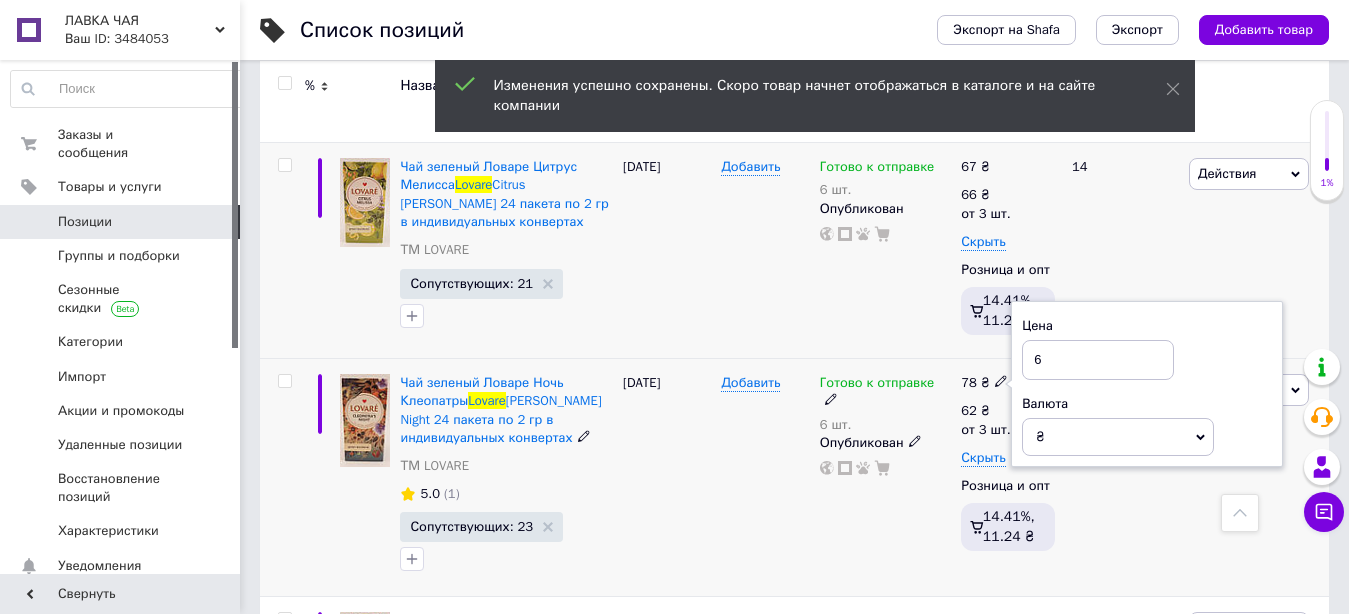 type on "63" 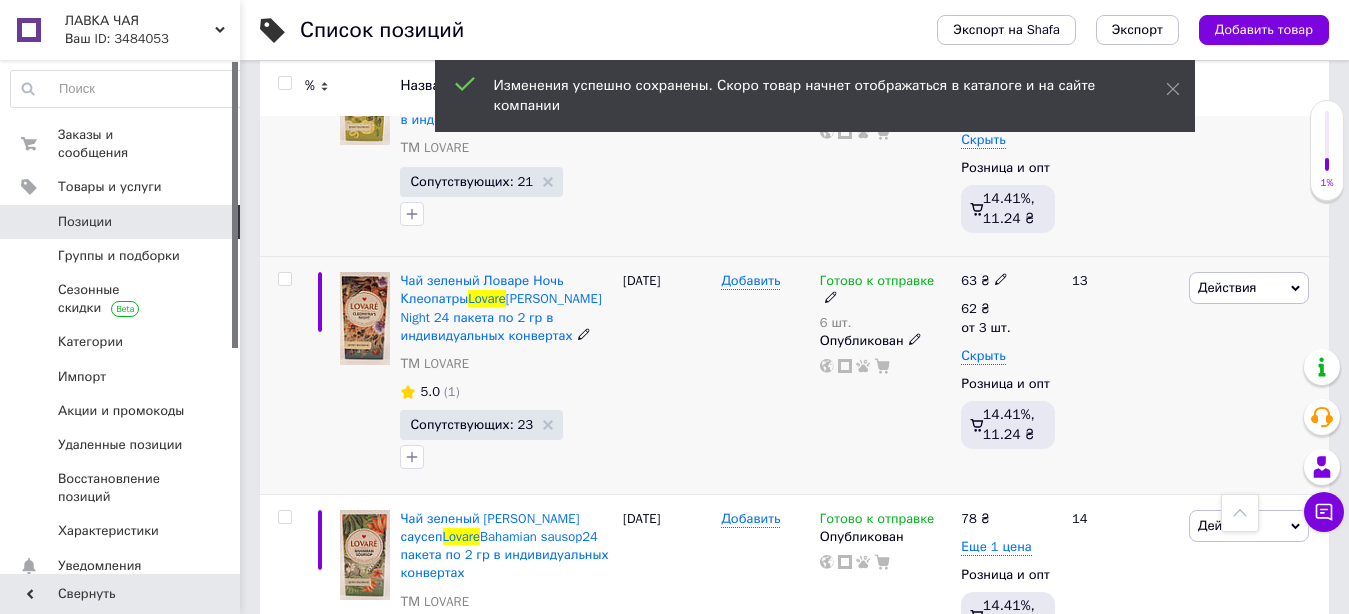 scroll, scrollTop: 3060, scrollLeft: 0, axis: vertical 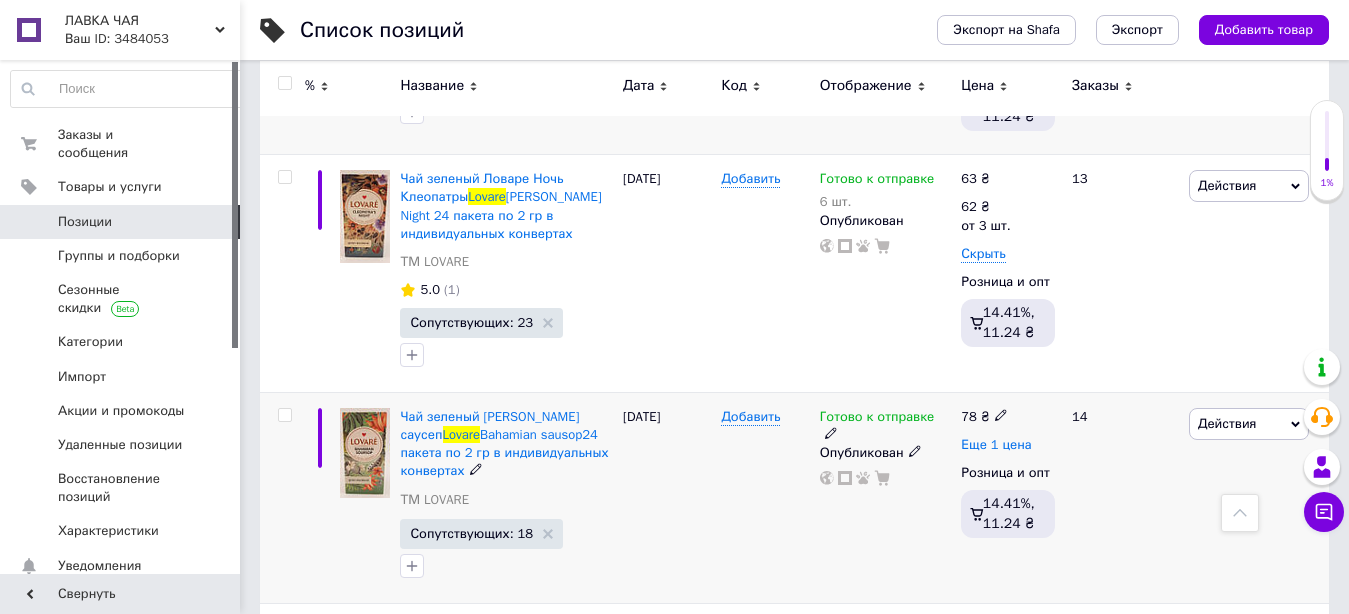 click on "Еще 1 цена" at bounding box center [996, 445] 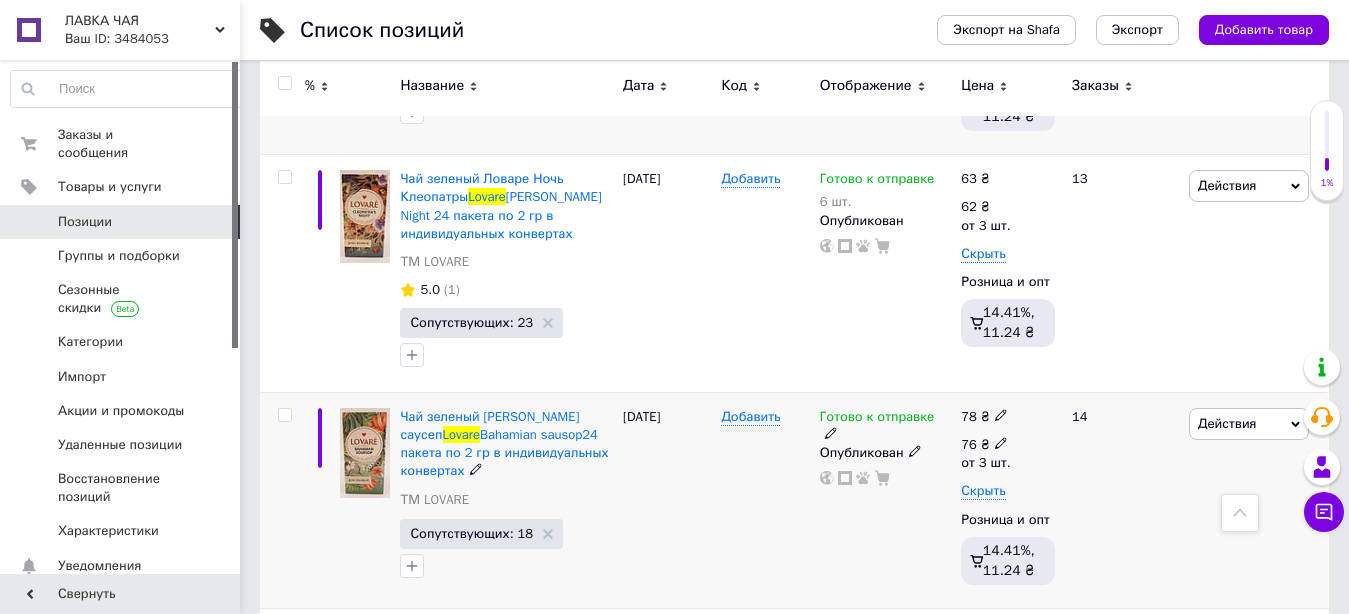 click 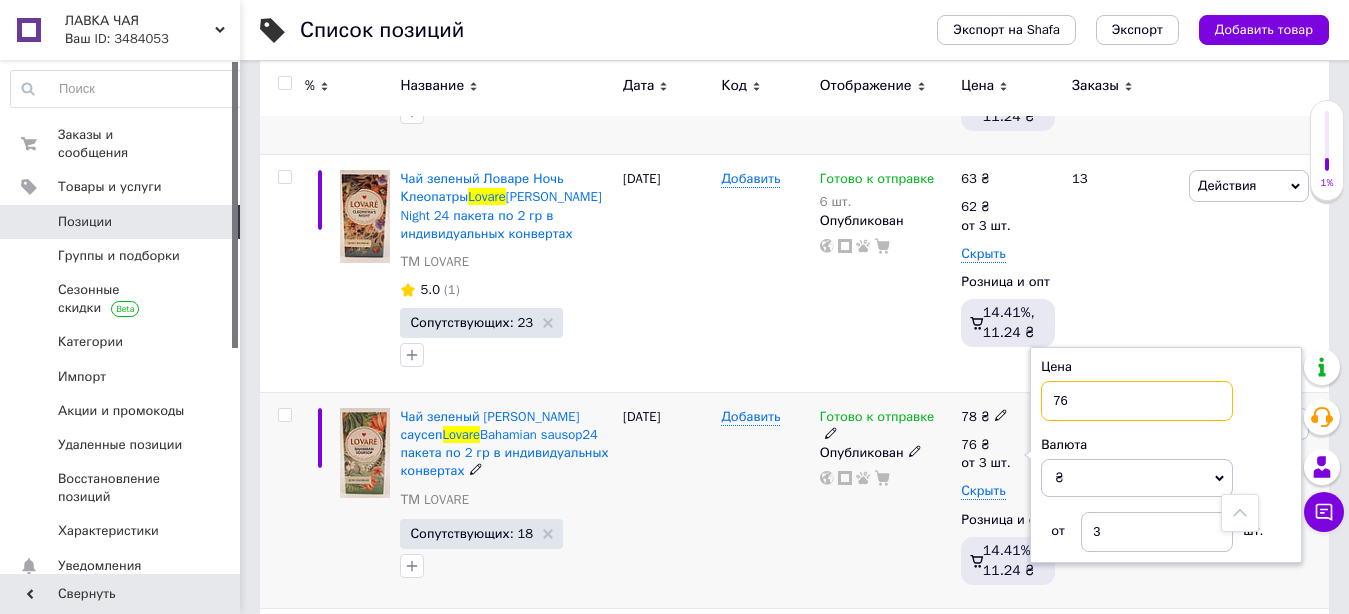 drag, startPoint x: 1043, startPoint y: 416, endPoint x: 1100, endPoint y: 417, distance: 57.00877 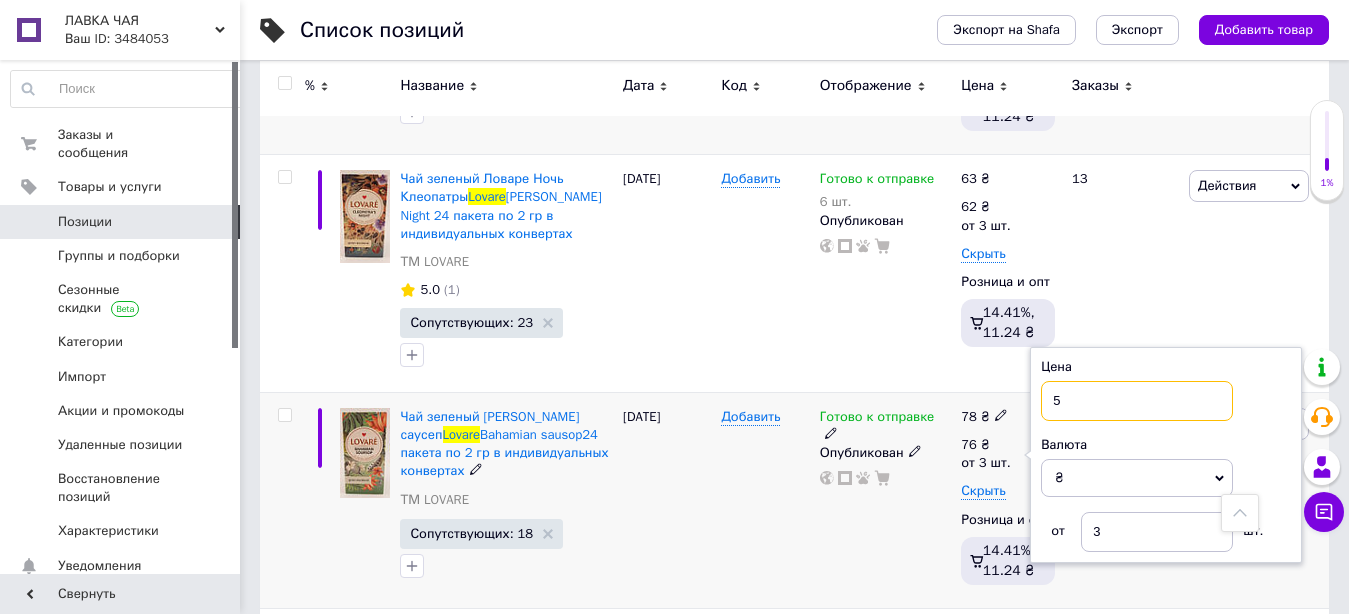 type on "51" 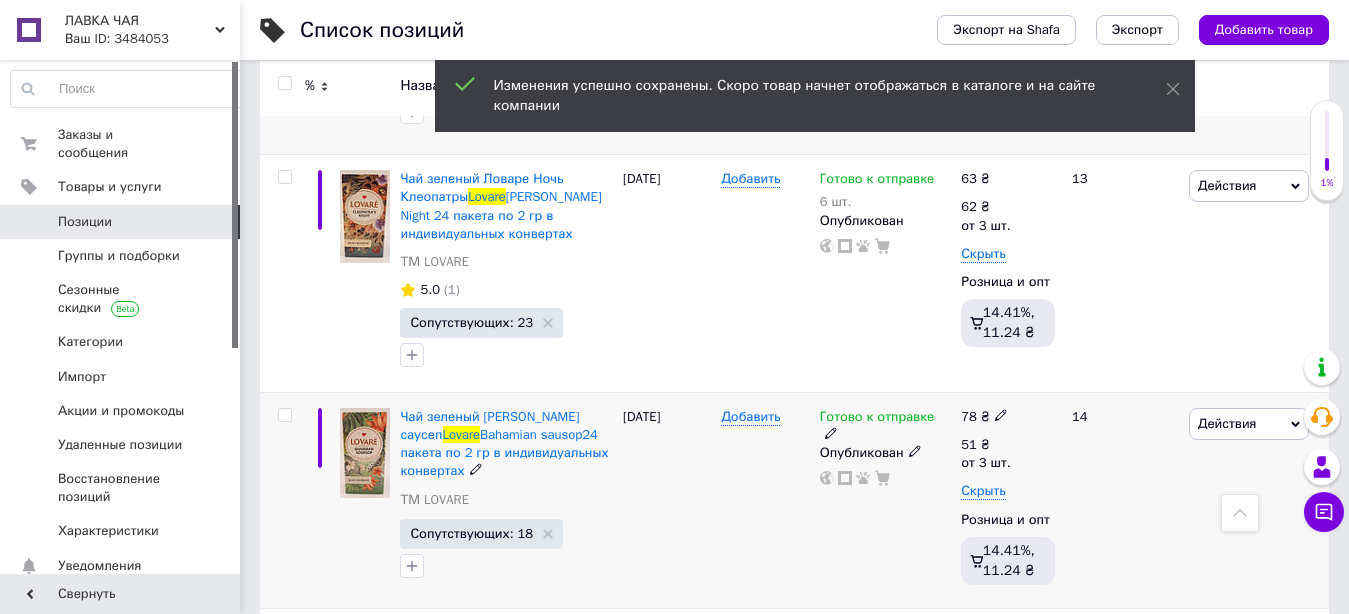click 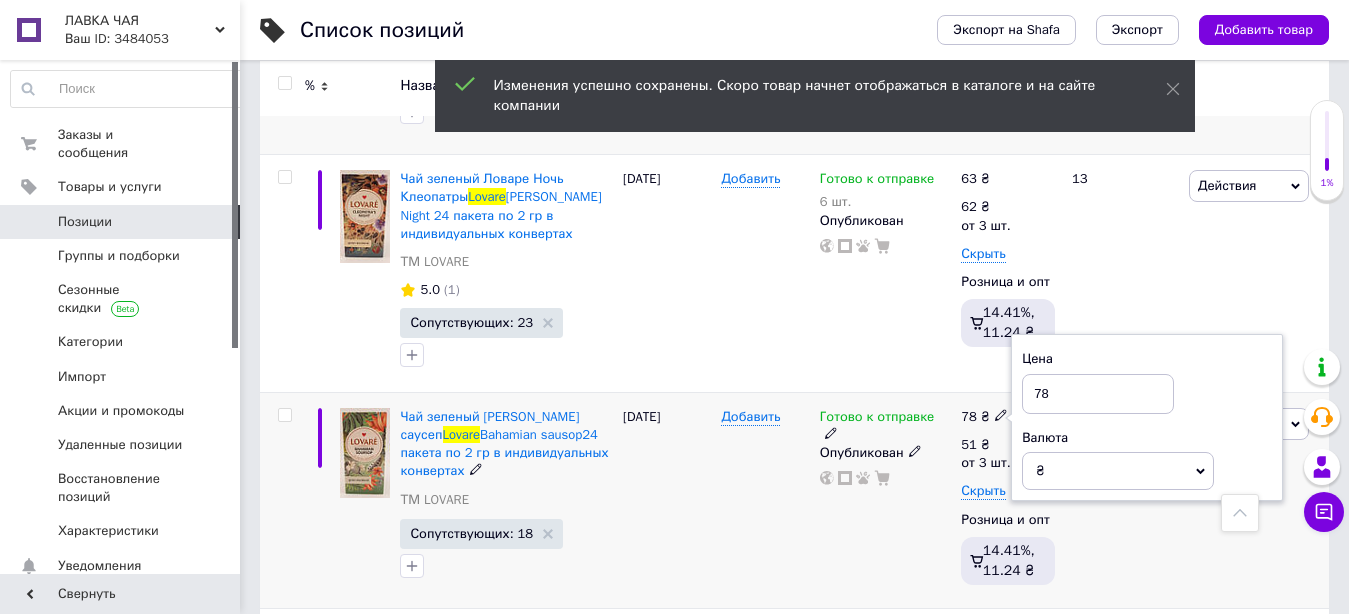 drag, startPoint x: 1034, startPoint y: 415, endPoint x: 1095, endPoint y: 413, distance: 61.03278 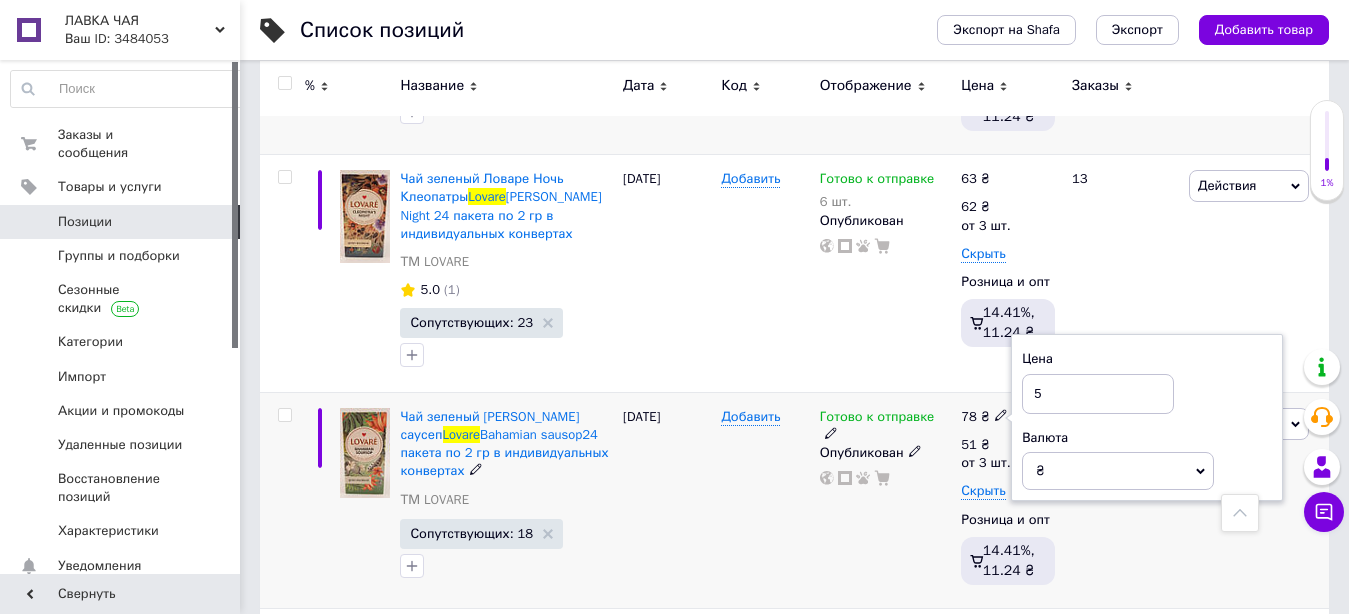type on "52" 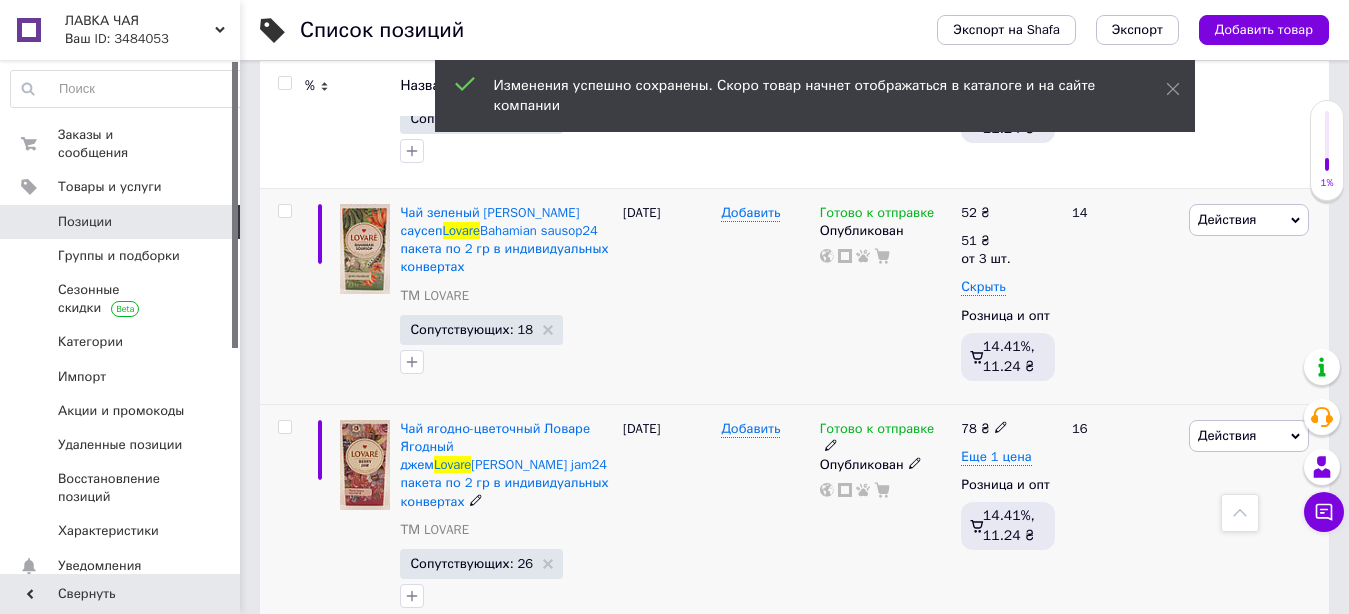 scroll, scrollTop: 3366, scrollLeft: 0, axis: vertical 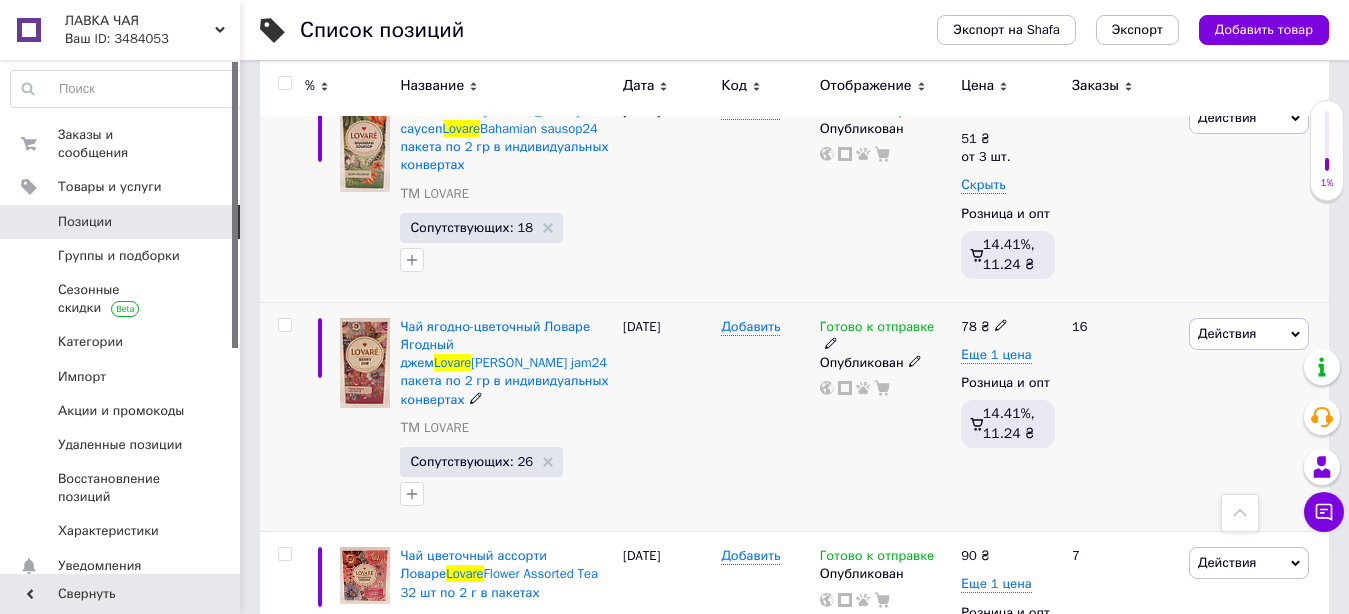 click 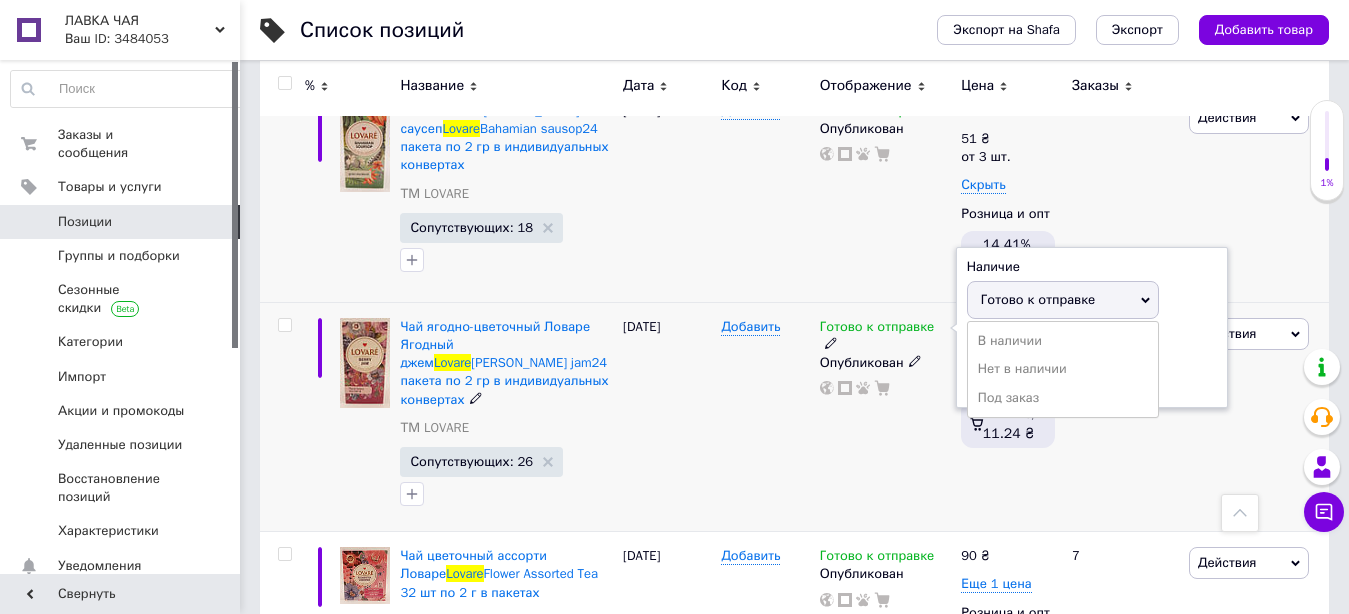 click on "Готово к отправке" at bounding box center [1038, 299] 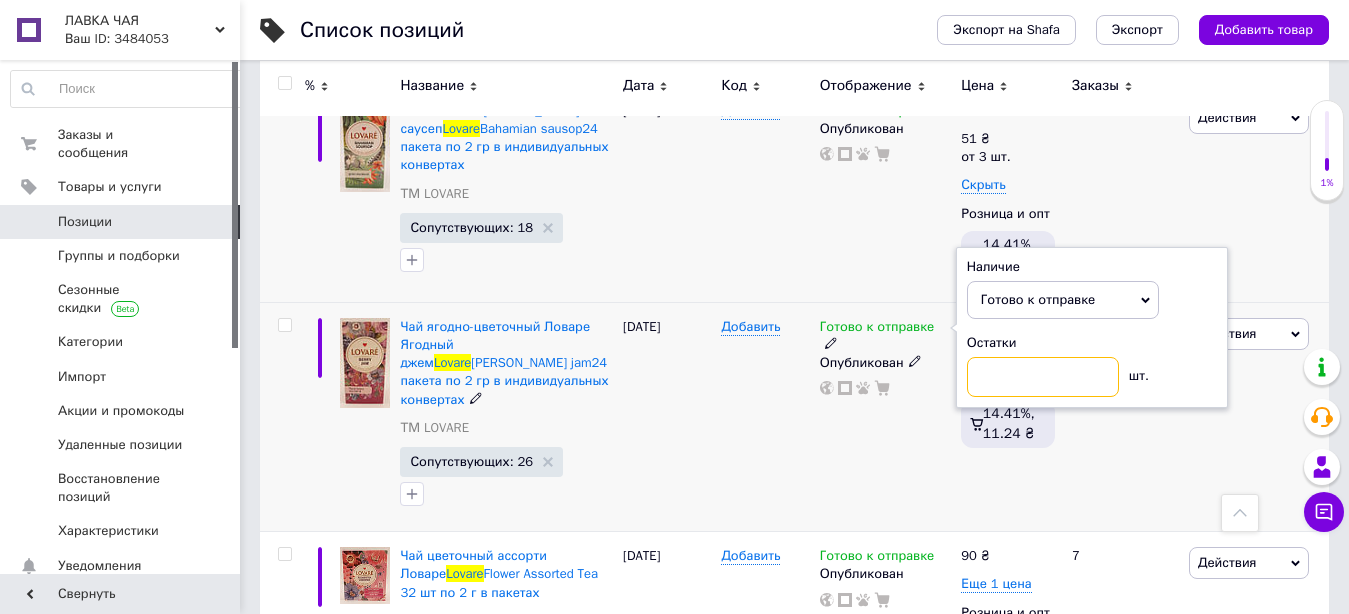 click at bounding box center [1043, 377] 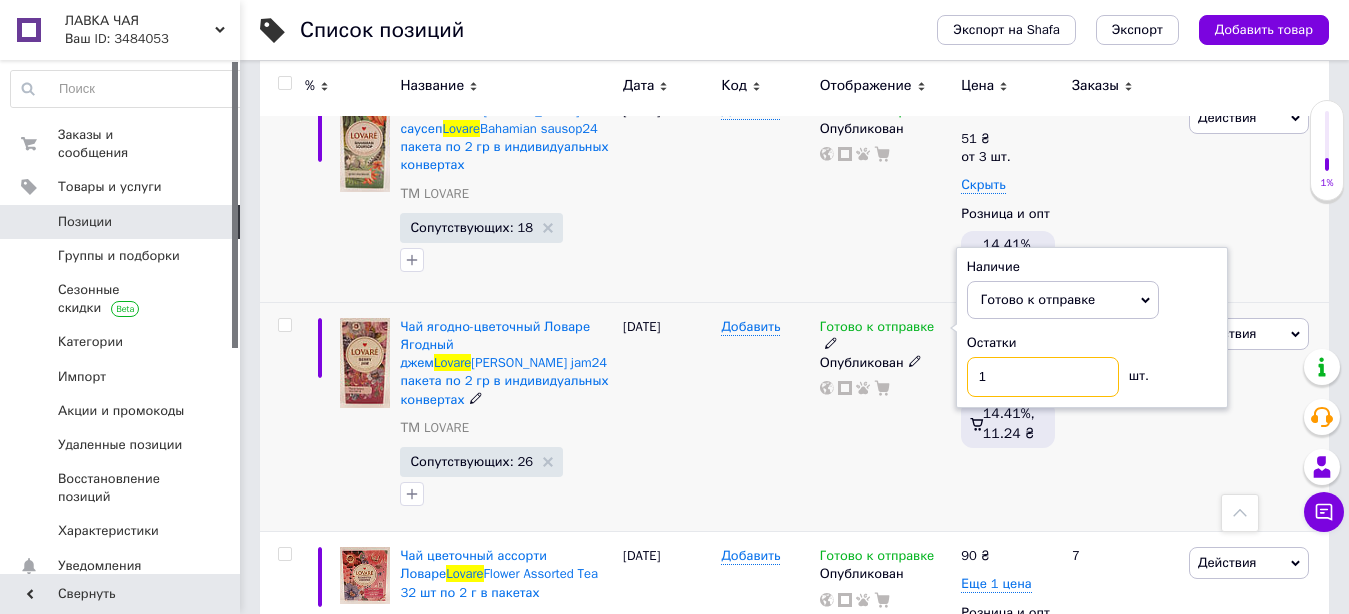 type on "10" 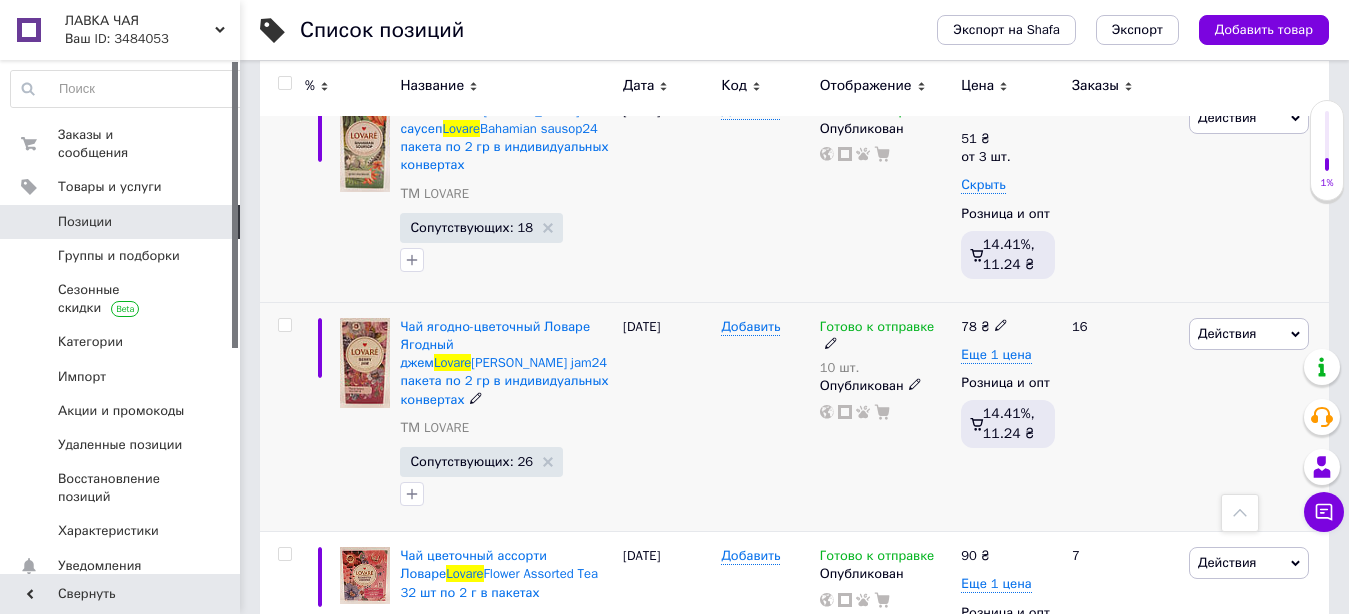 click 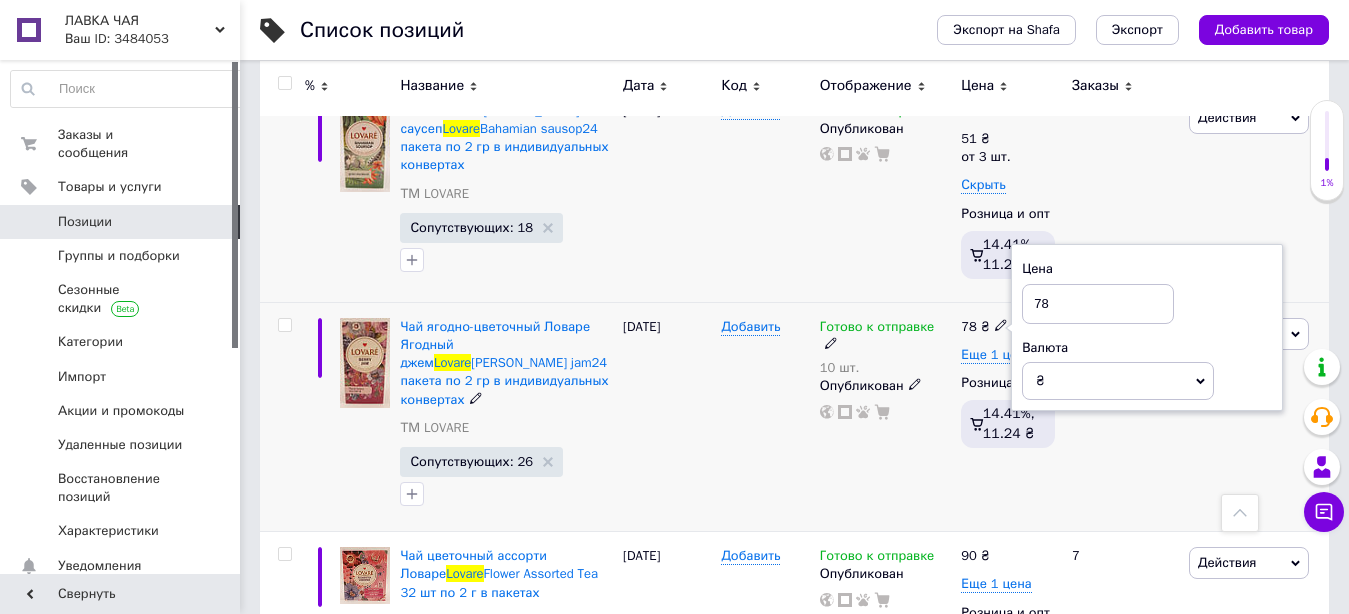 drag, startPoint x: 1029, startPoint y: 323, endPoint x: 1107, endPoint y: 328, distance: 78.160095 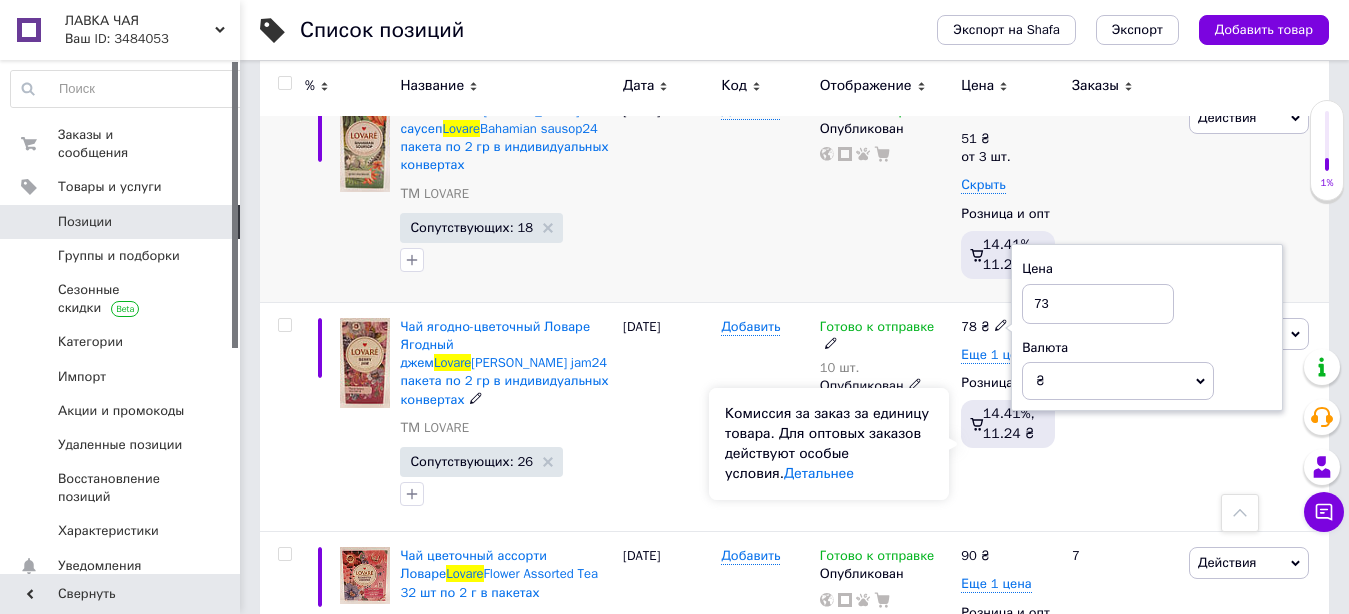 type on "73" 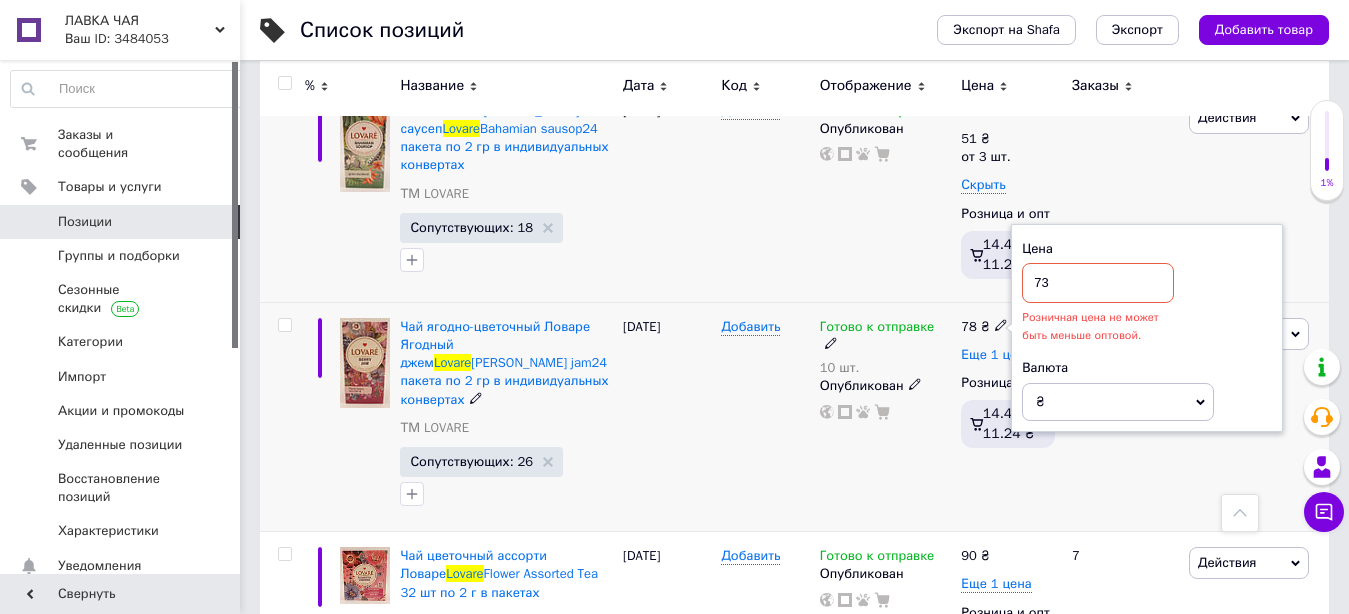 click on "Еще 1 цена" at bounding box center (996, 355) 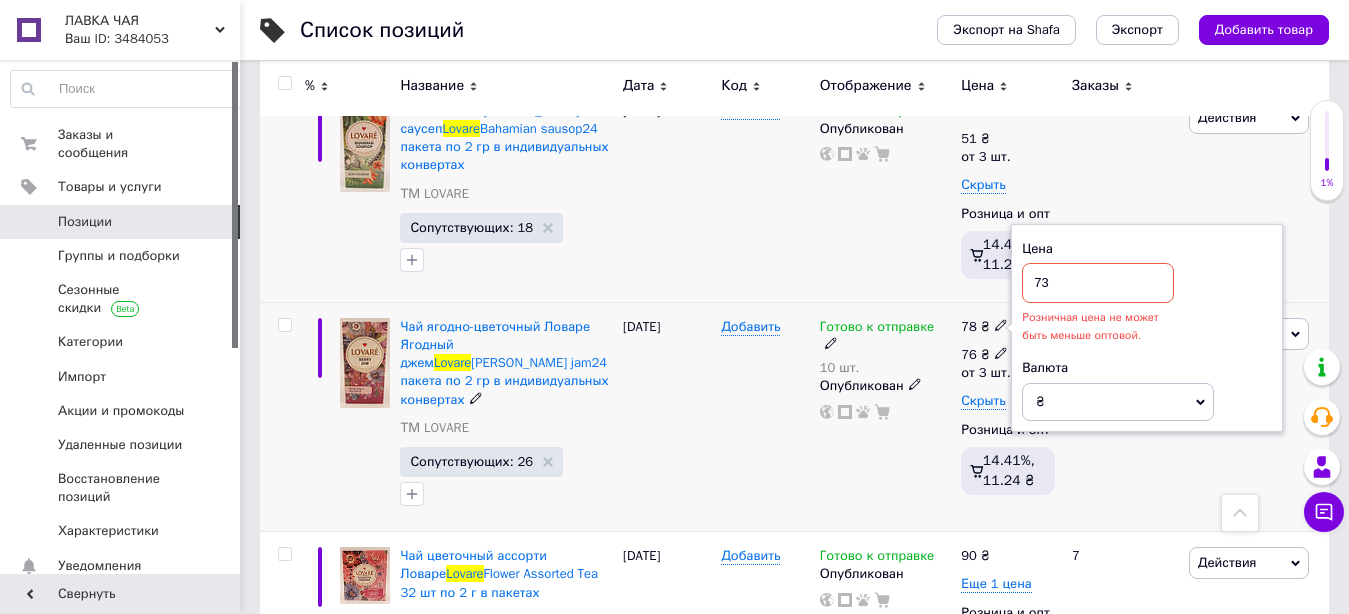 click 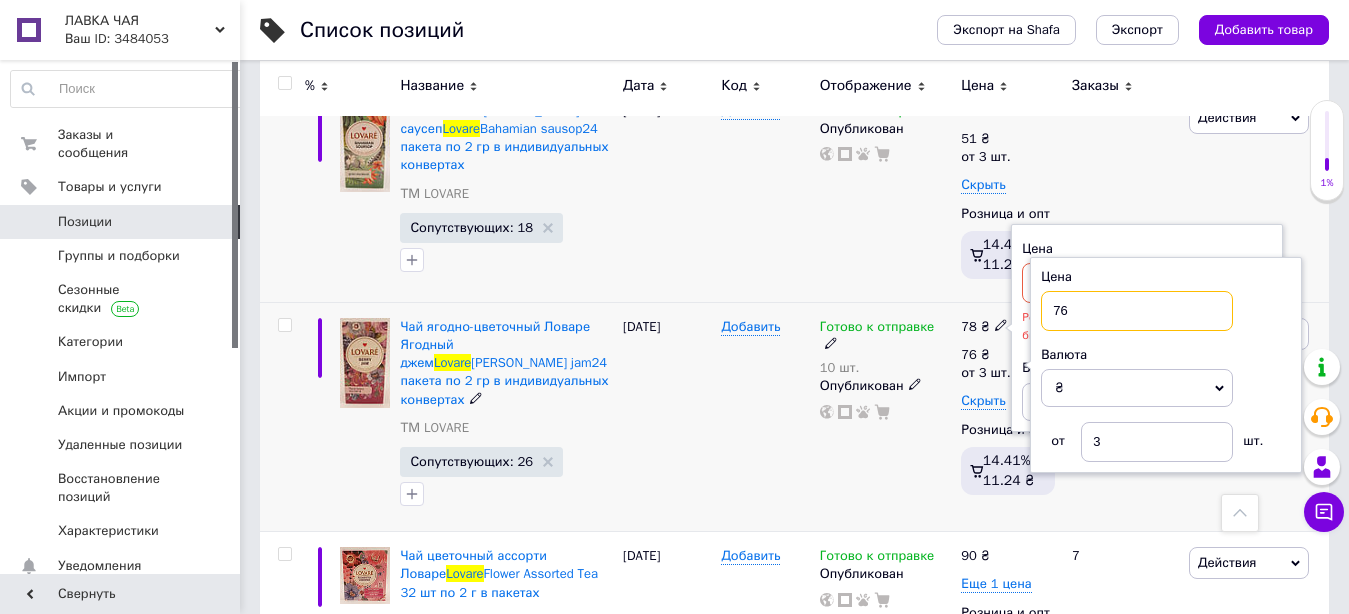drag, startPoint x: 1046, startPoint y: 329, endPoint x: 1113, endPoint y: 326, distance: 67.06713 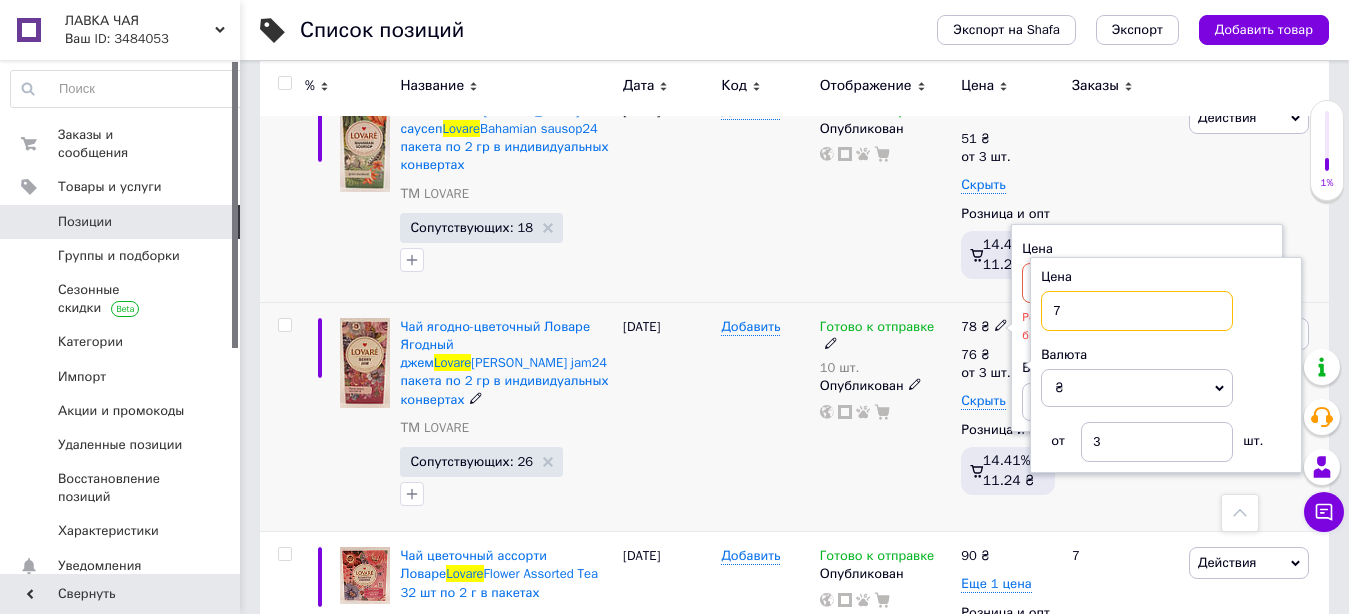 type on "72" 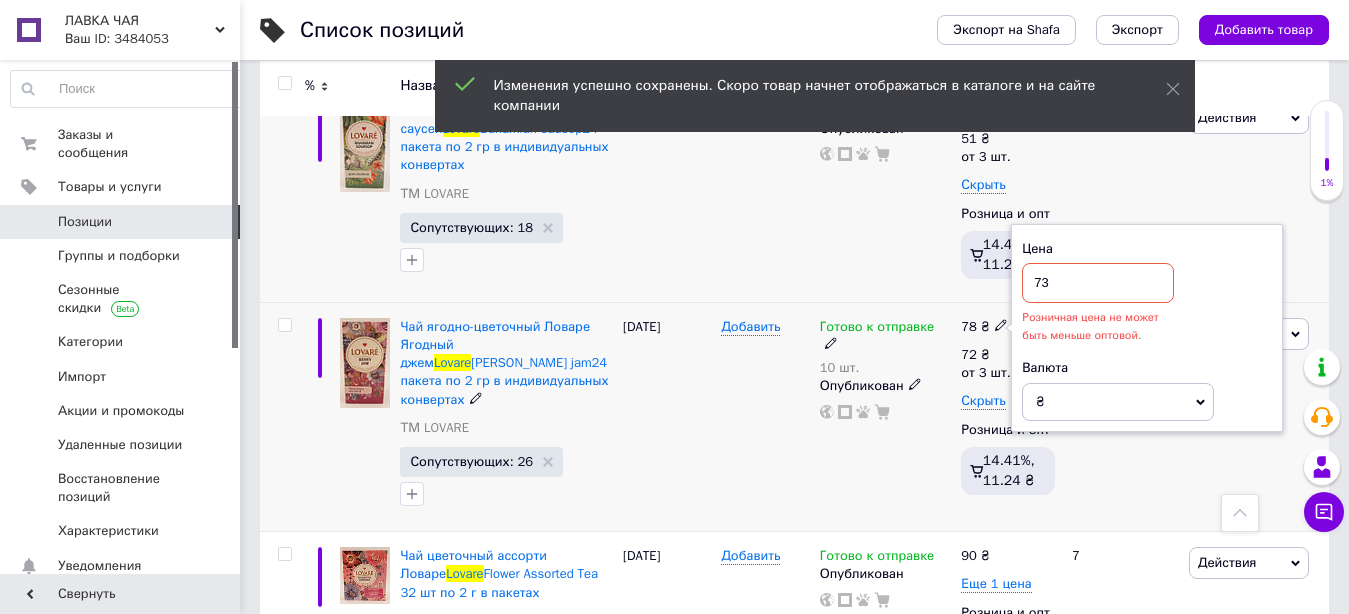 click on "73" at bounding box center [1098, 283] 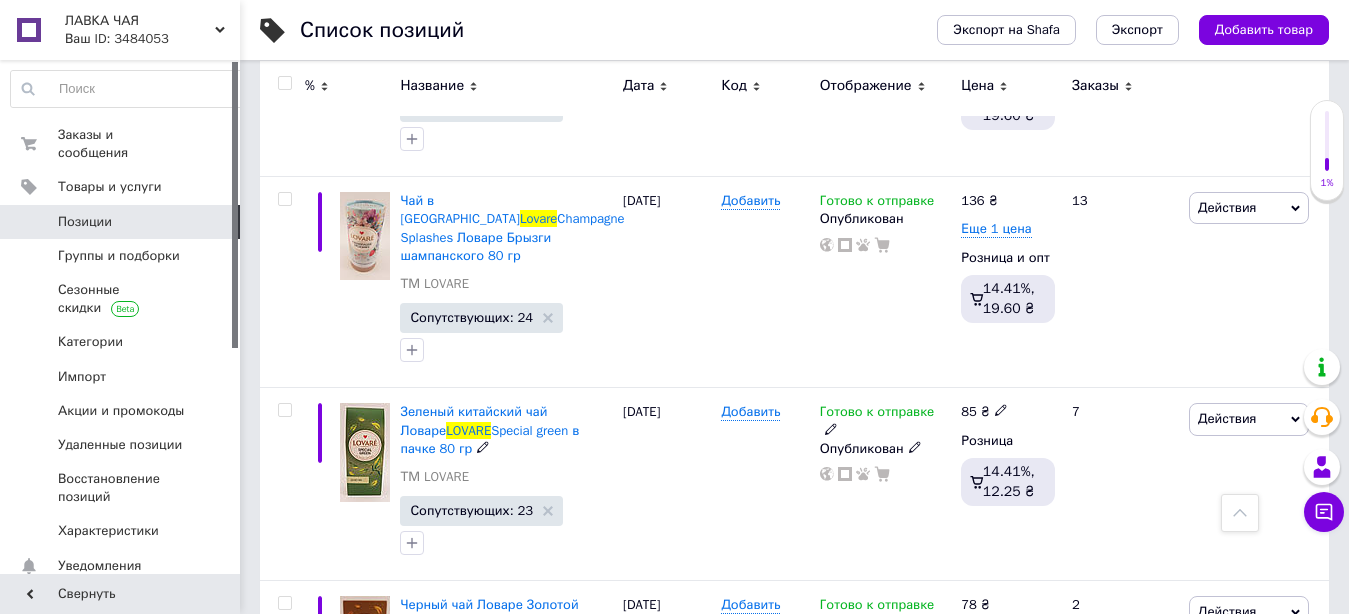 scroll, scrollTop: 5916, scrollLeft: 0, axis: vertical 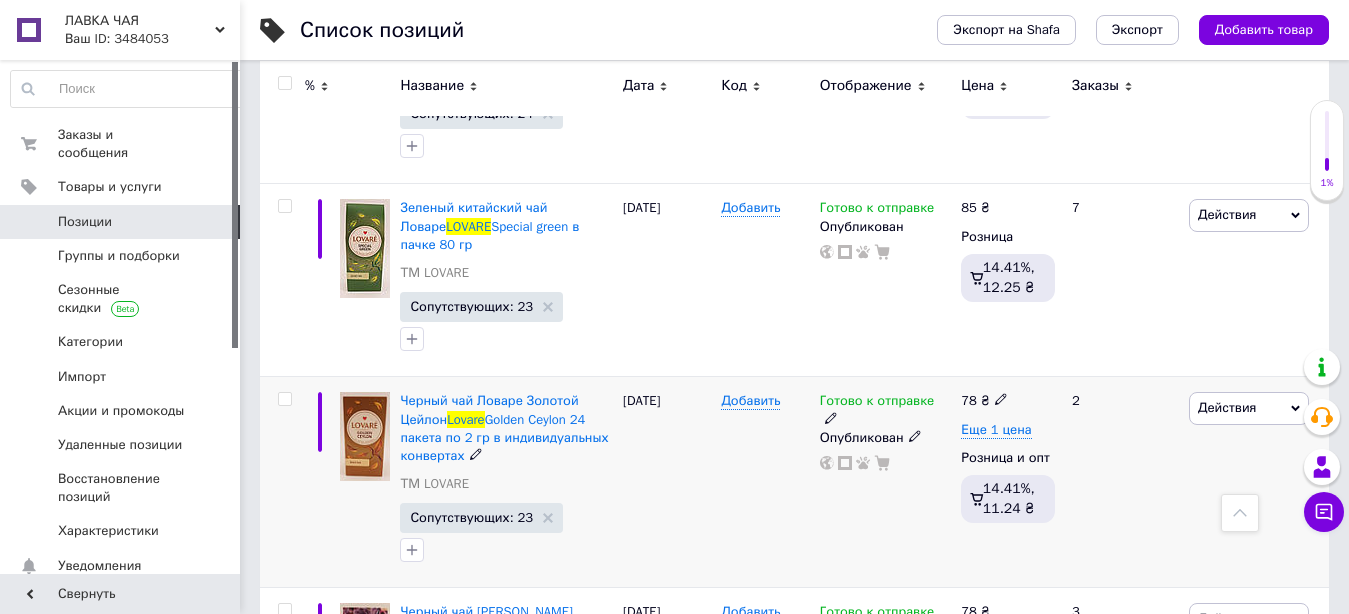 click 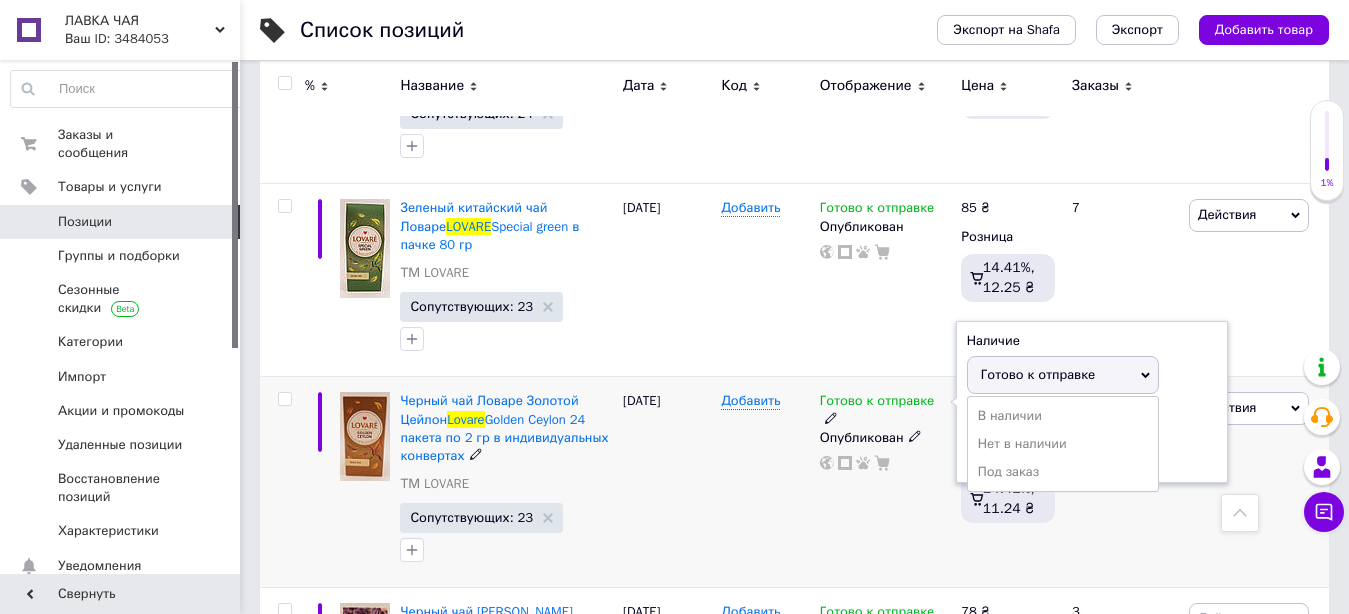 click on "Готово к отправке" at bounding box center (1038, 374) 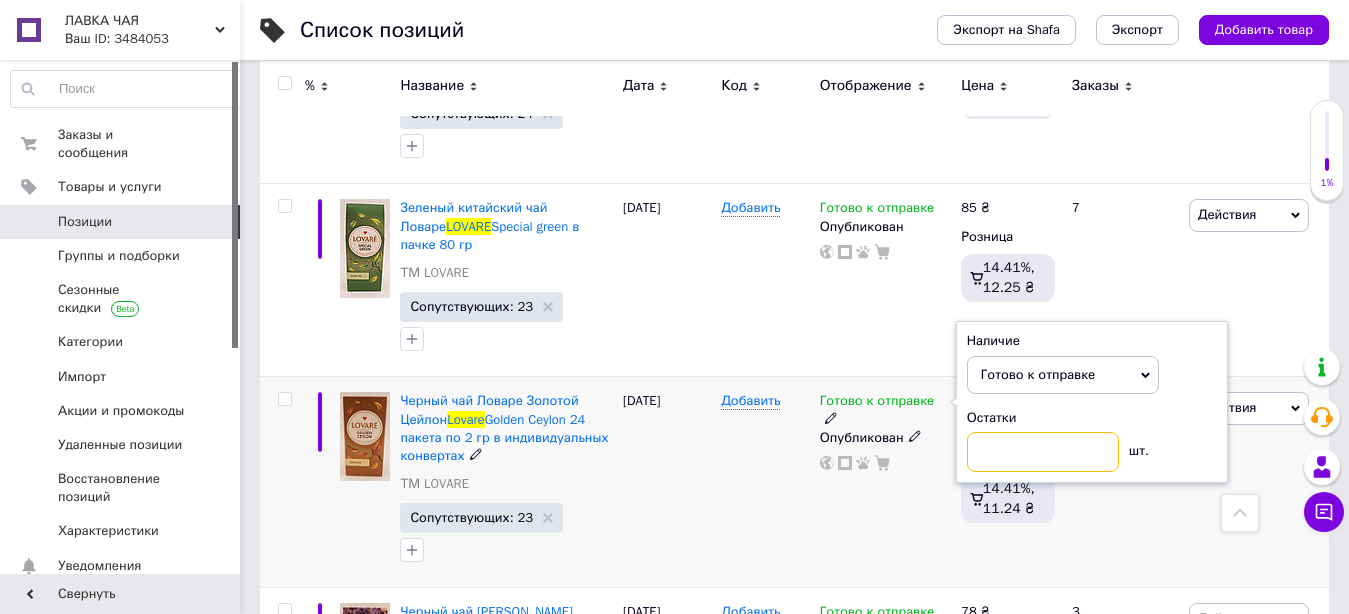 click at bounding box center [1043, 452] 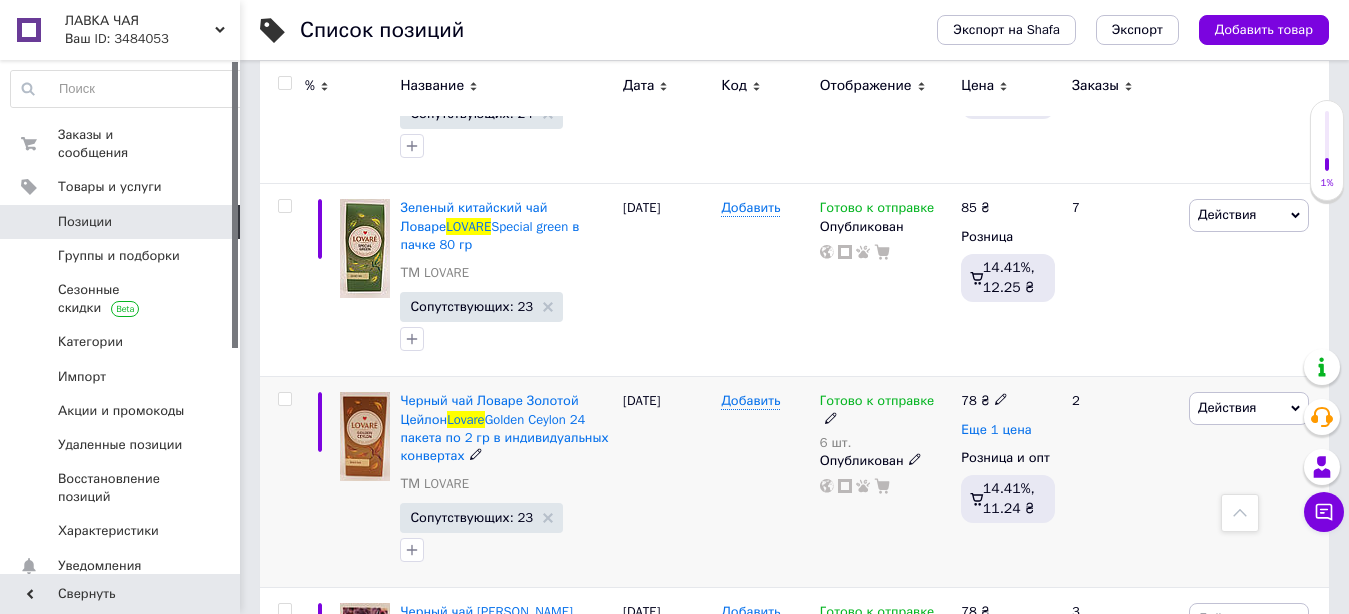 click on "Еще 1 цена" at bounding box center (996, 430) 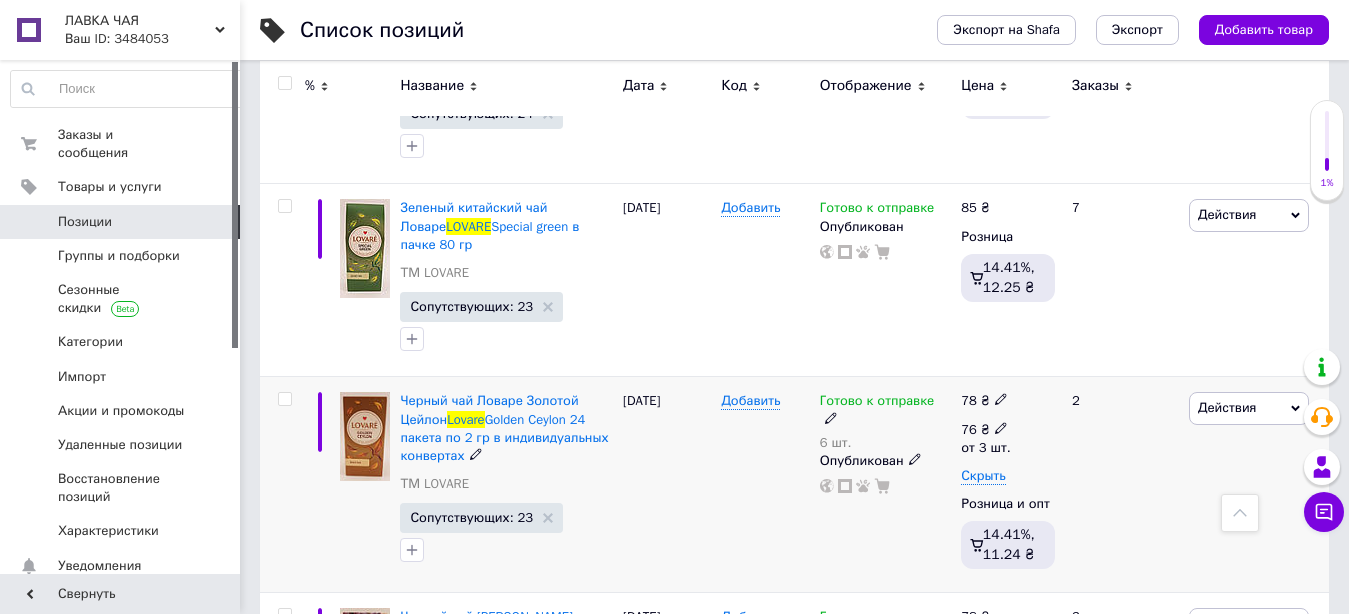 click on "76   ₴" at bounding box center (985, 430) 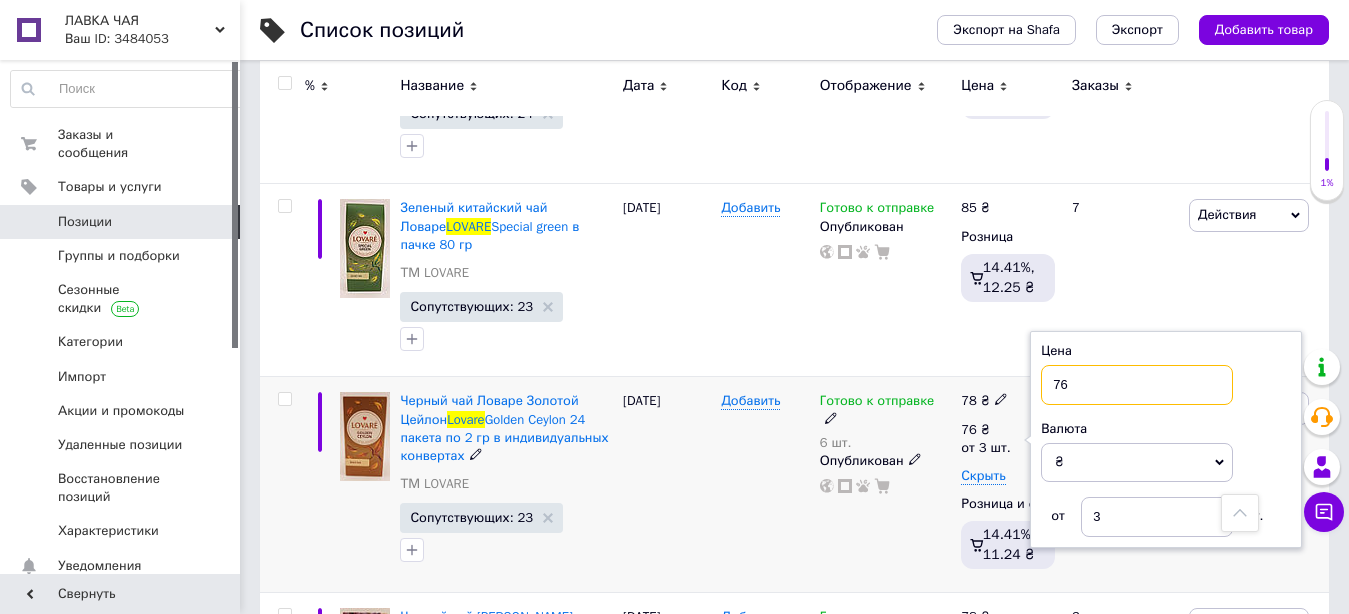 drag, startPoint x: 1044, startPoint y: 353, endPoint x: 1114, endPoint y: 349, distance: 70.11419 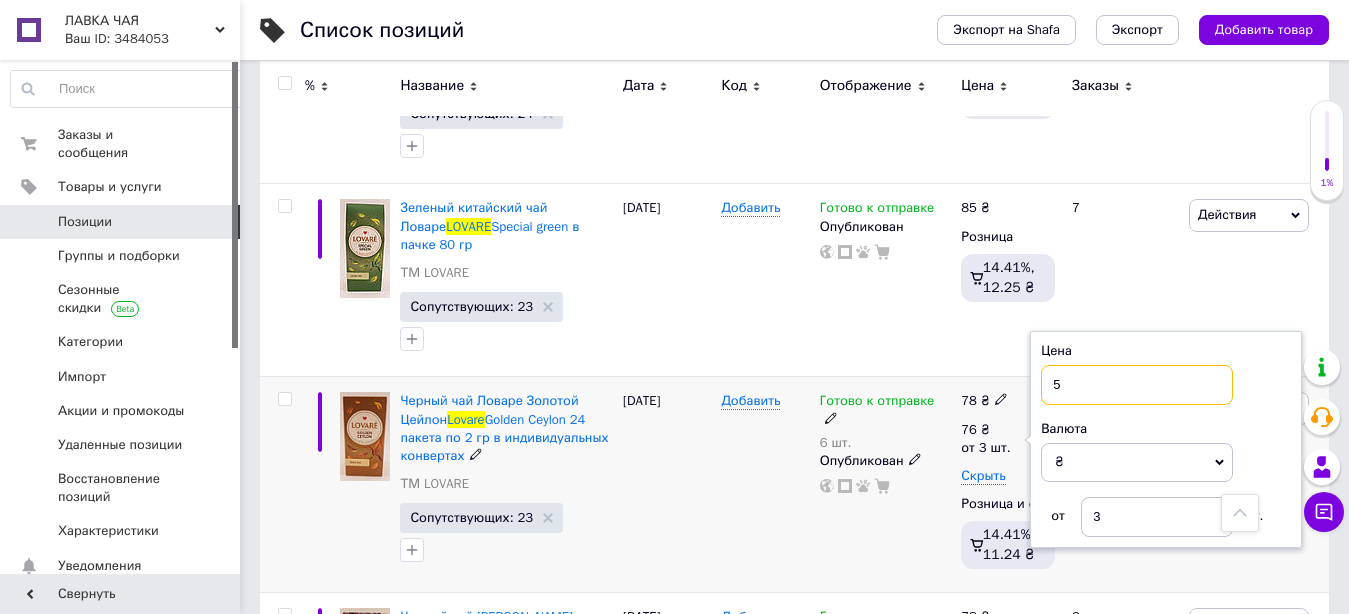 type on "51" 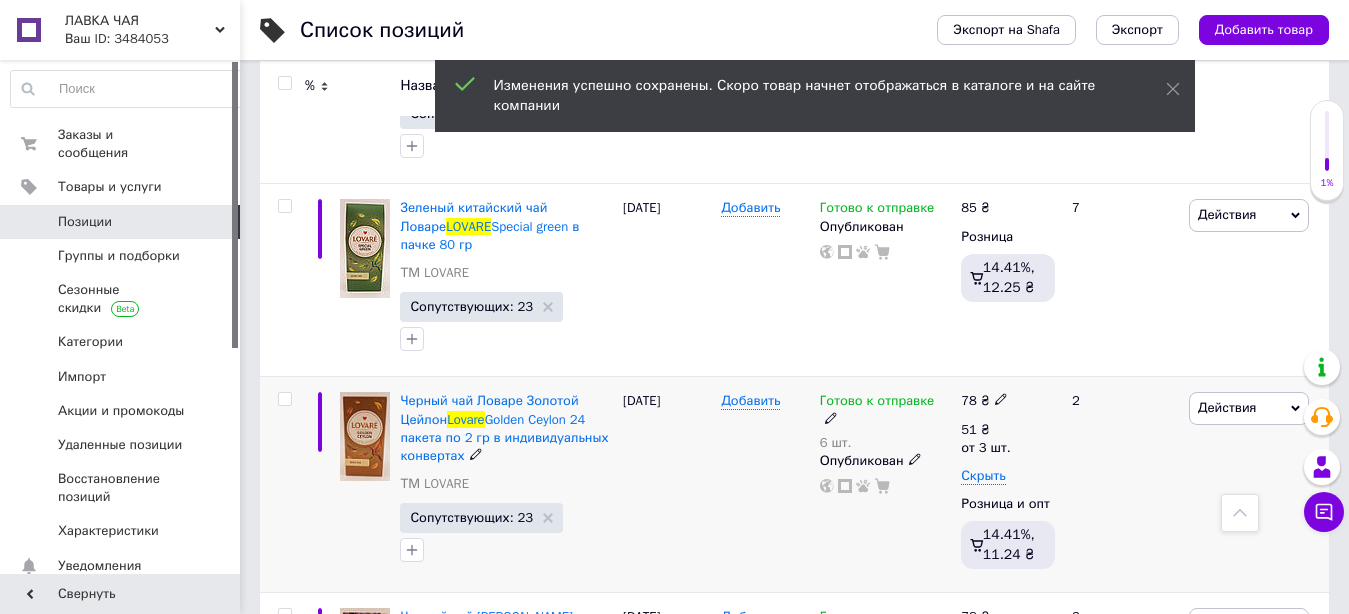 click on "78   ₴ 51   ₴ от 3 шт. Скрыть Розница и опт 14.41%, 11.24 ₴" at bounding box center (1008, 485) 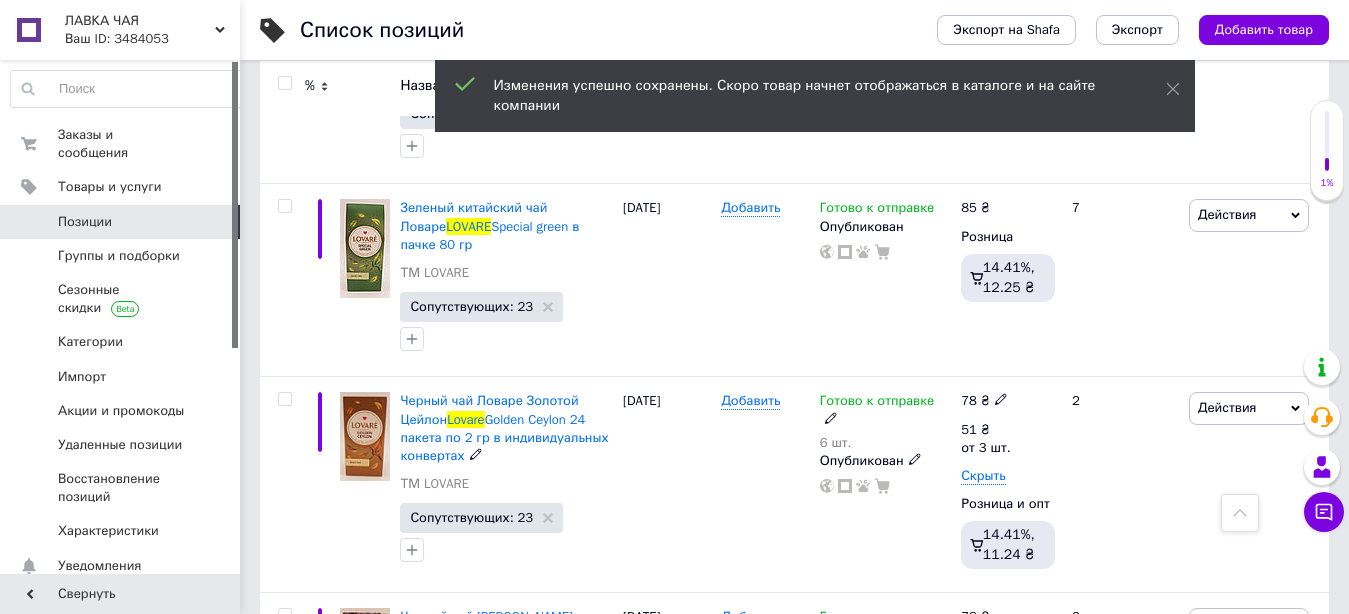 click at bounding box center [1001, 399] 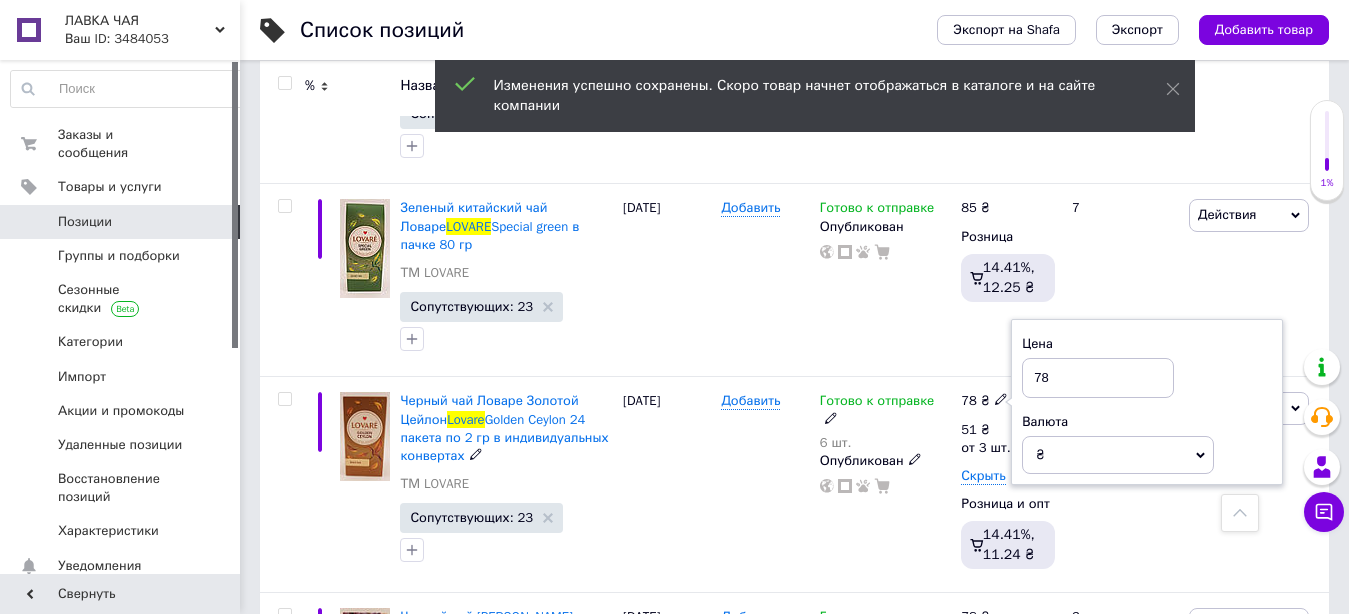 drag, startPoint x: 1026, startPoint y: 342, endPoint x: 1096, endPoint y: 342, distance: 70 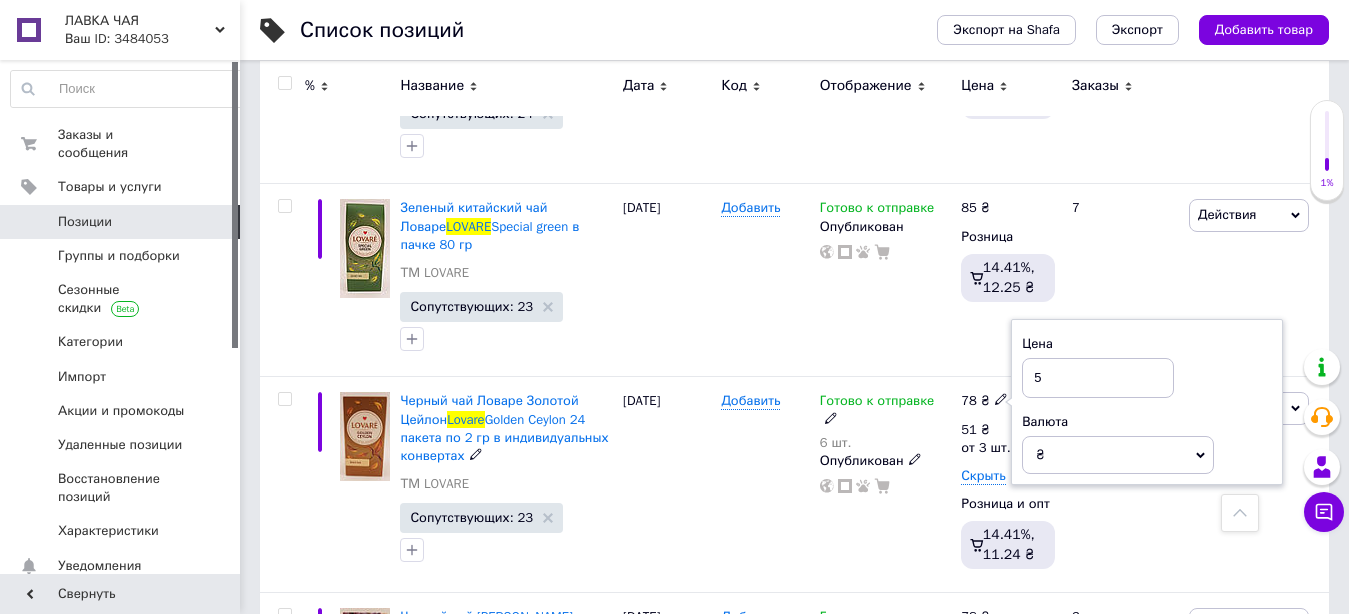 type on "52" 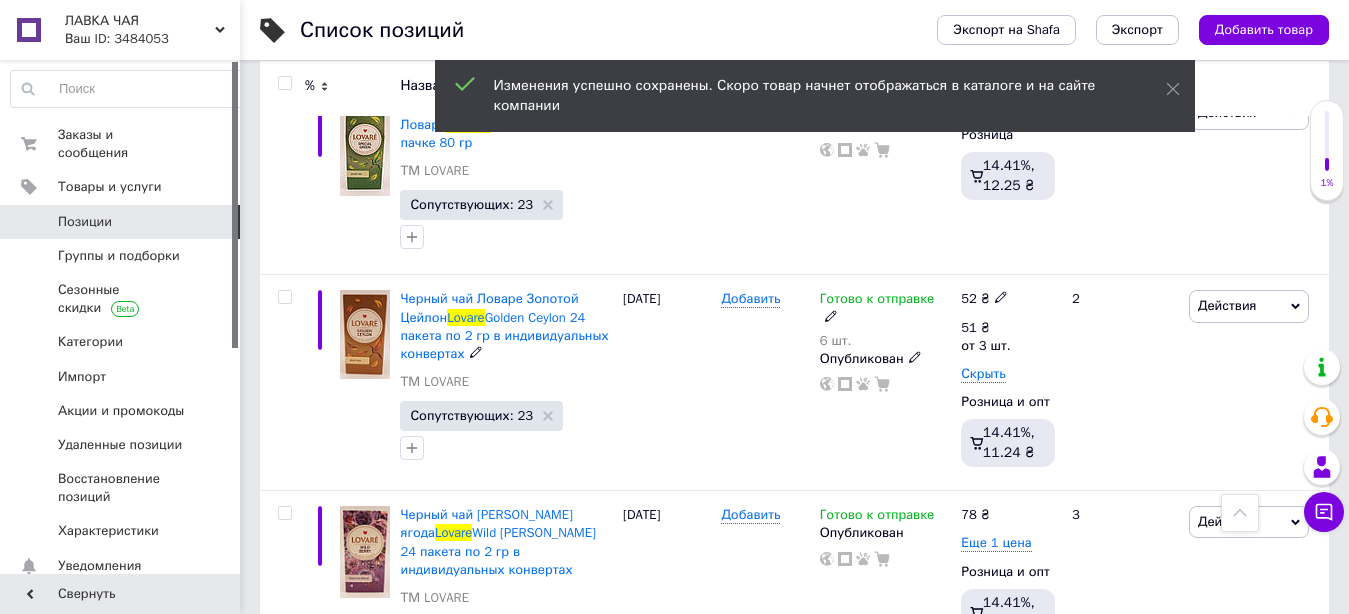 scroll, scrollTop: 6120, scrollLeft: 0, axis: vertical 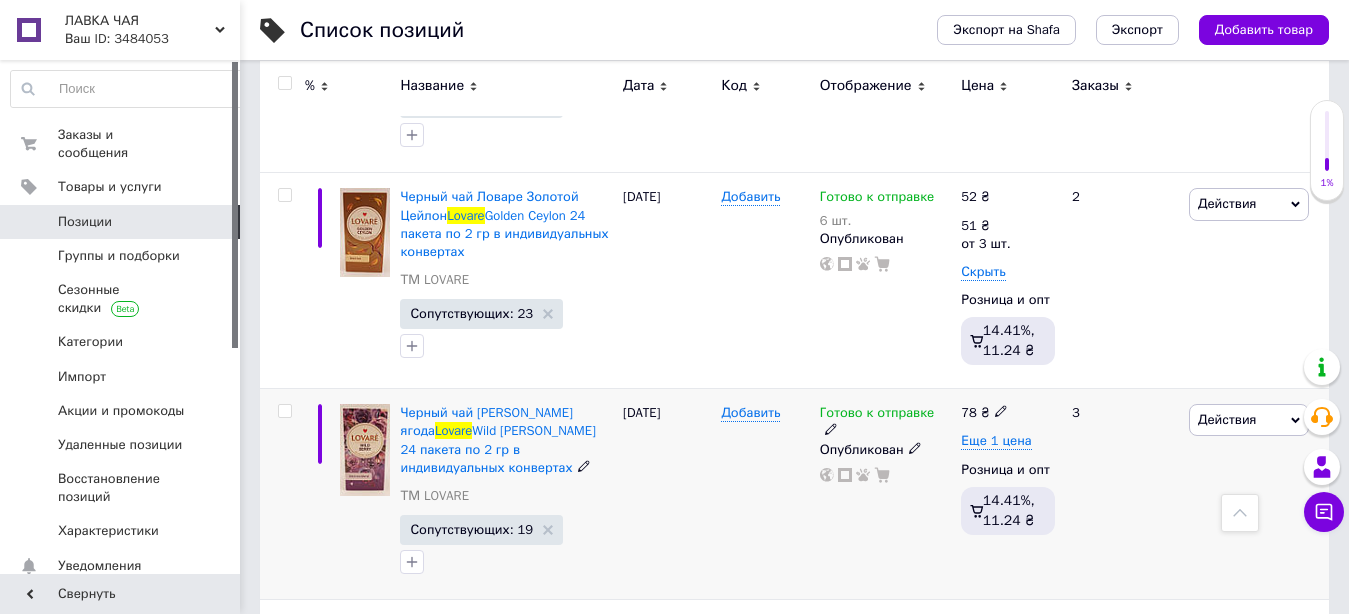 click at bounding box center [831, 429] 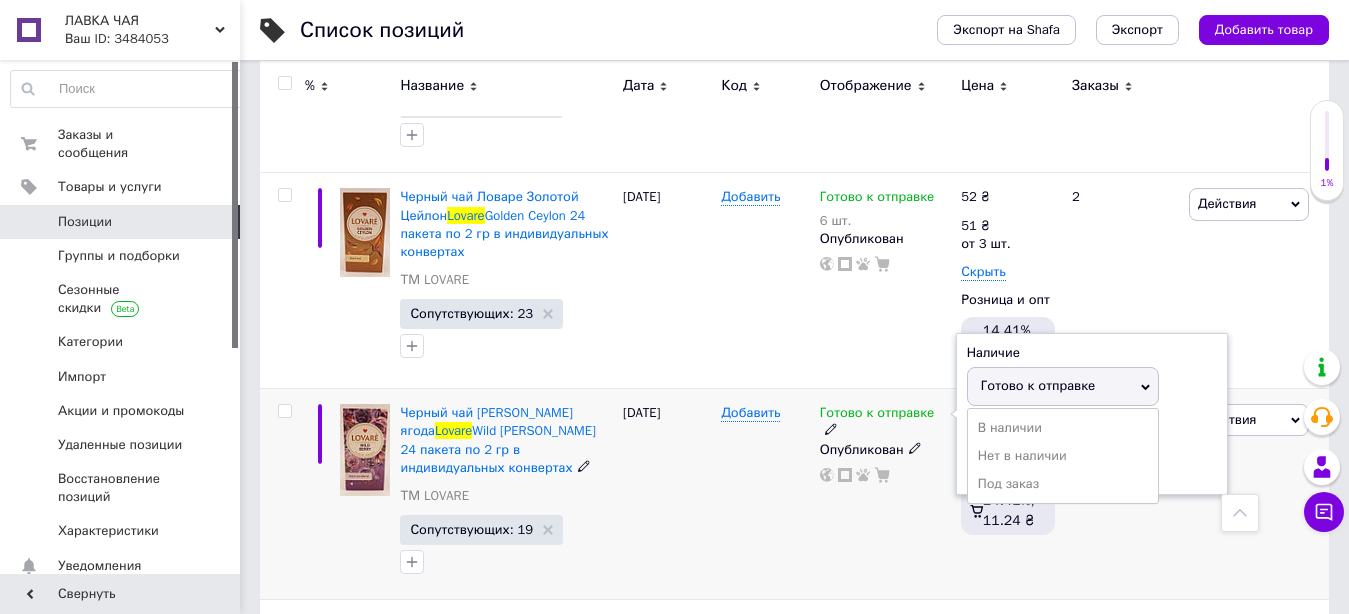 click on "Готово к отправке" at bounding box center (1038, 385) 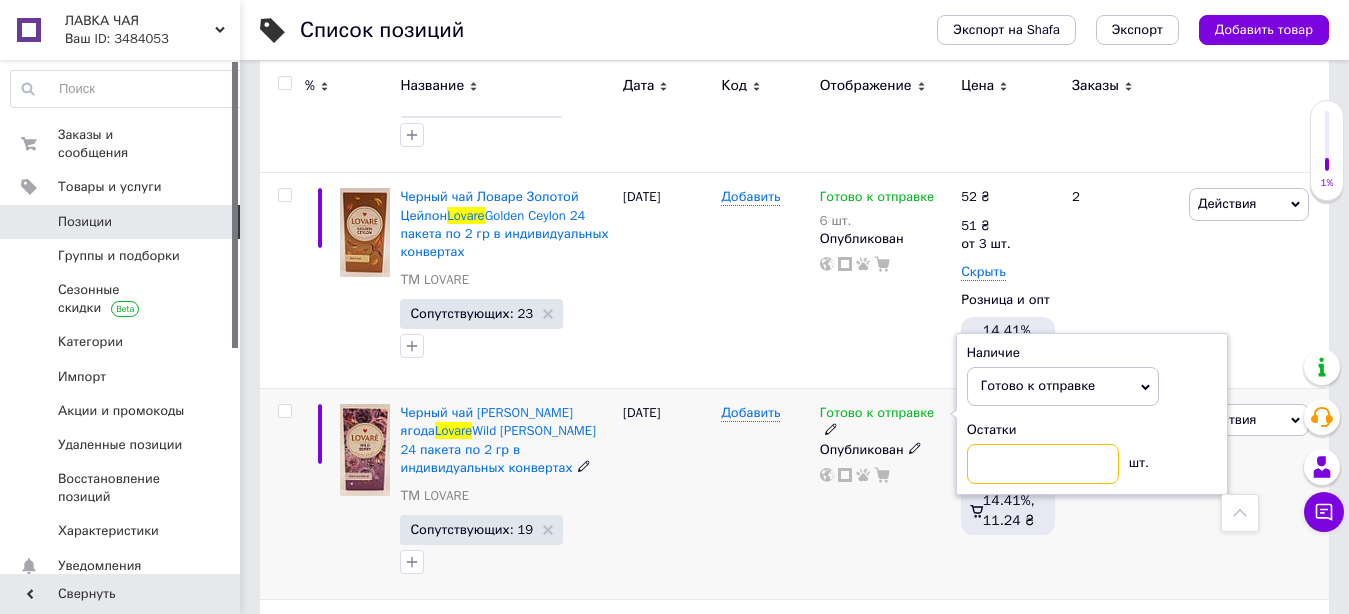 click at bounding box center [1043, 464] 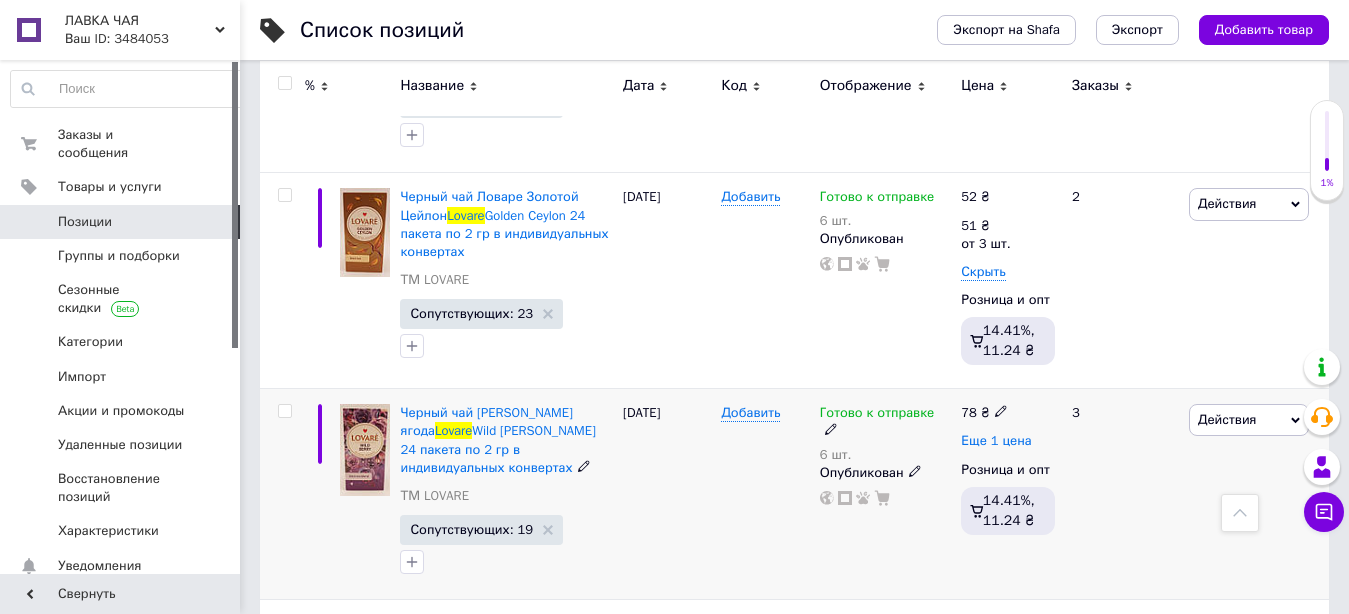 click on "Еще 1 цена" at bounding box center [996, 441] 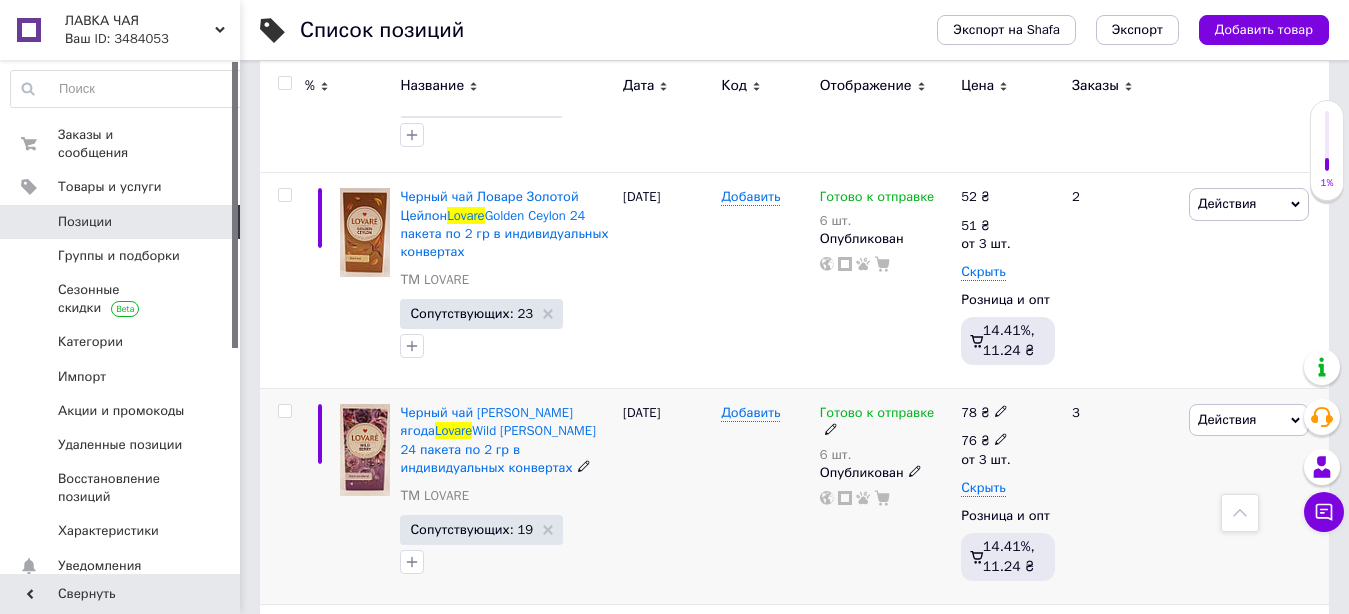 click at bounding box center [1001, 439] 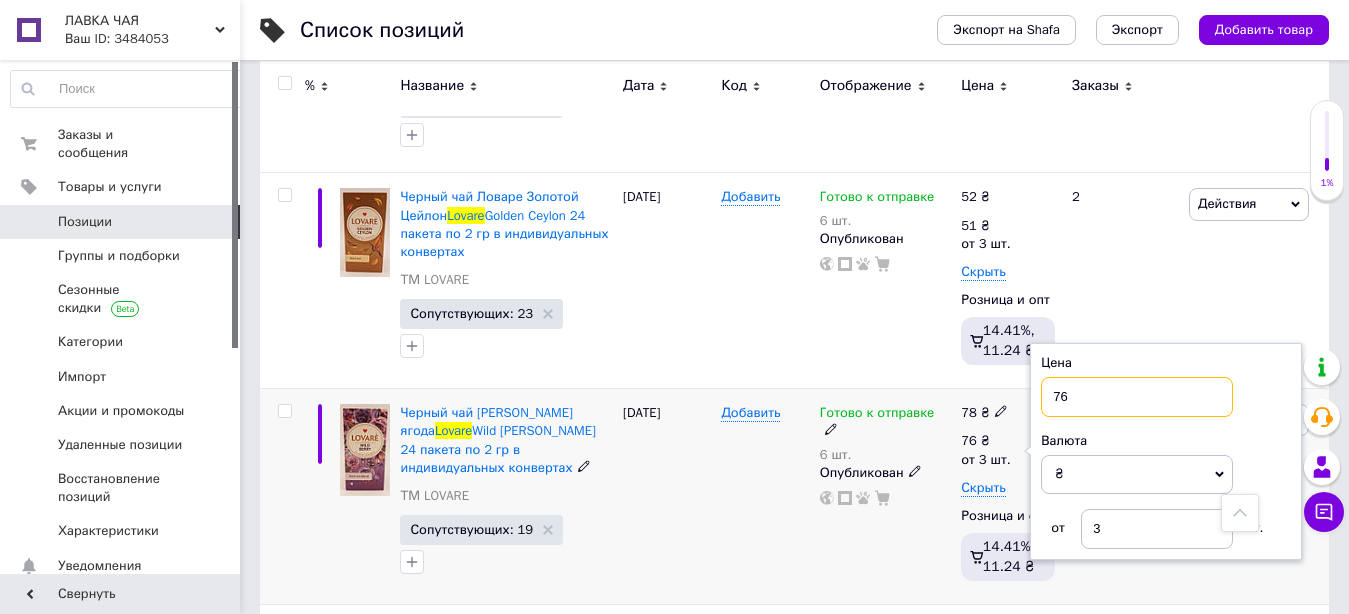 drag, startPoint x: 1052, startPoint y: 364, endPoint x: 1114, endPoint y: 366, distance: 62.03225 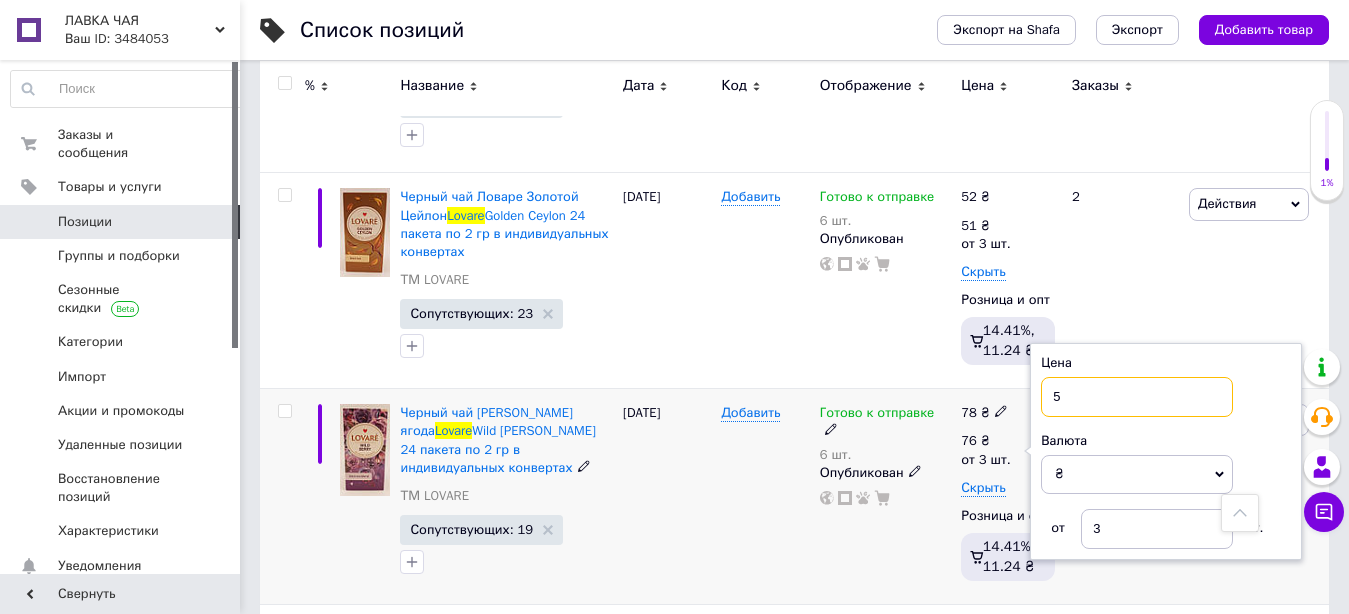 type on "52" 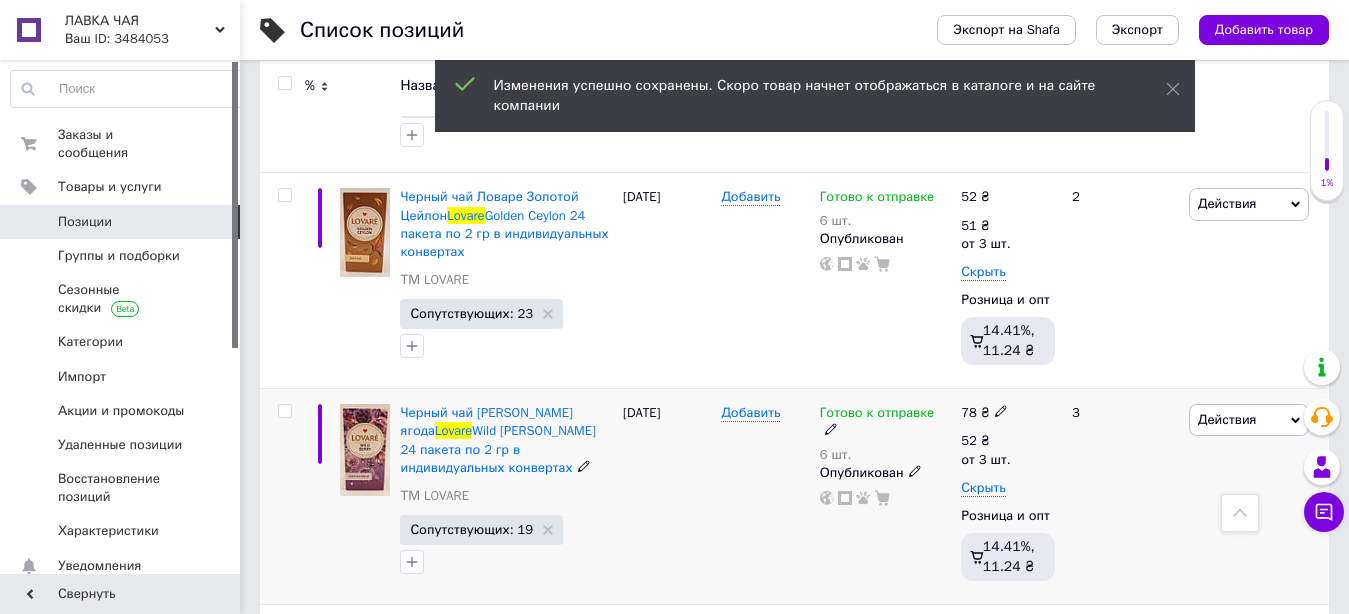 click 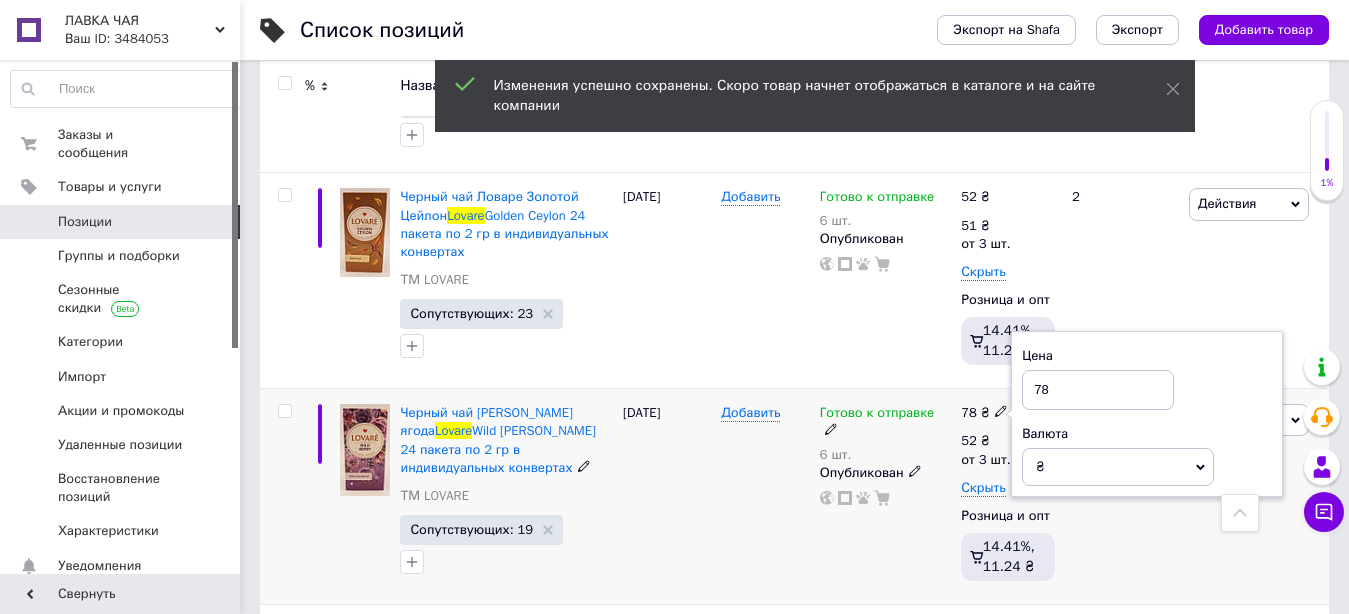 drag, startPoint x: 1032, startPoint y: 360, endPoint x: 1075, endPoint y: 358, distance: 43.046486 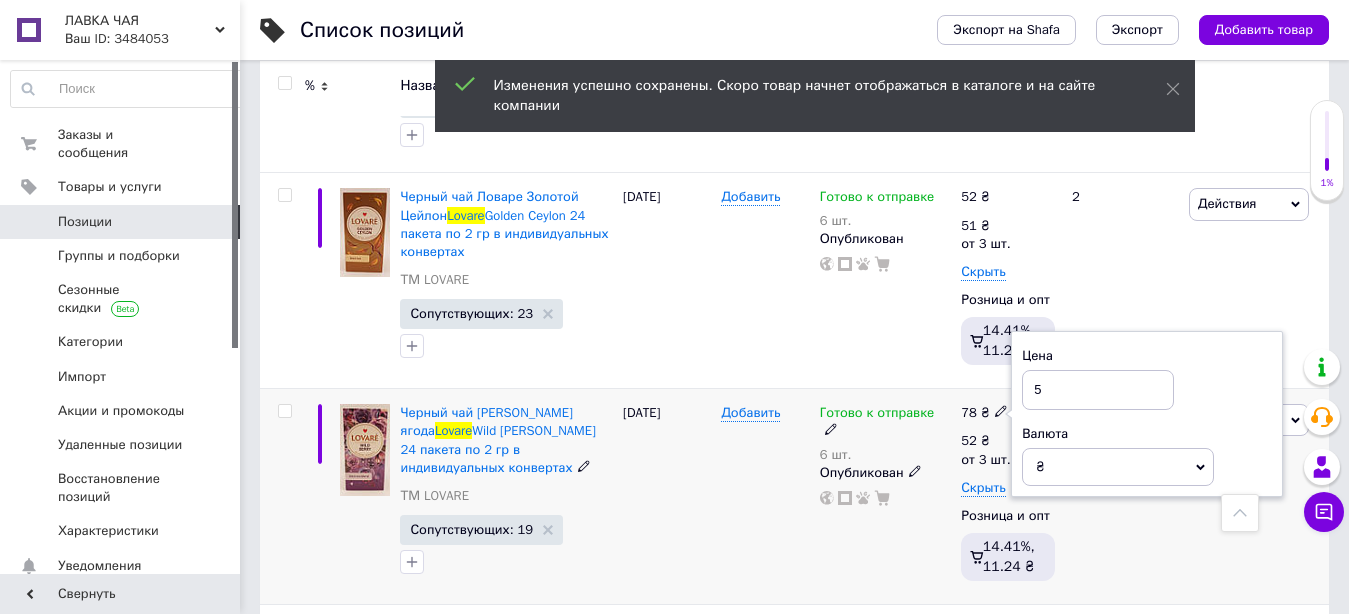type on "53" 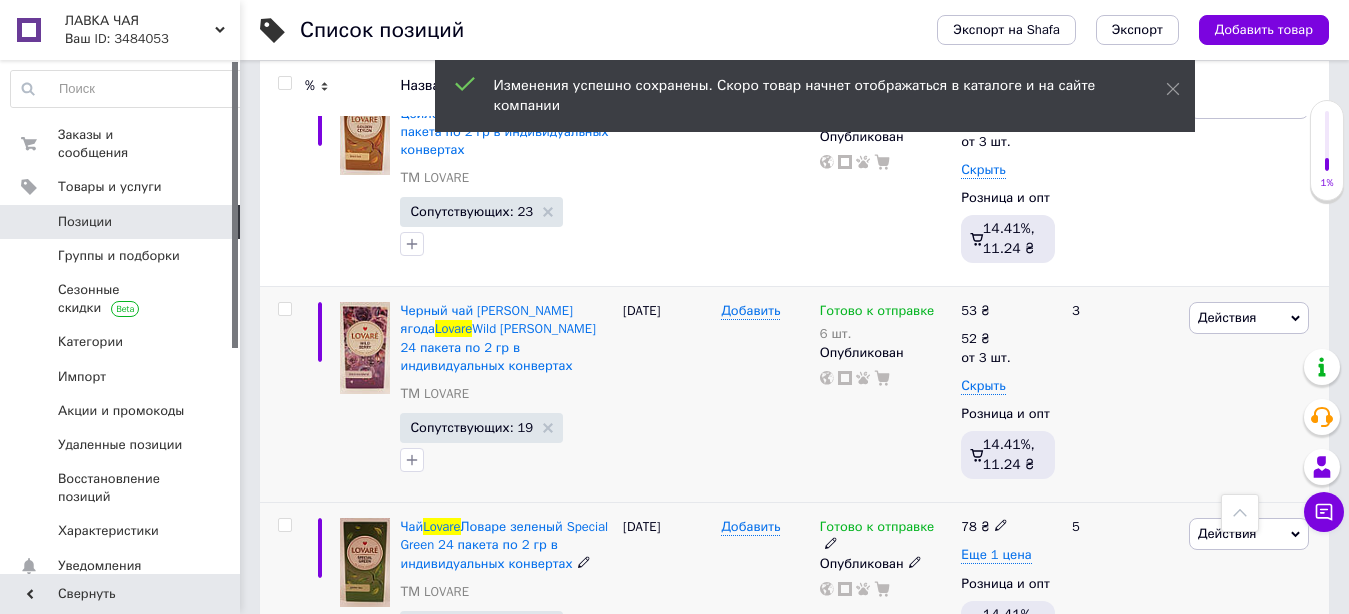 scroll, scrollTop: 6324, scrollLeft: 0, axis: vertical 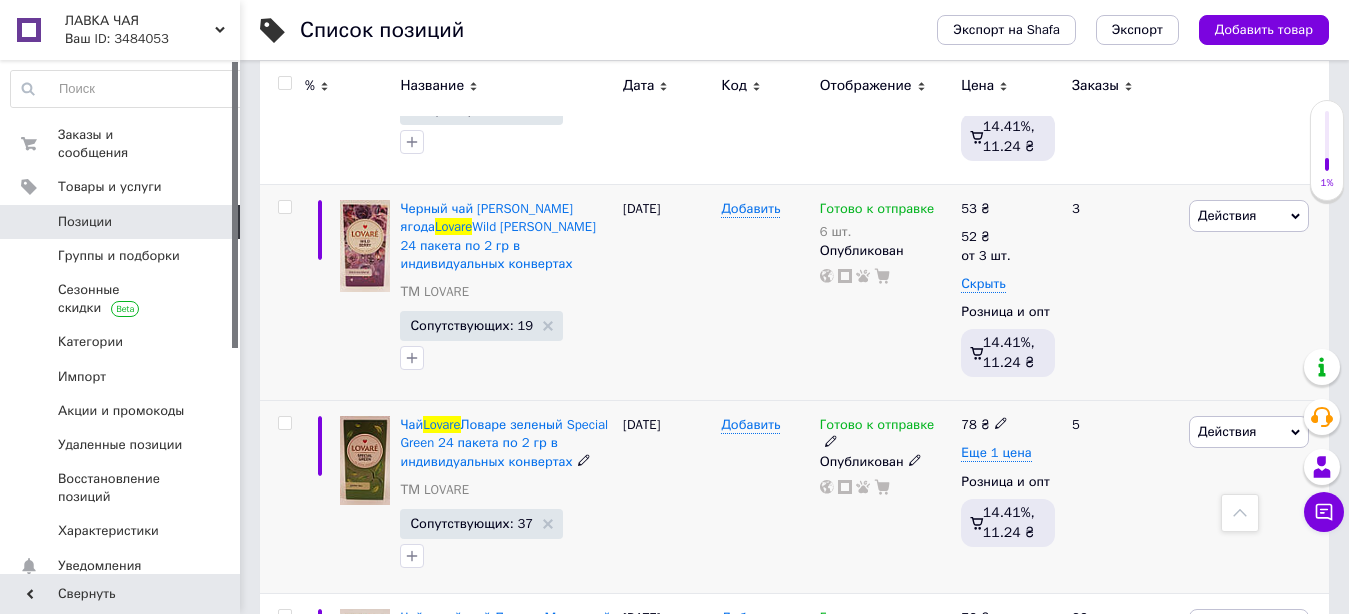 click 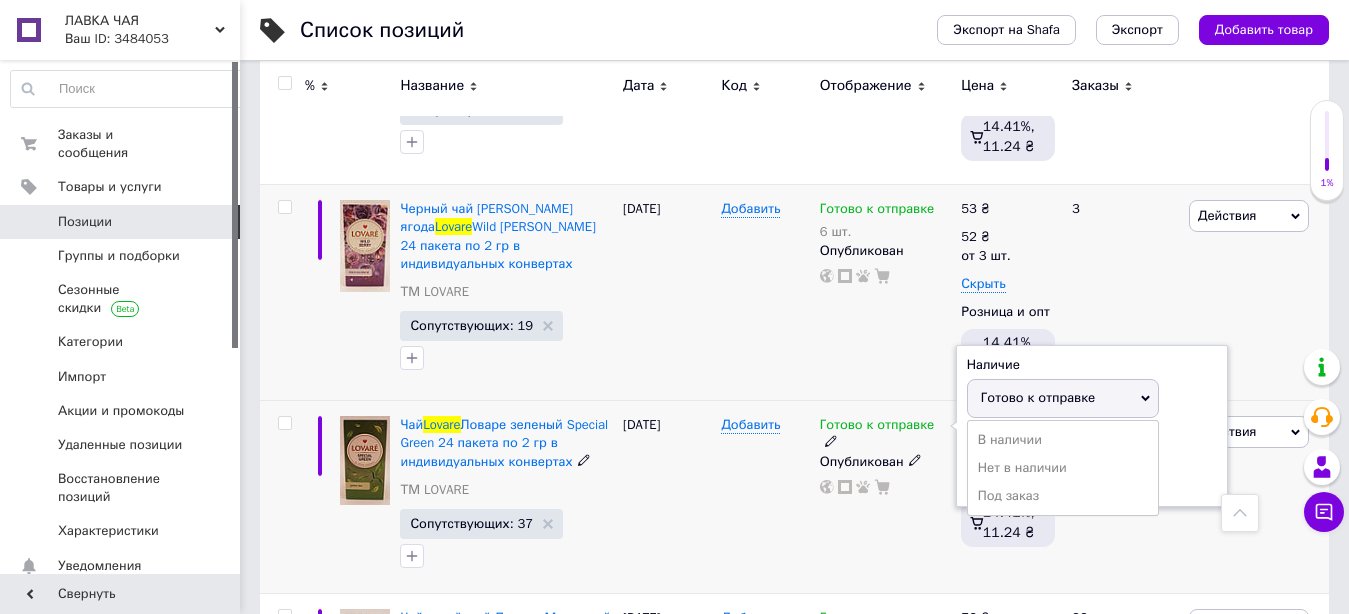 click on "Готово к отправке" at bounding box center (1038, 397) 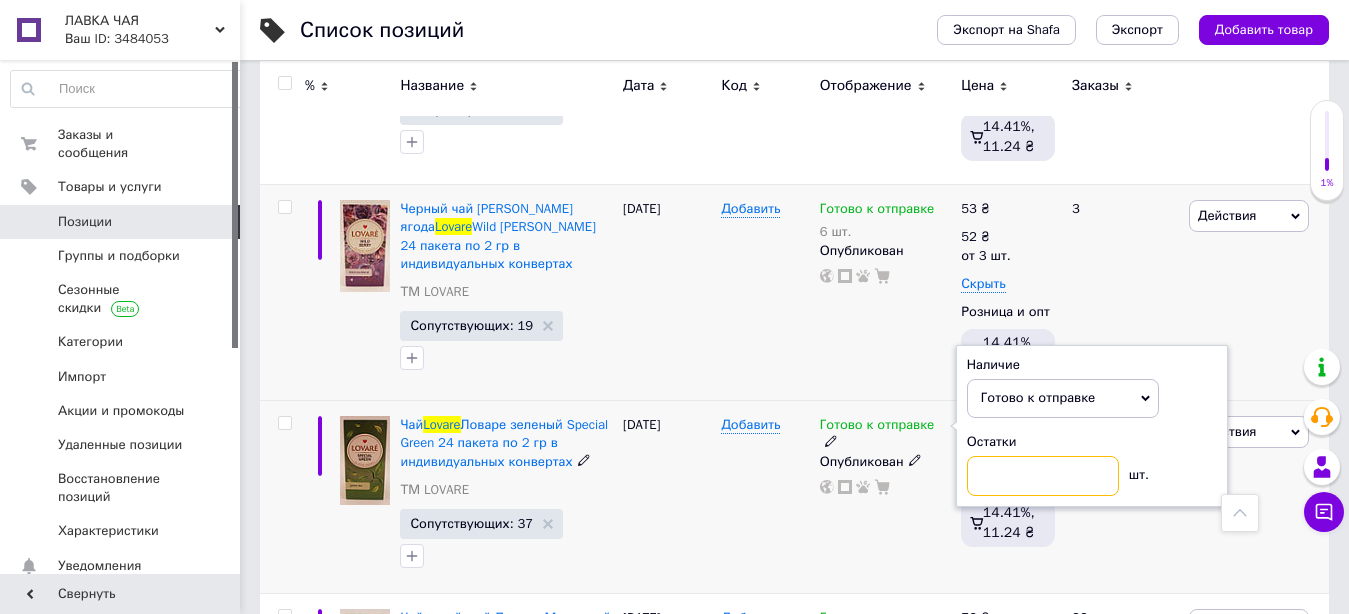 click at bounding box center [1043, 476] 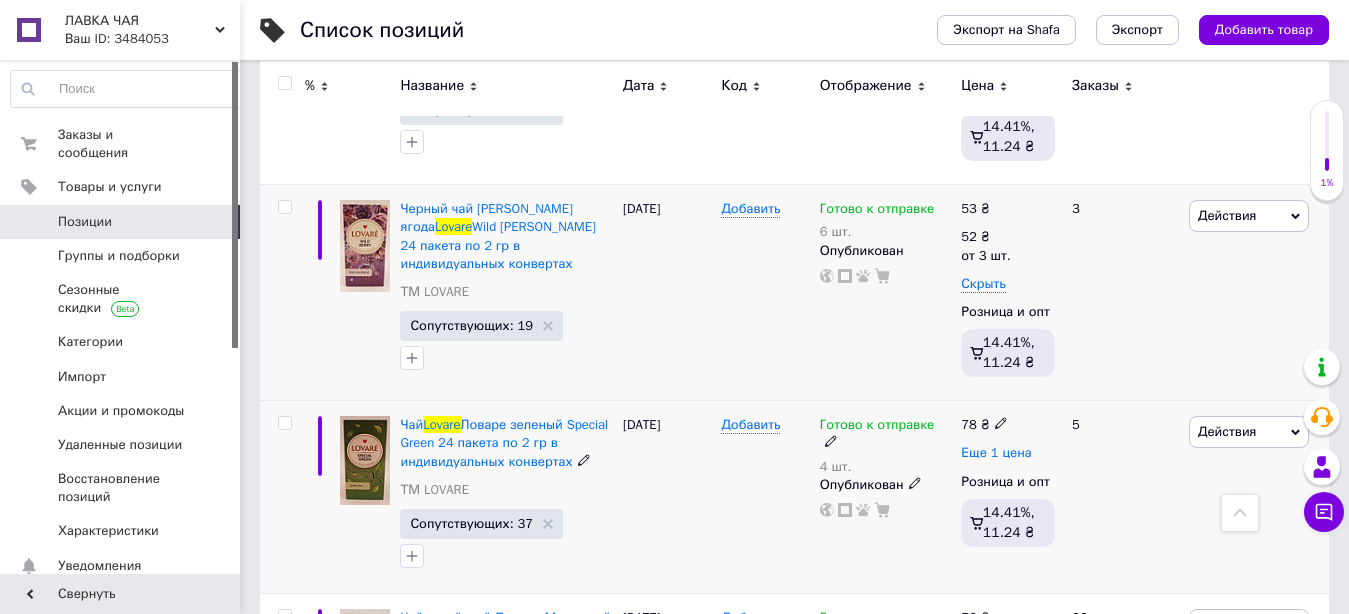 click on "Еще 1 цена" at bounding box center (996, 453) 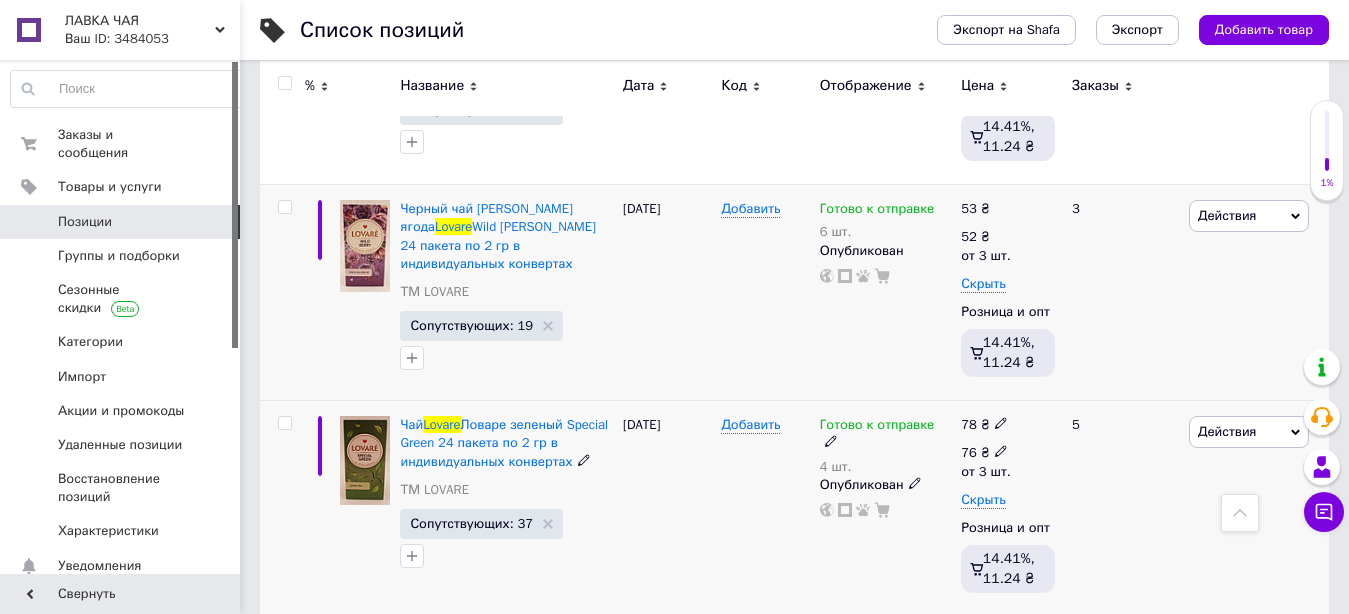 click 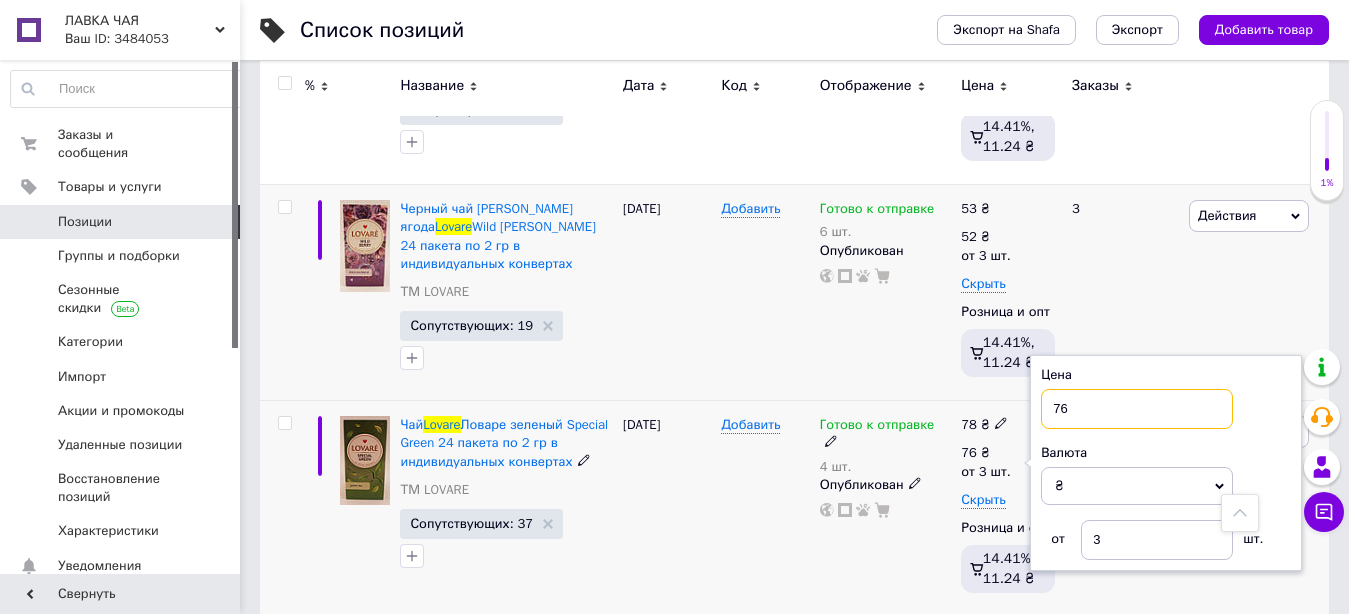 drag, startPoint x: 1051, startPoint y: 379, endPoint x: 1103, endPoint y: 385, distance: 52.34501 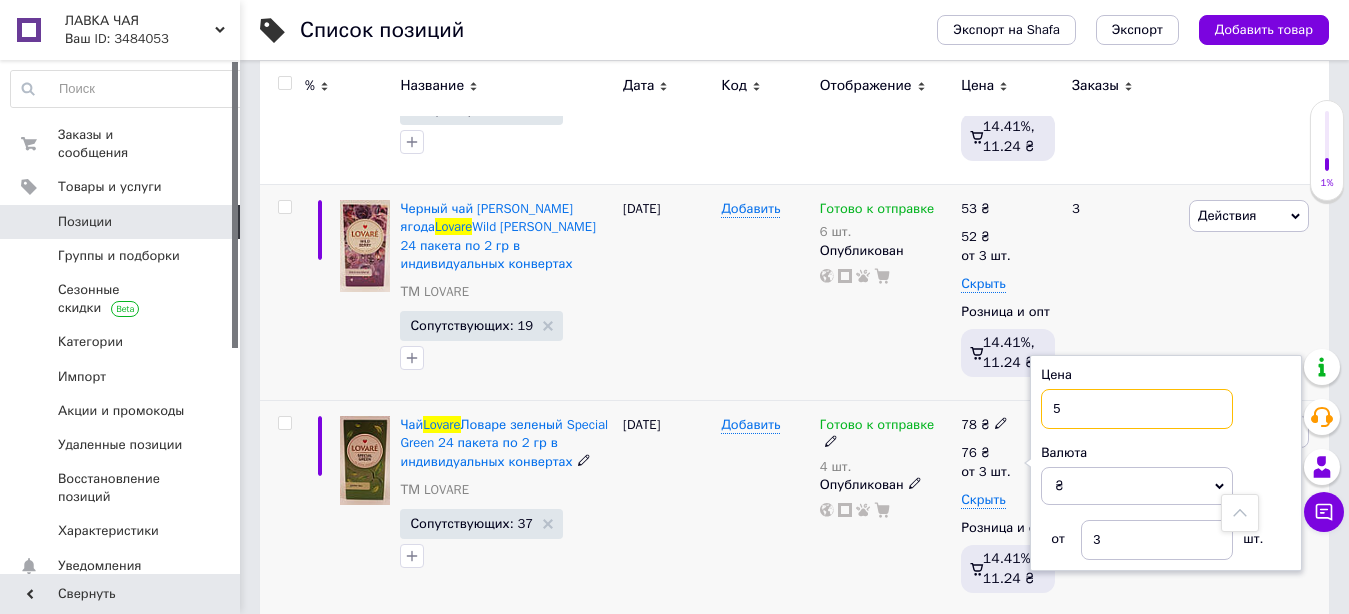 type on "54" 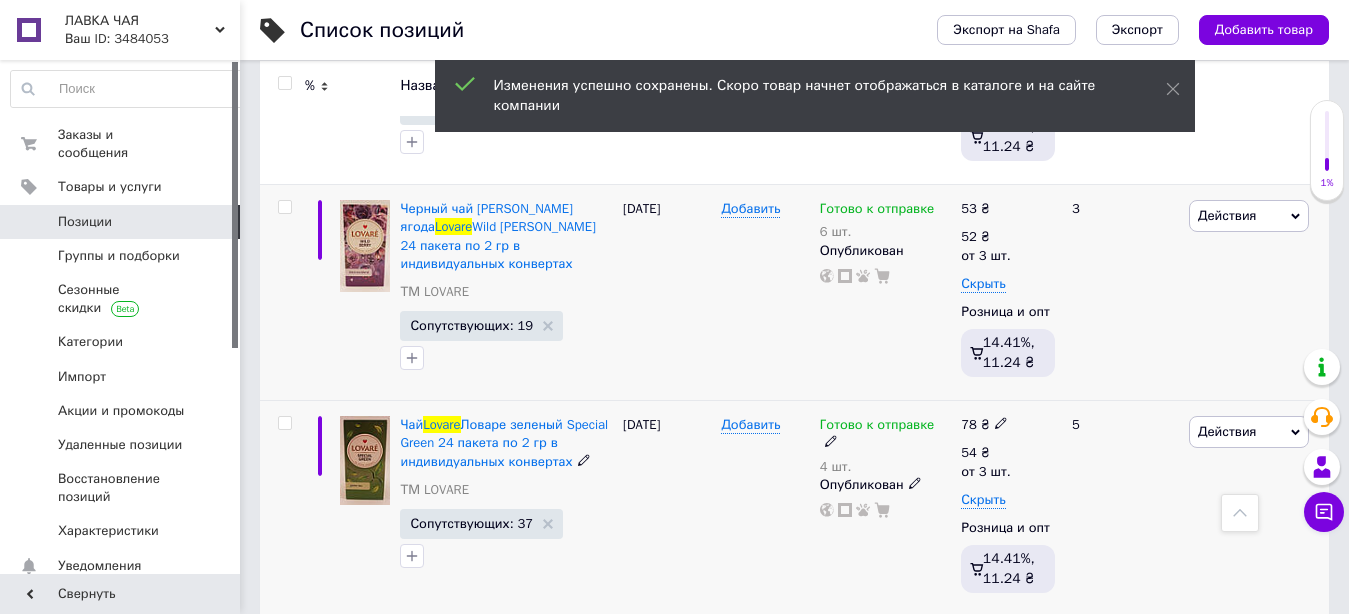 click at bounding box center [1001, 423] 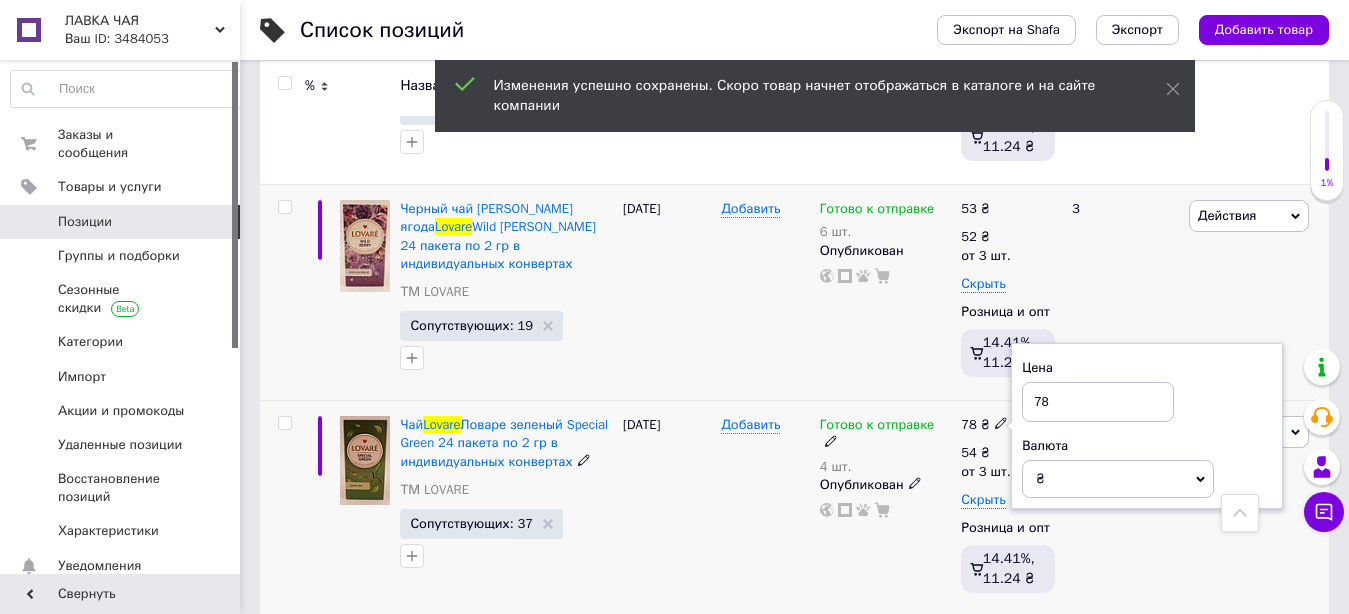 drag, startPoint x: 1033, startPoint y: 367, endPoint x: 1089, endPoint y: 368, distance: 56.008926 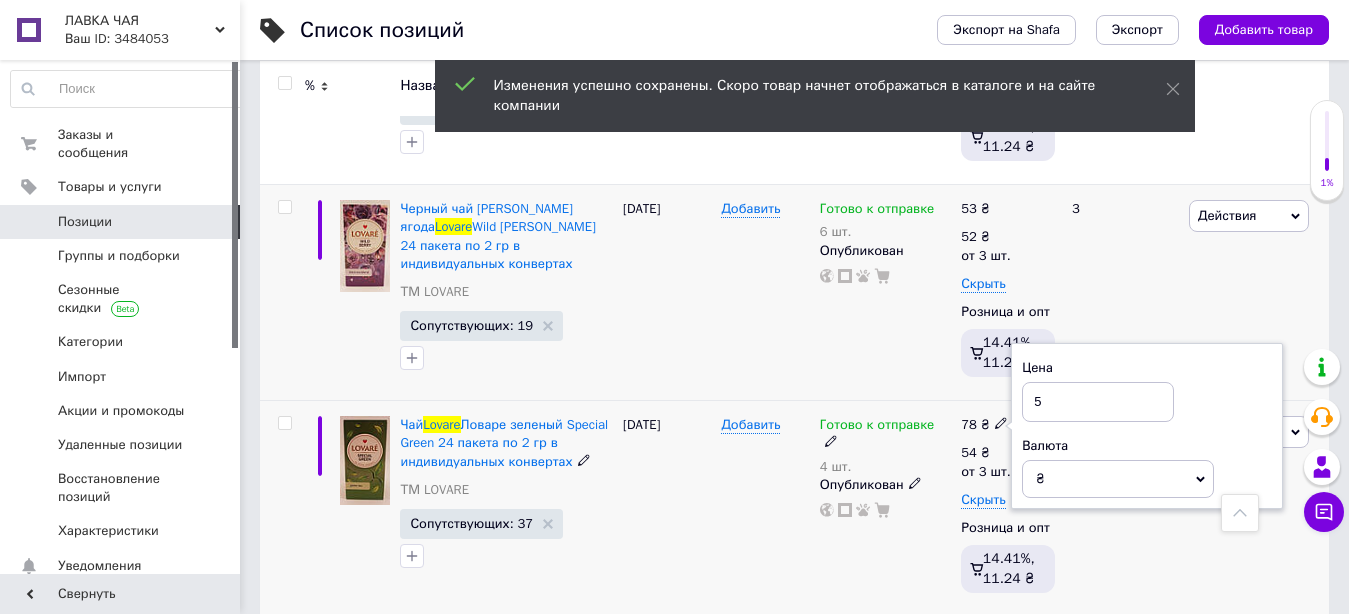 type on "55" 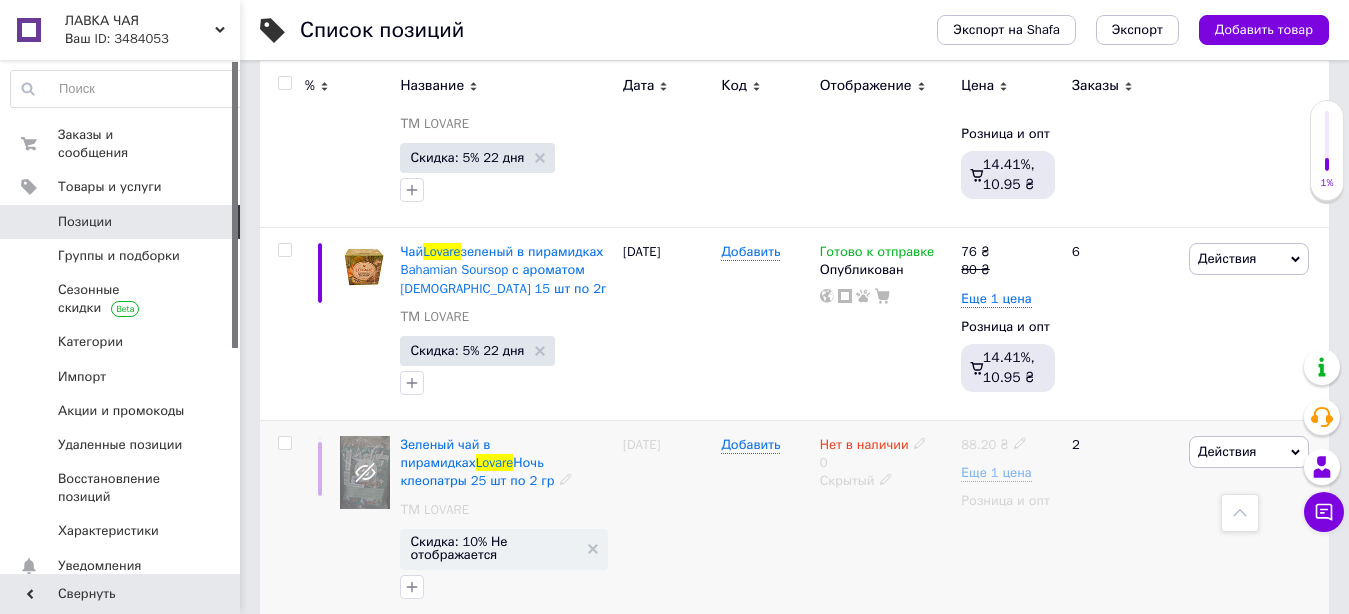 scroll, scrollTop: 18882, scrollLeft: 0, axis: vertical 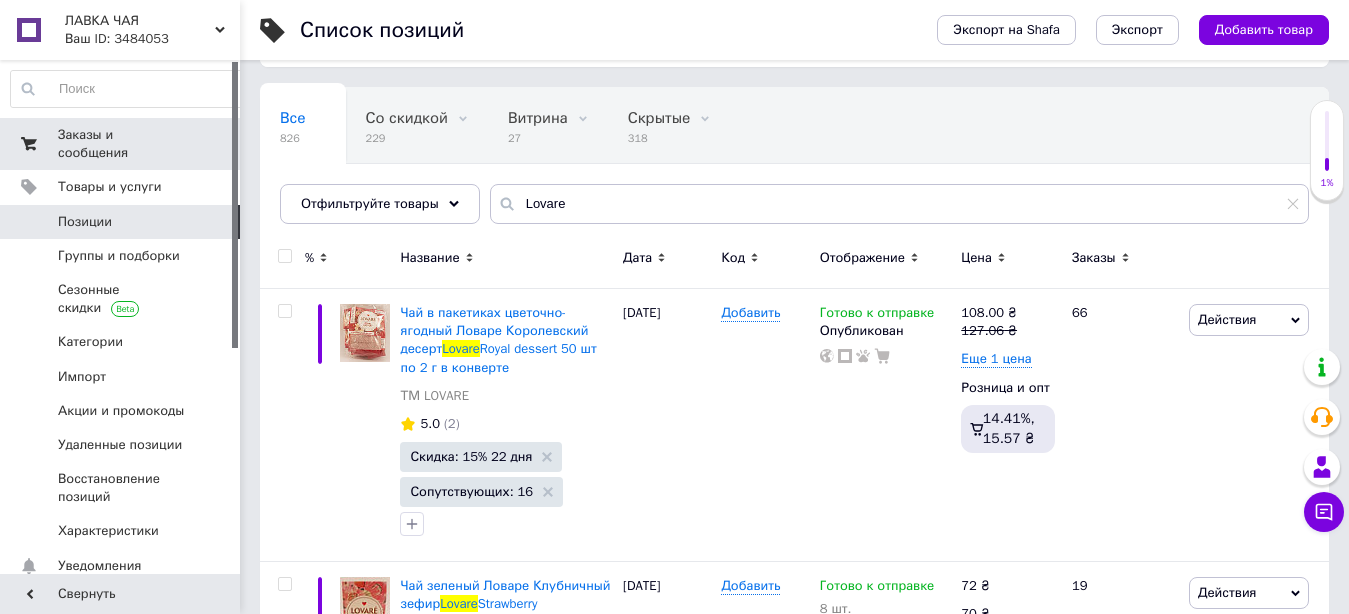 click on "Заказы и сообщения" at bounding box center [121, 144] 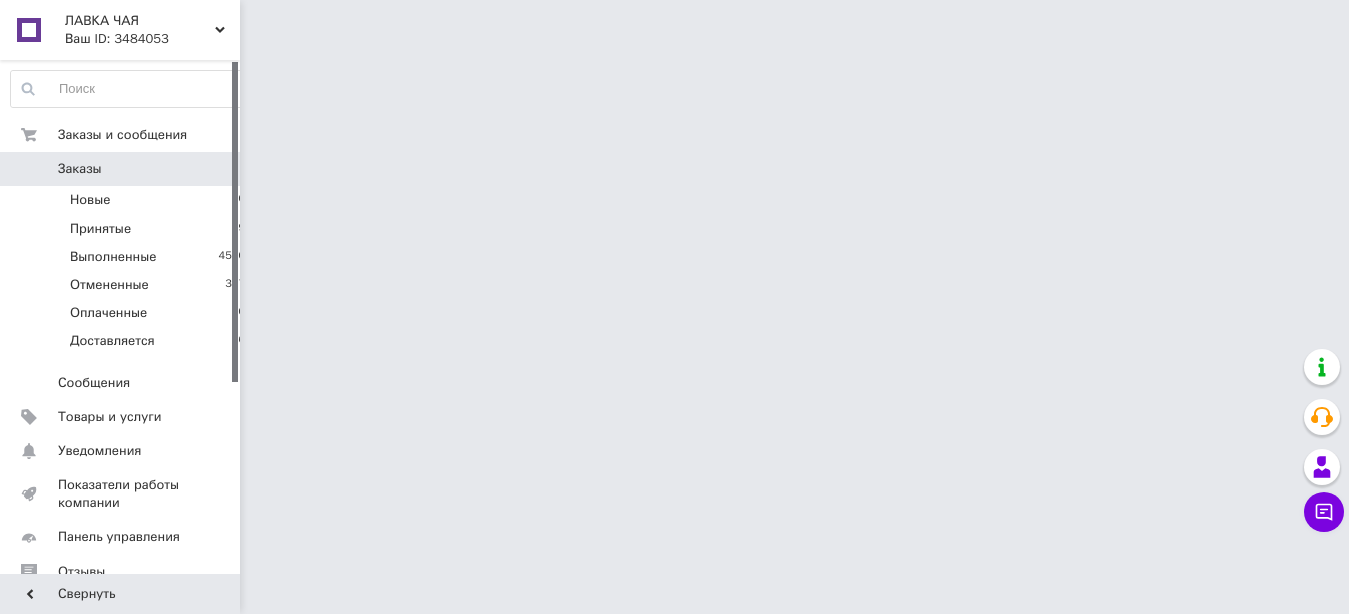 scroll, scrollTop: 0, scrollLeft: 0, axis: both 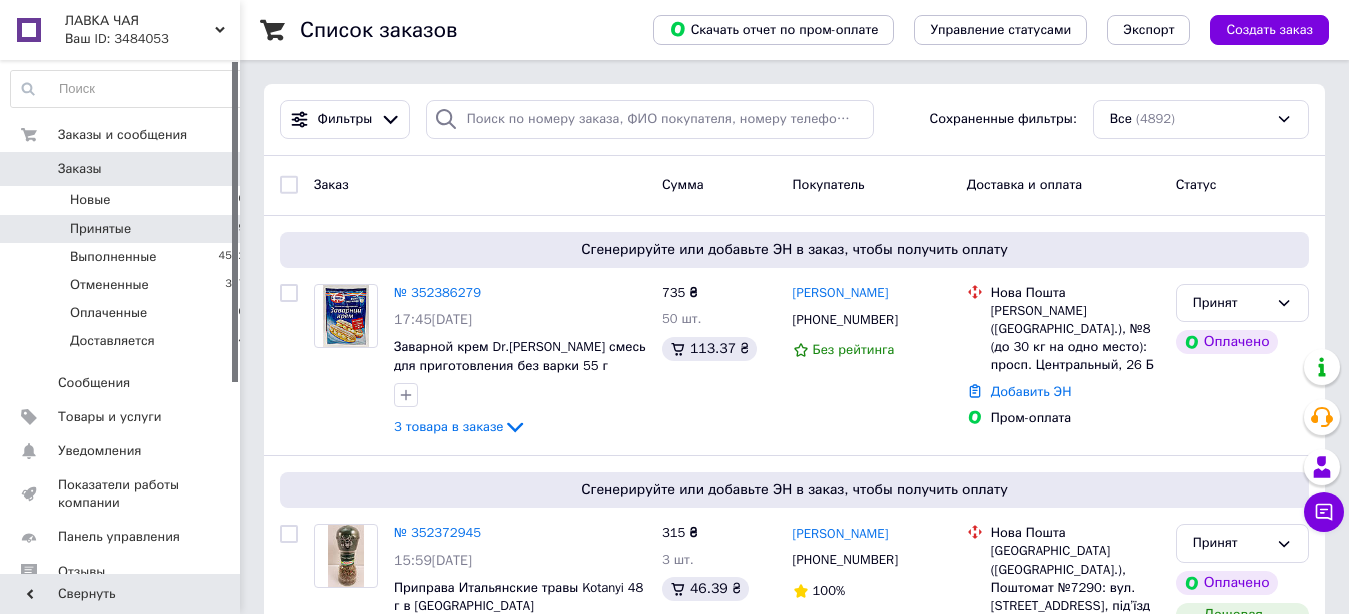 click on "Принятые 9" at bounding box center [128, 229] 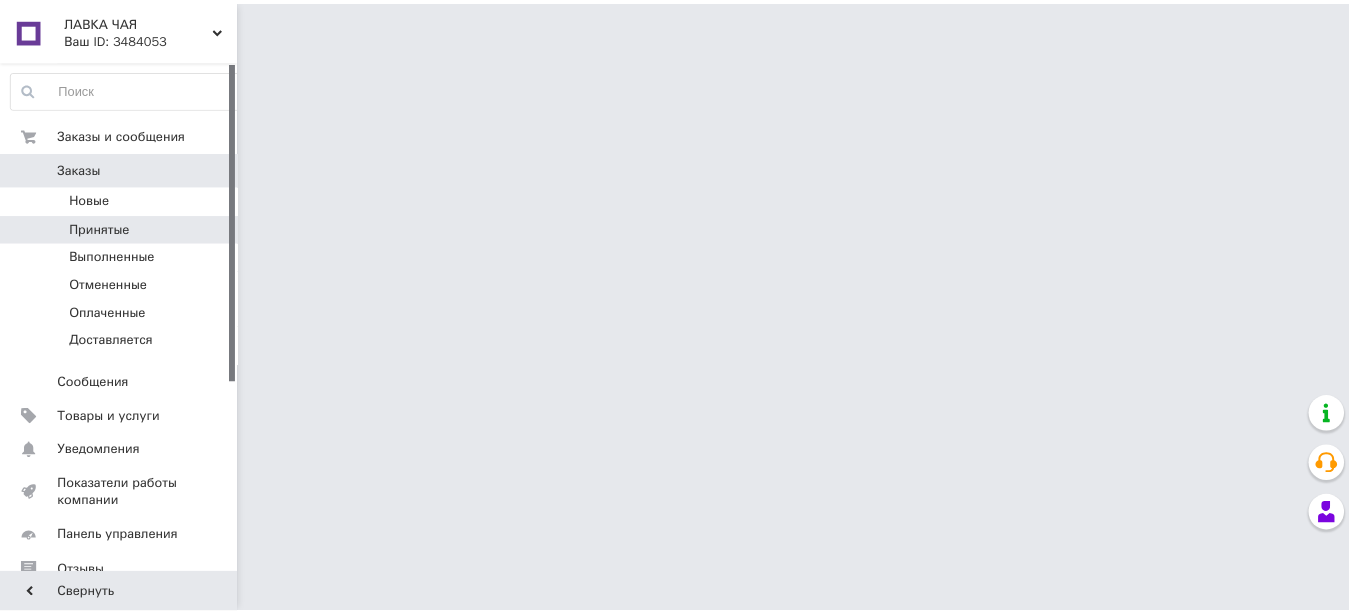 scroll, scrollTop: 0, scrollLeft: 0, axis: both 